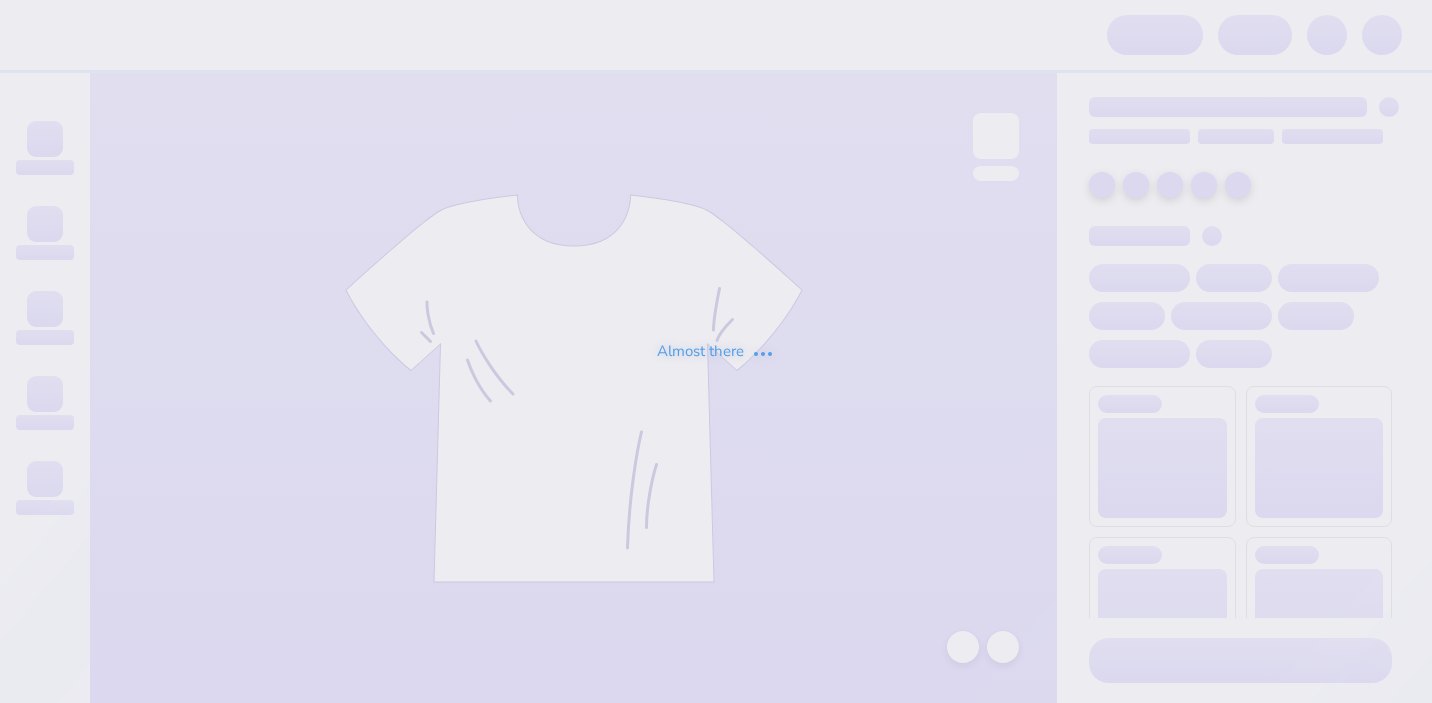 scroll, scrollTop: 0, scrollLeft: 0, axis: both 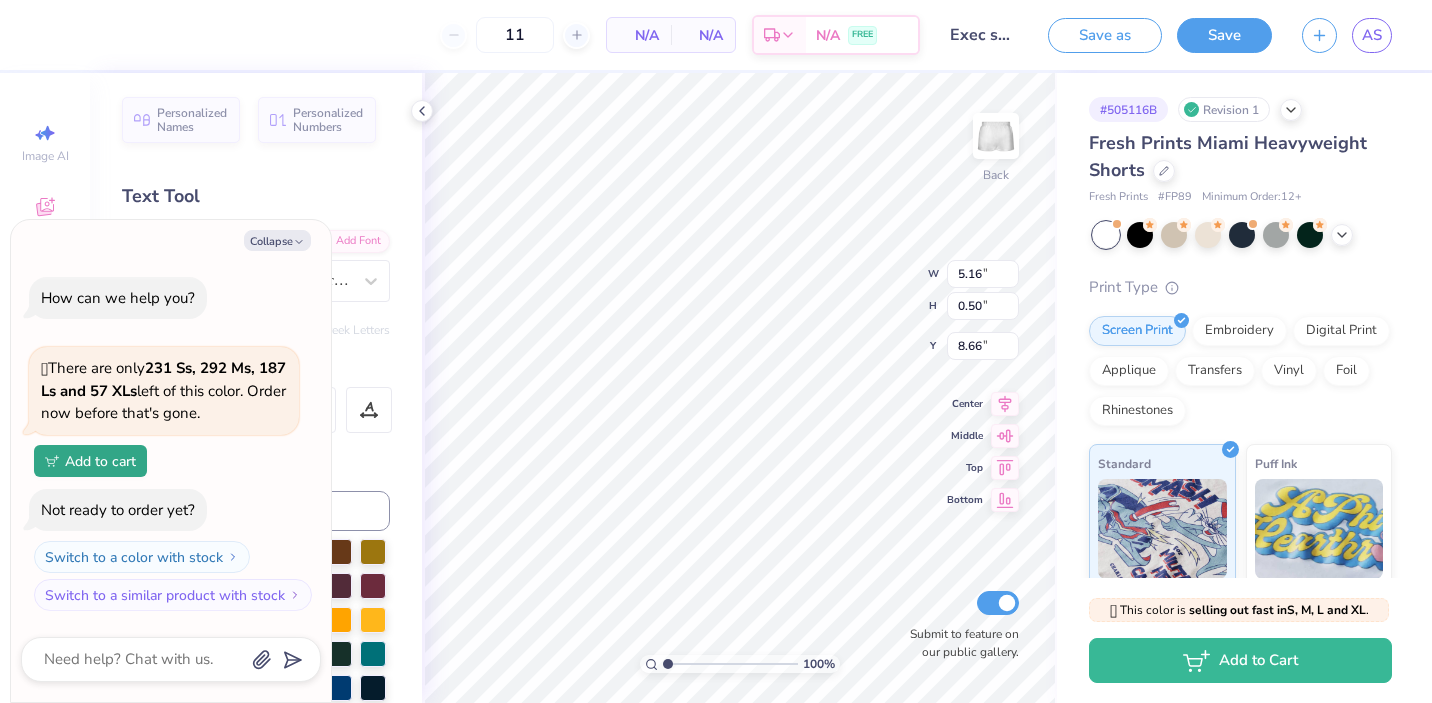 type on "x" 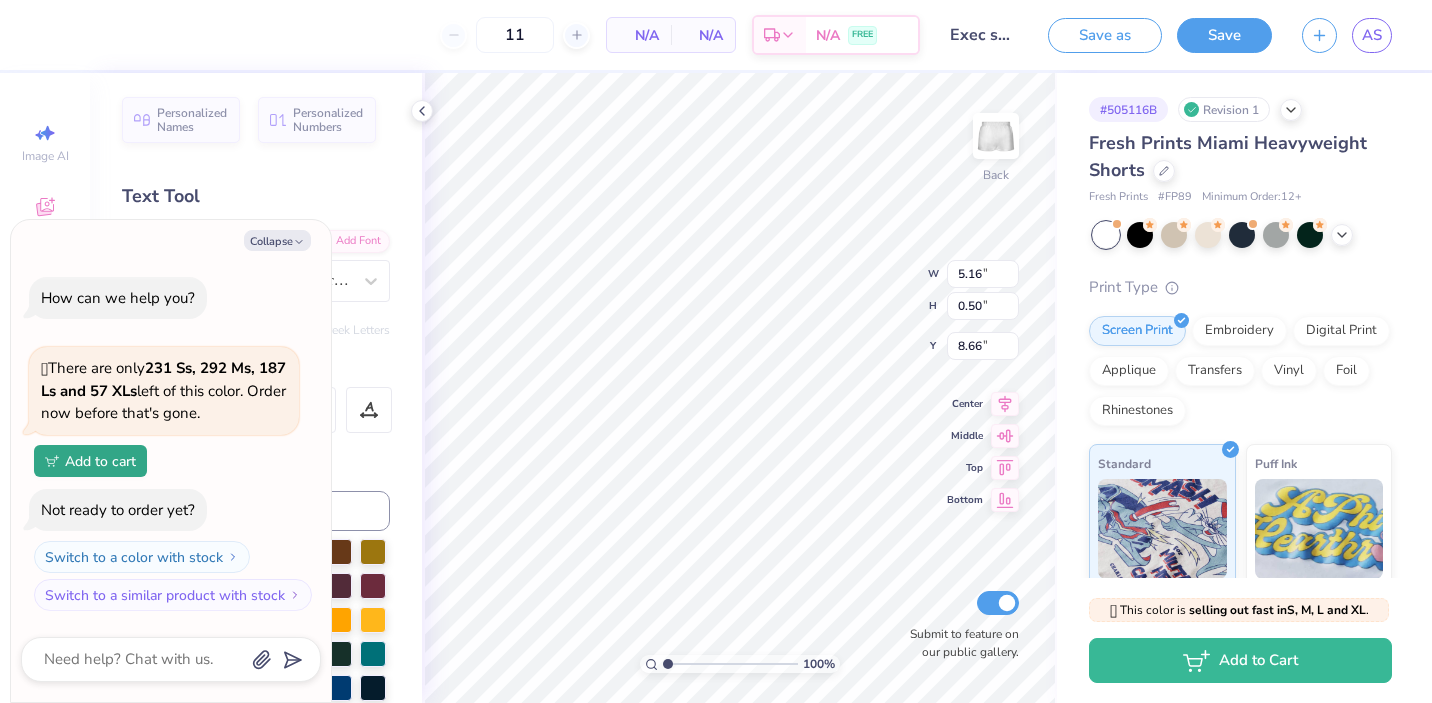 scroll, scrollTop: 0, scrollLeft: 2, axis: horizontal 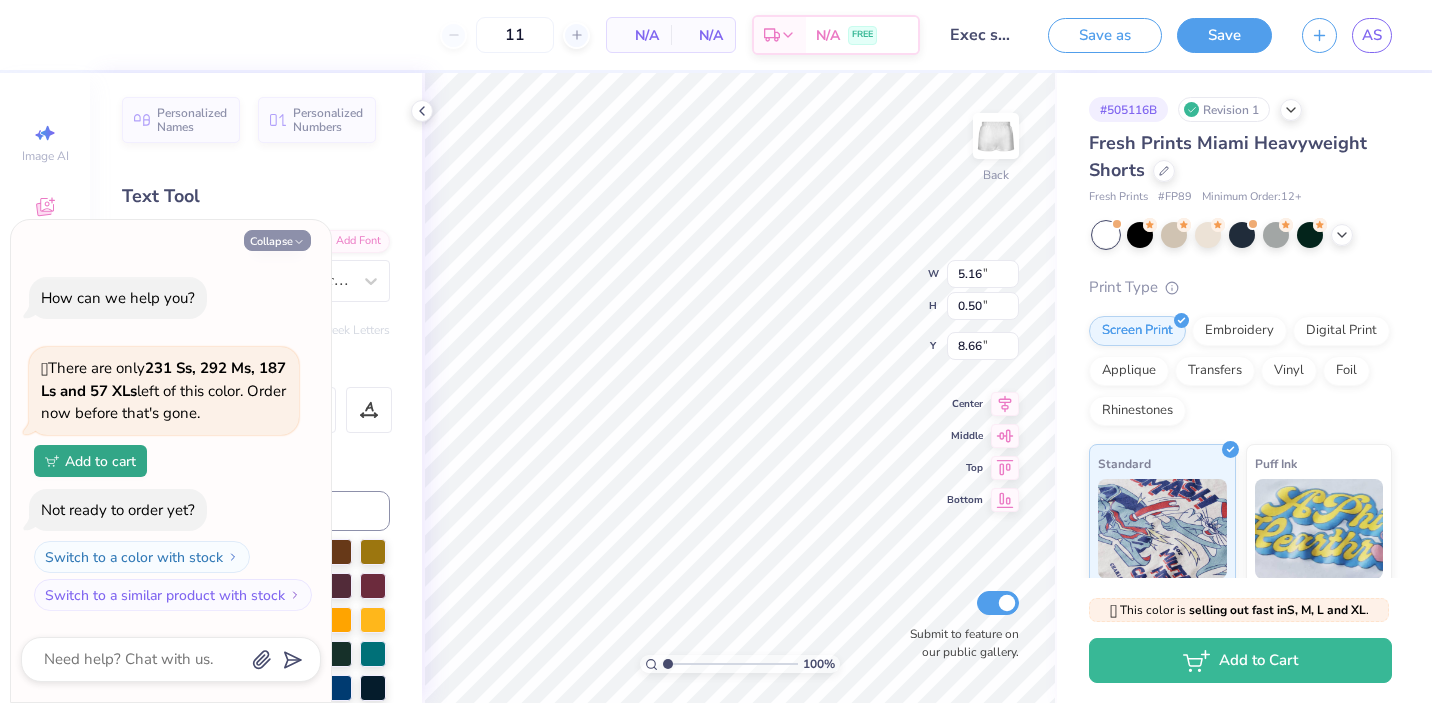 click on "Collapse" at bounding box center (277, 240) 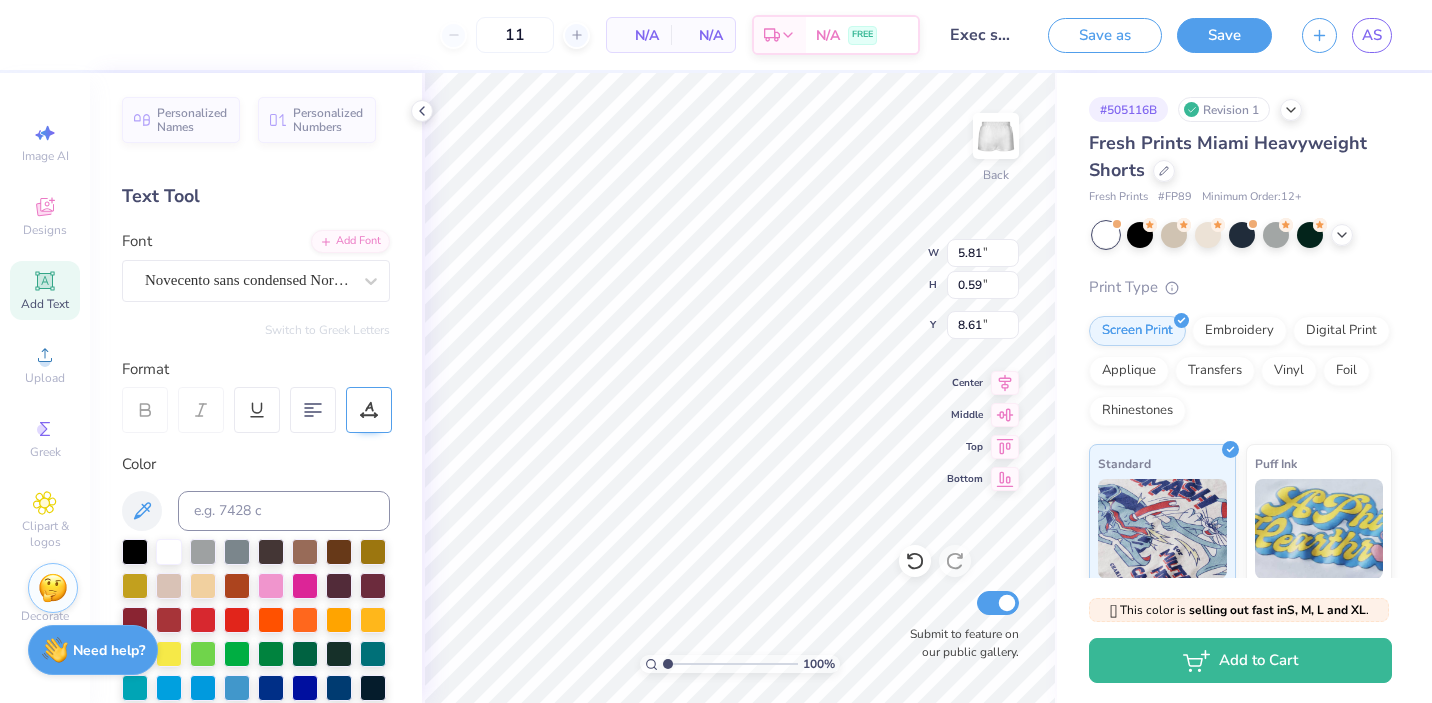 click 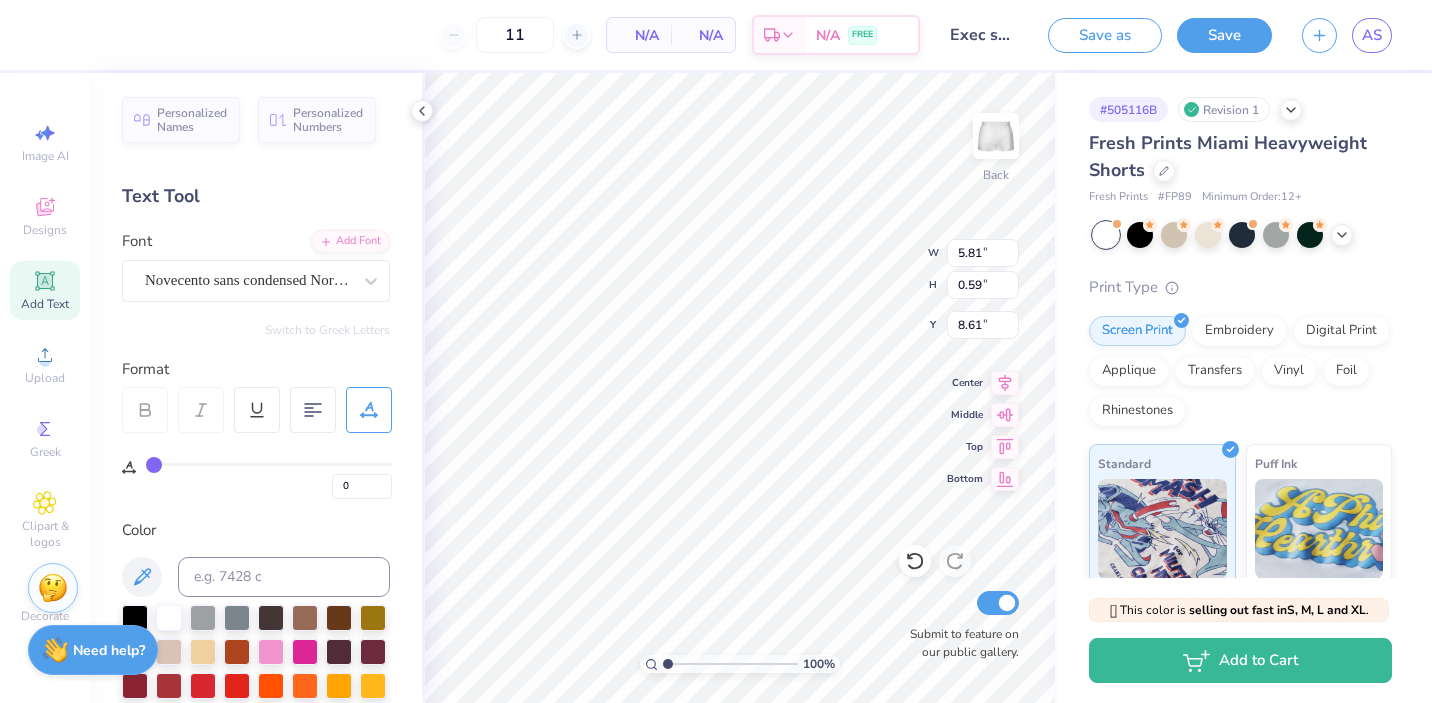 type on "1" 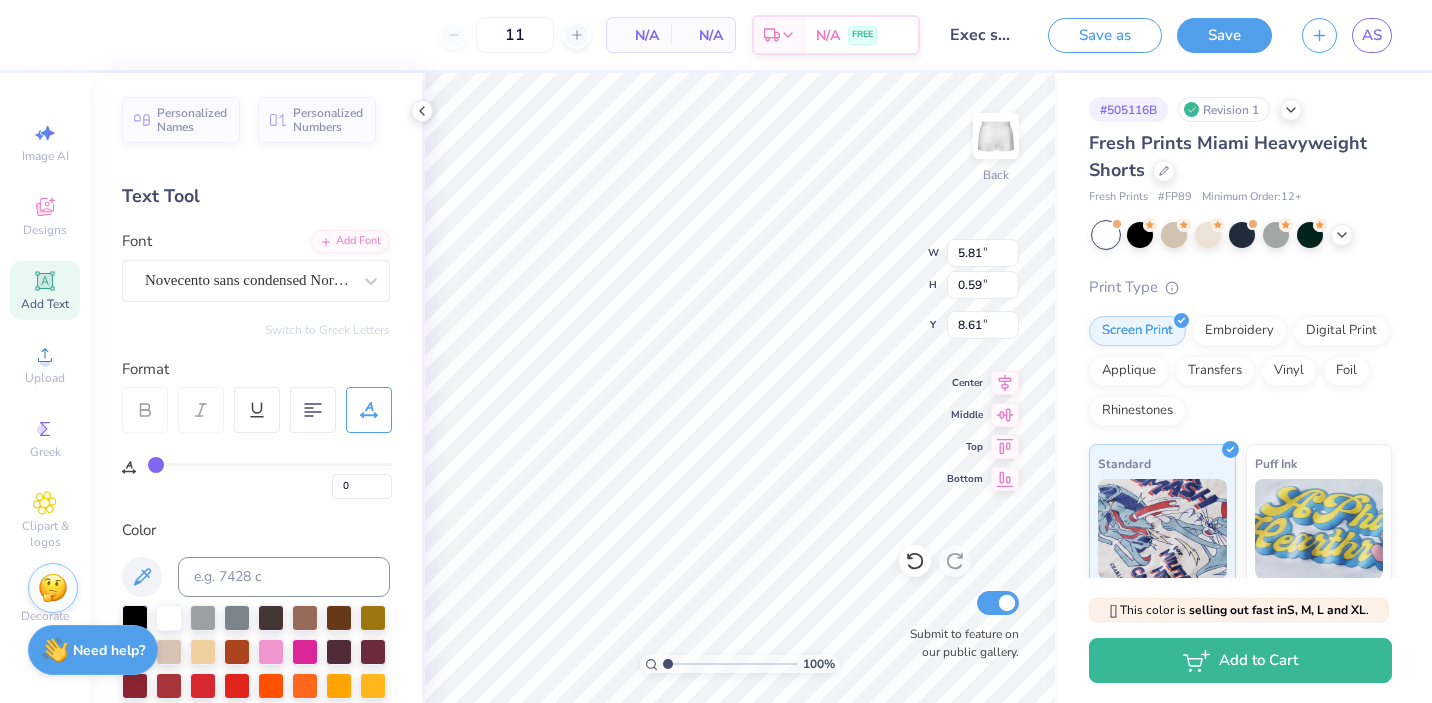 type on "1" 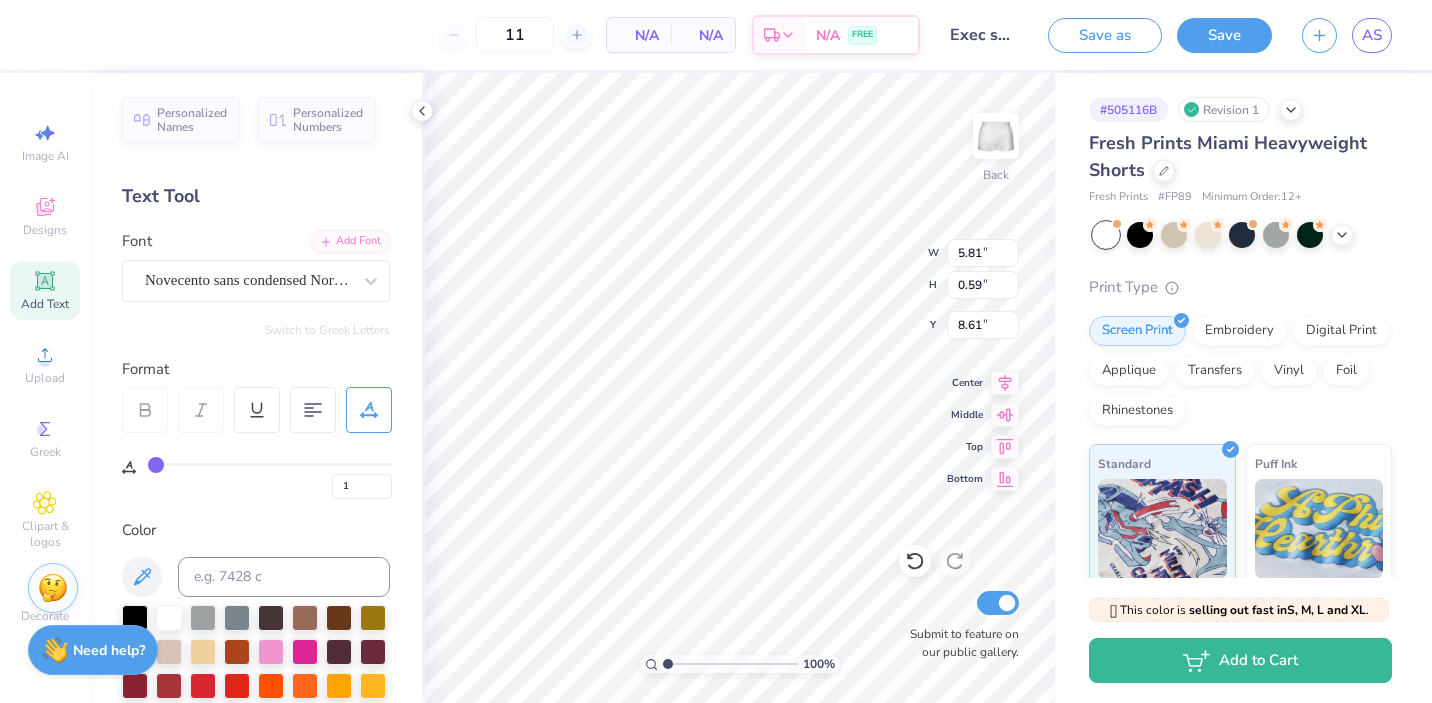 type on "2" 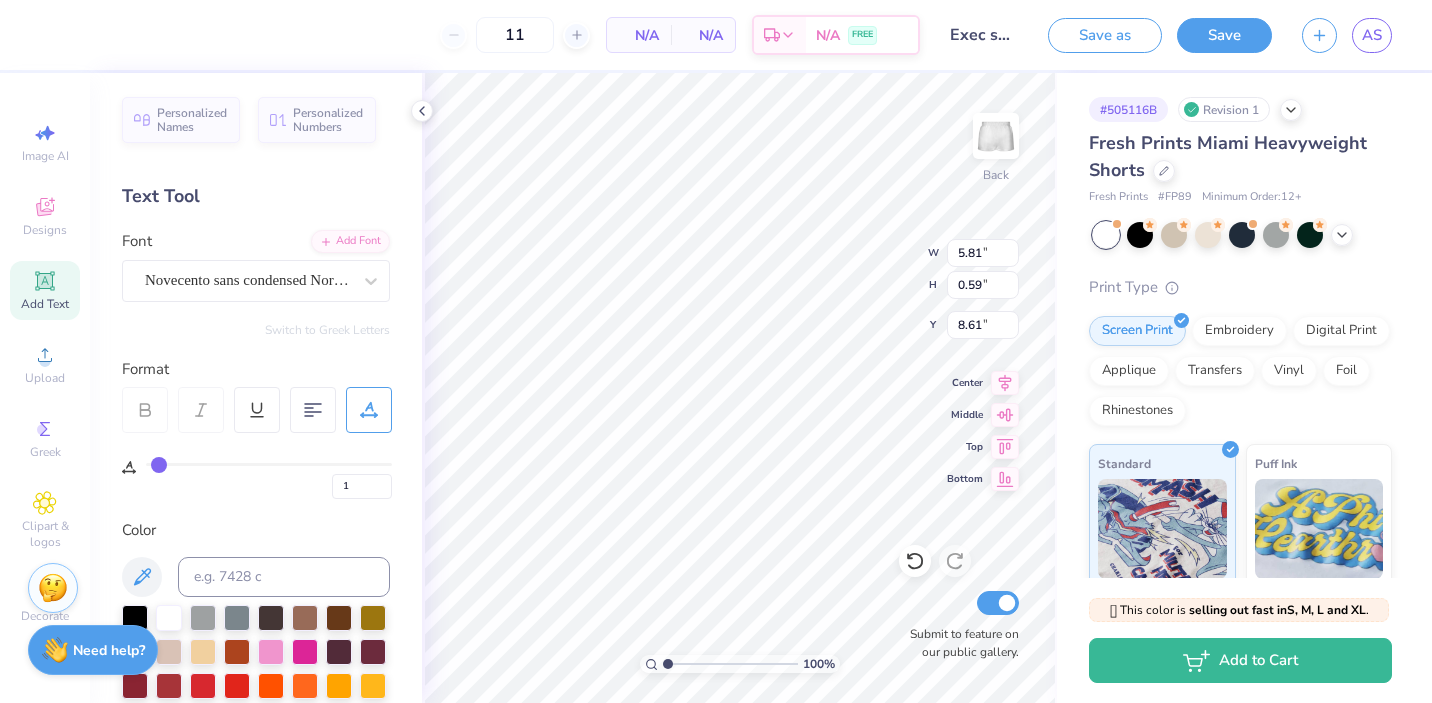 type on "2" 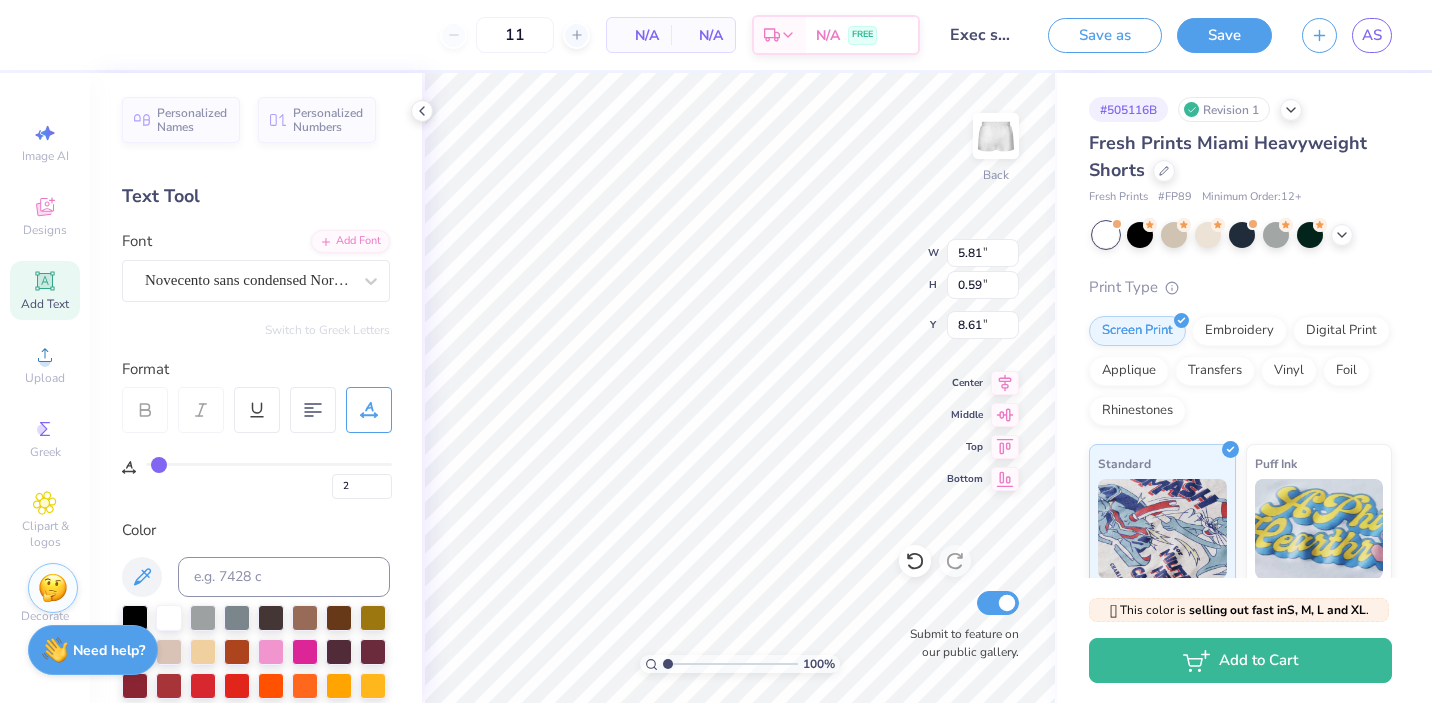type on "3" 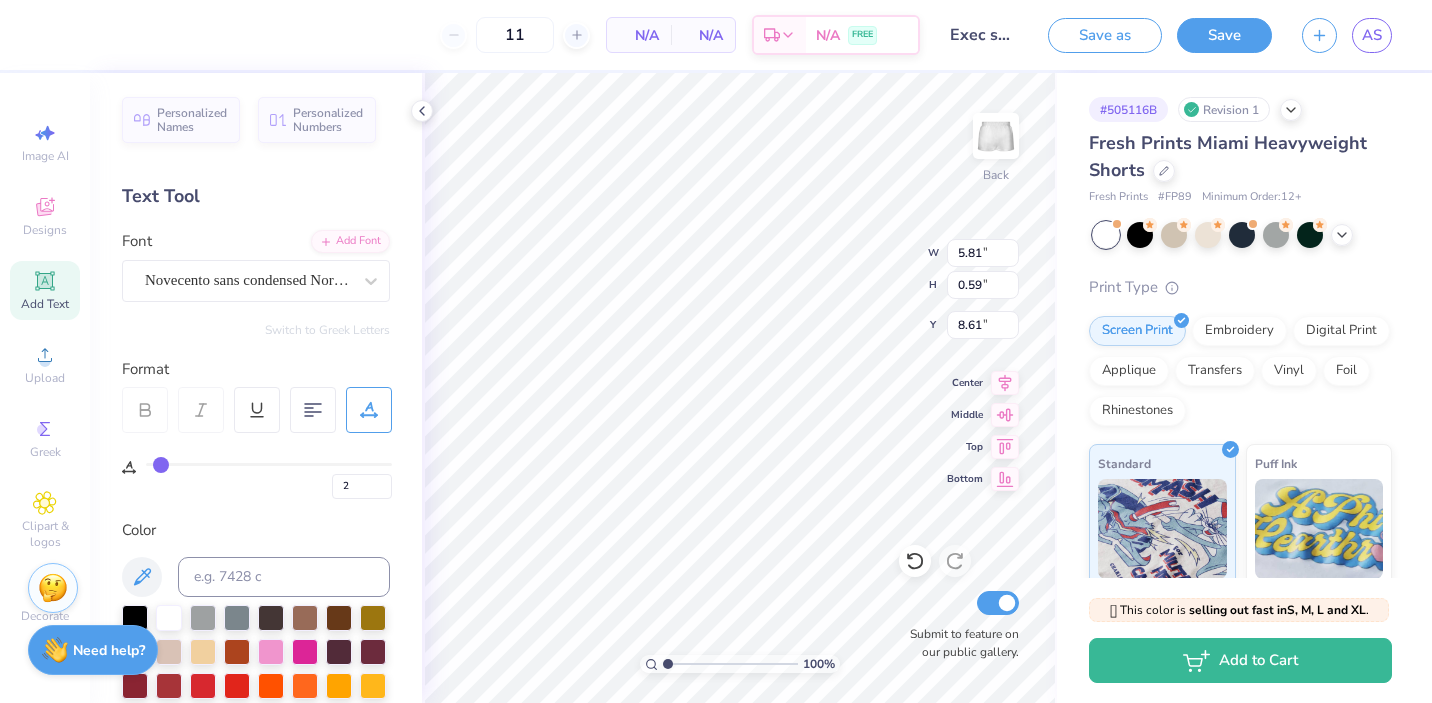 type on "3" 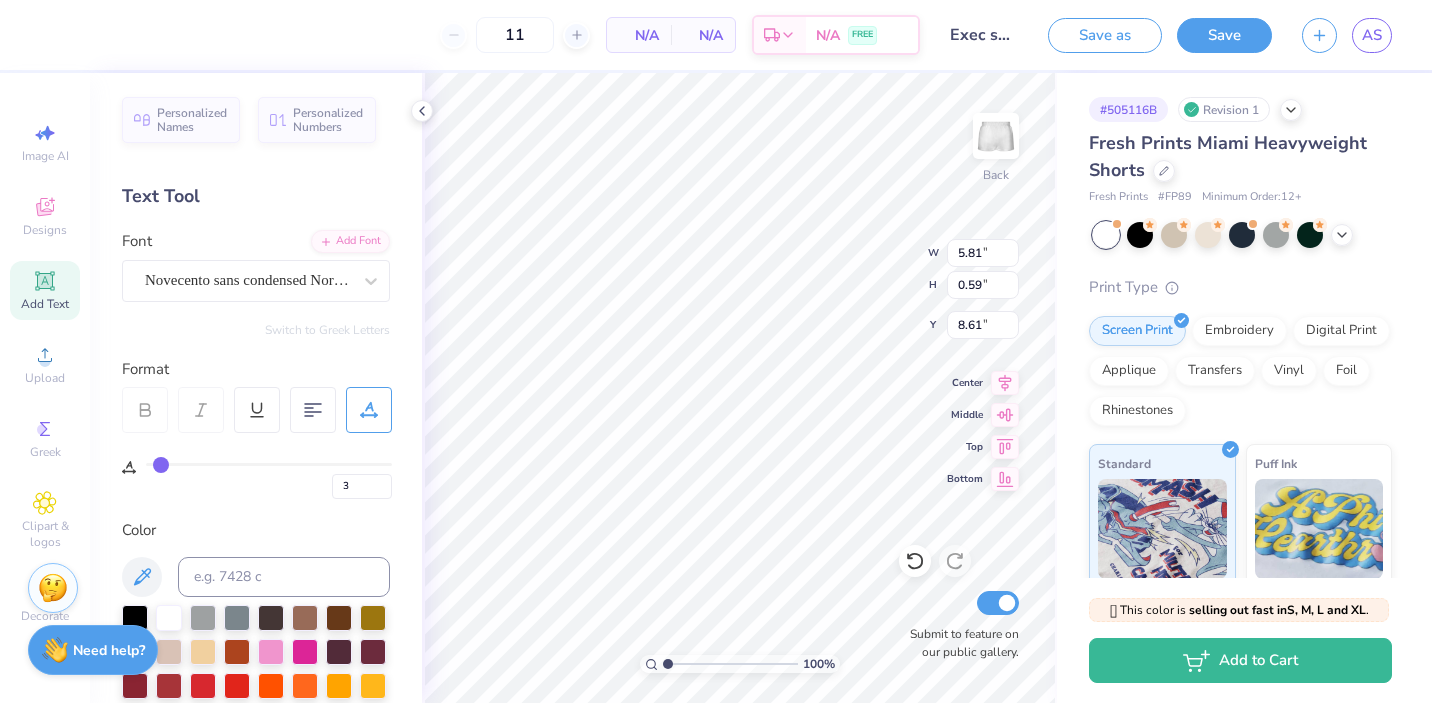 type on "4" 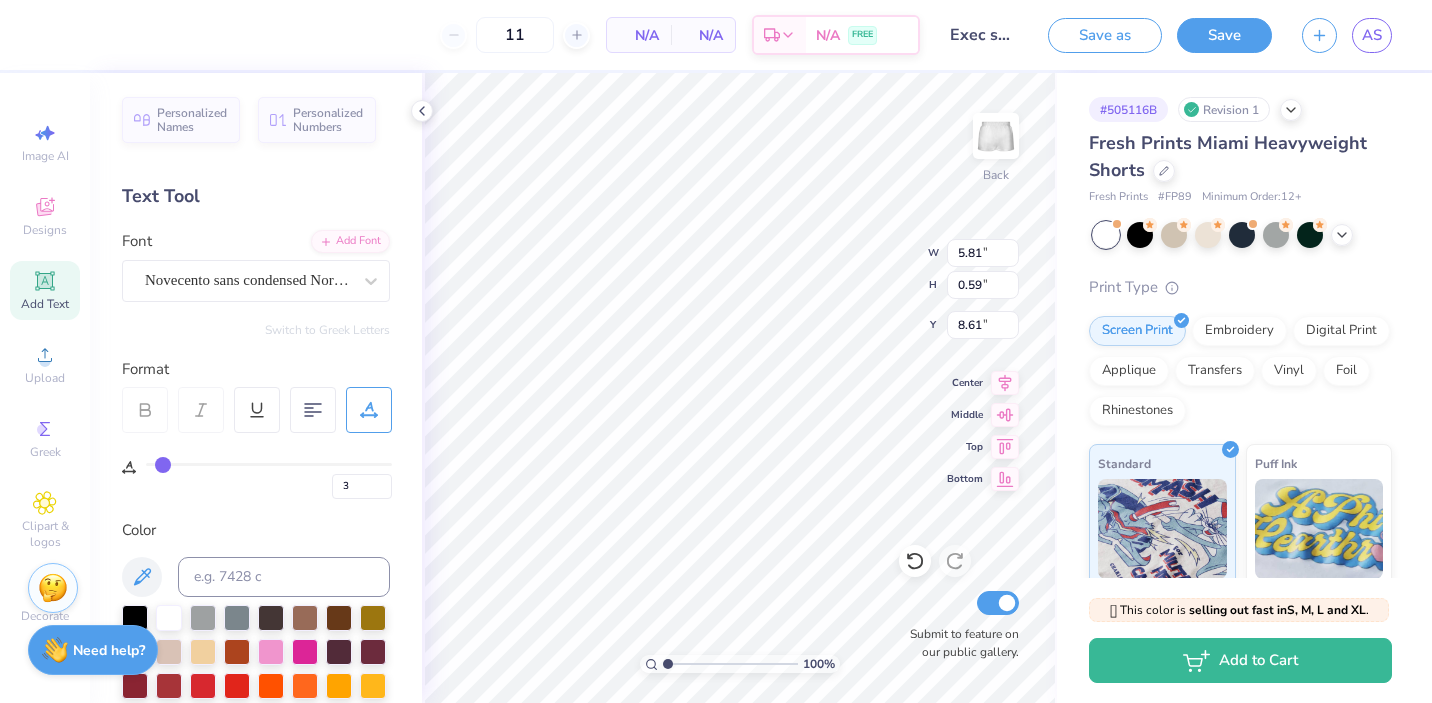 type on "4" 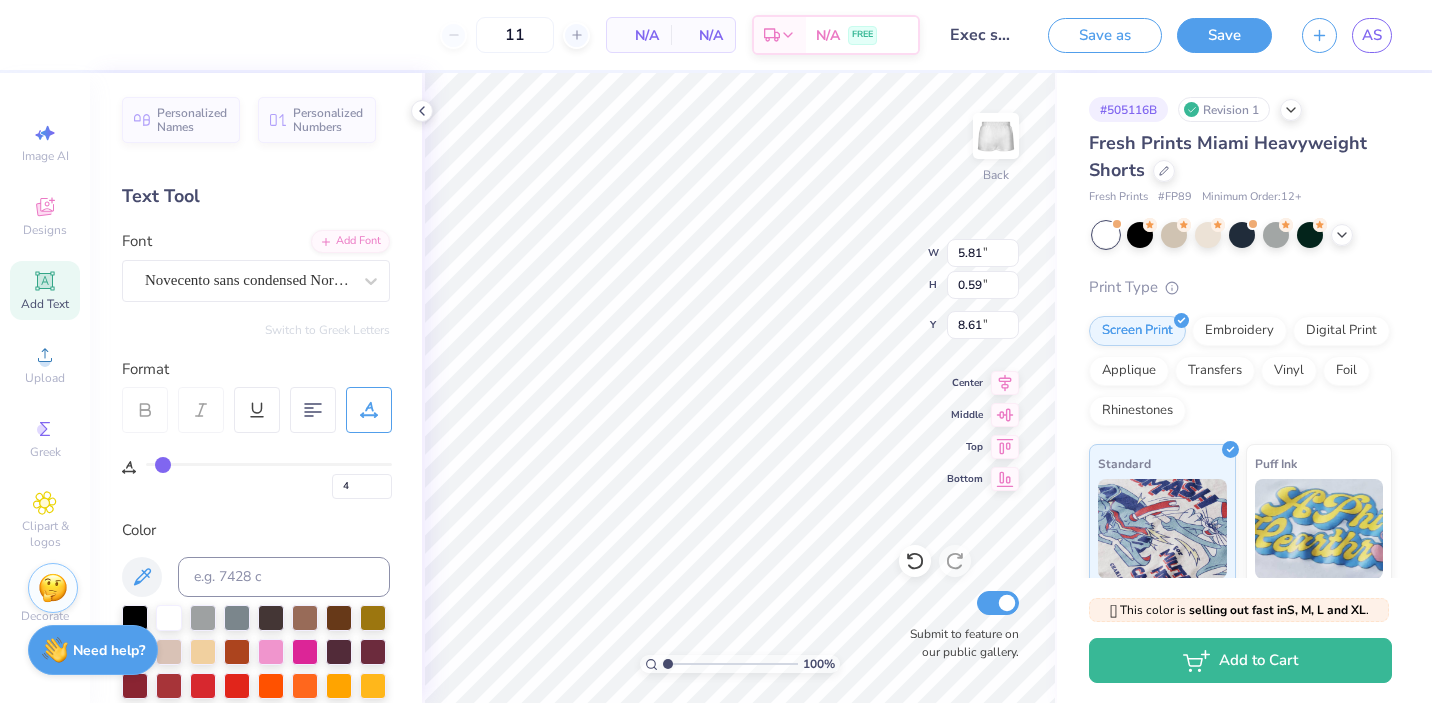 type on "5" 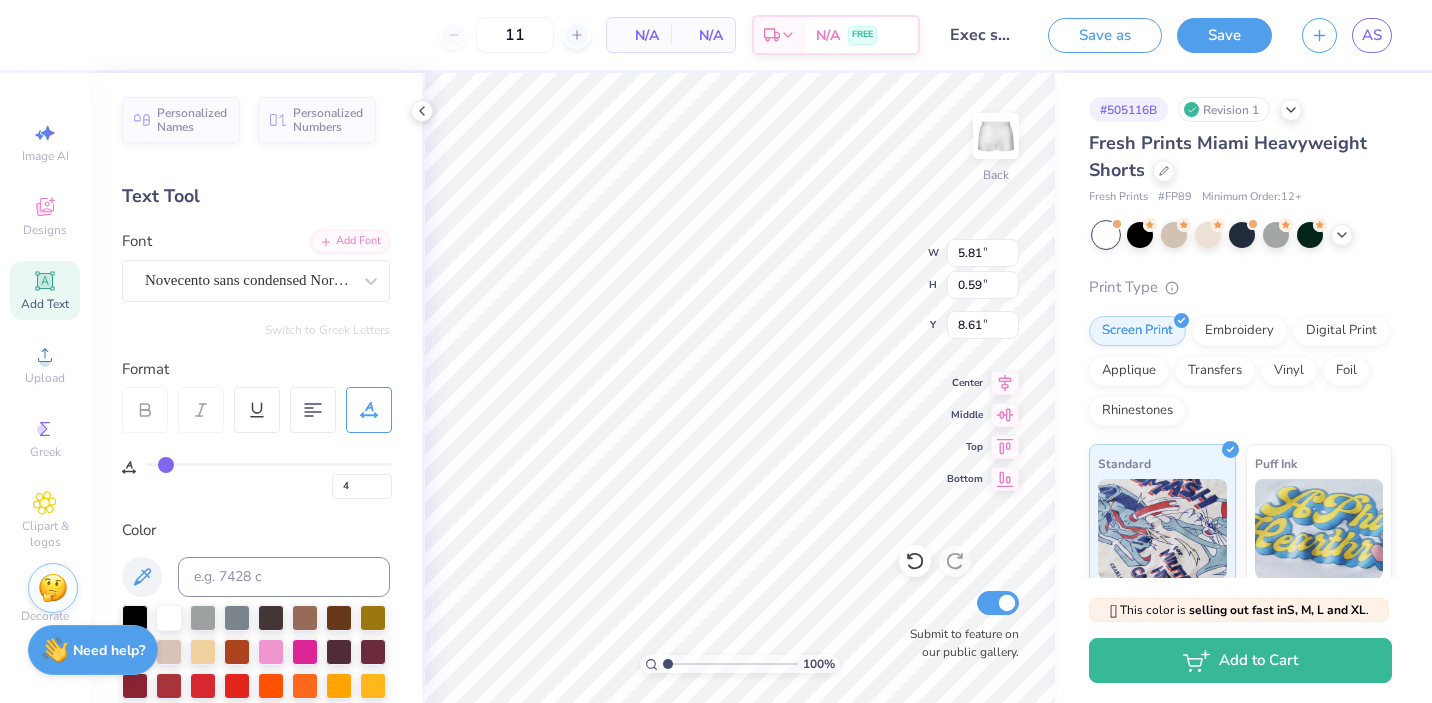 type on "5" 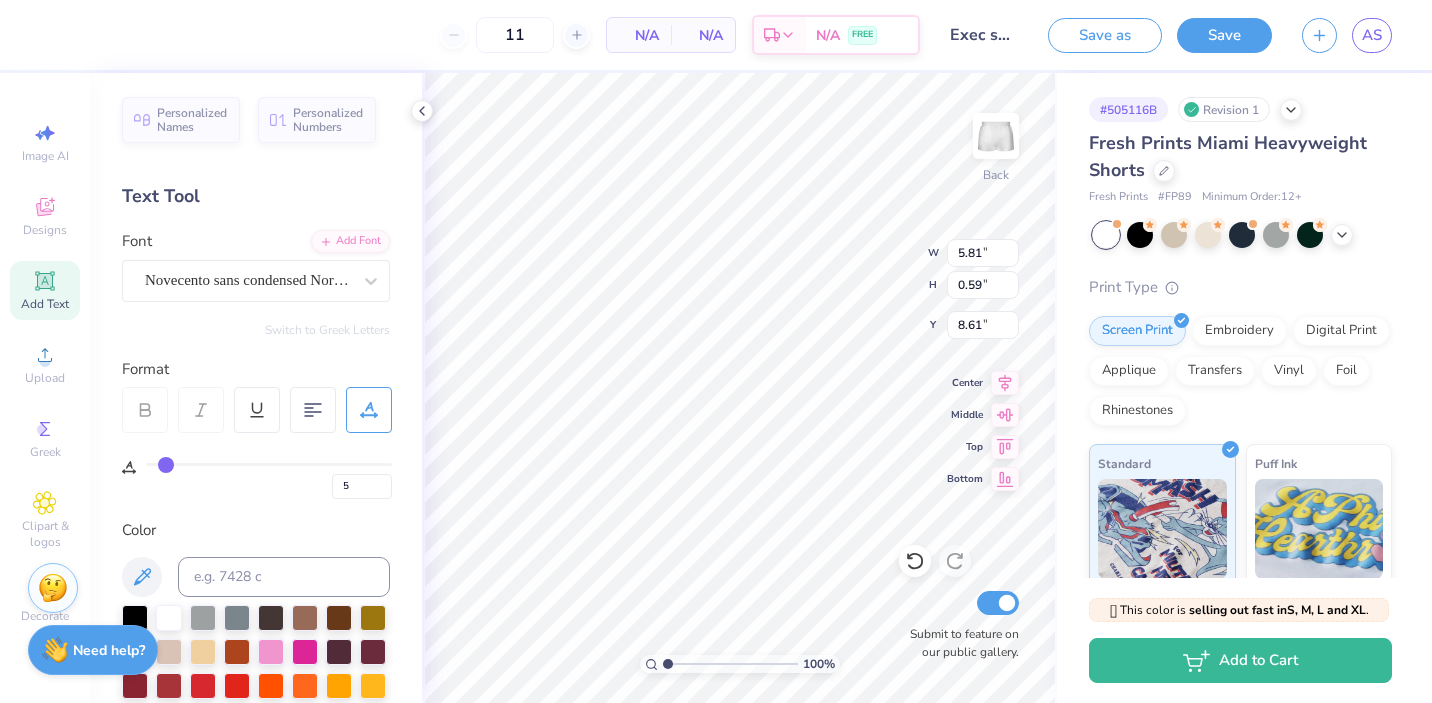 type on "6" 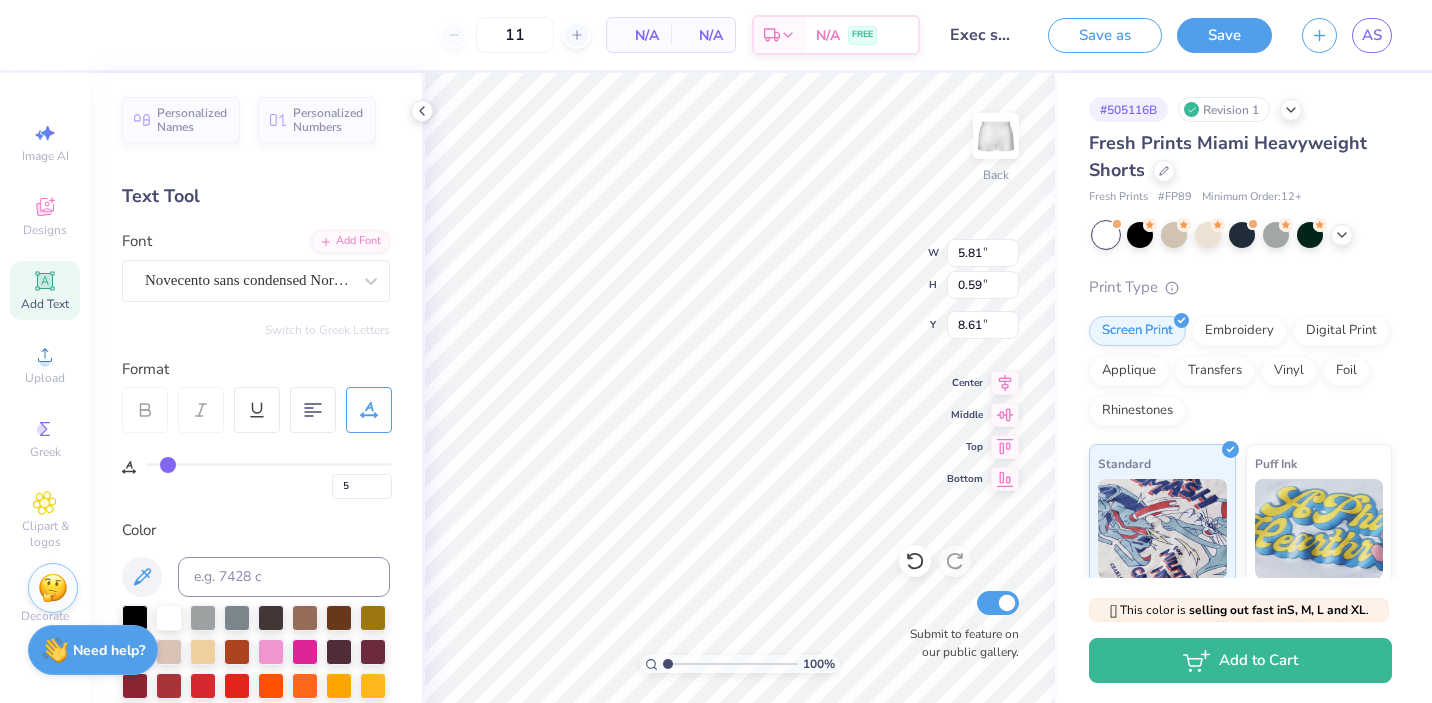 type on "6" 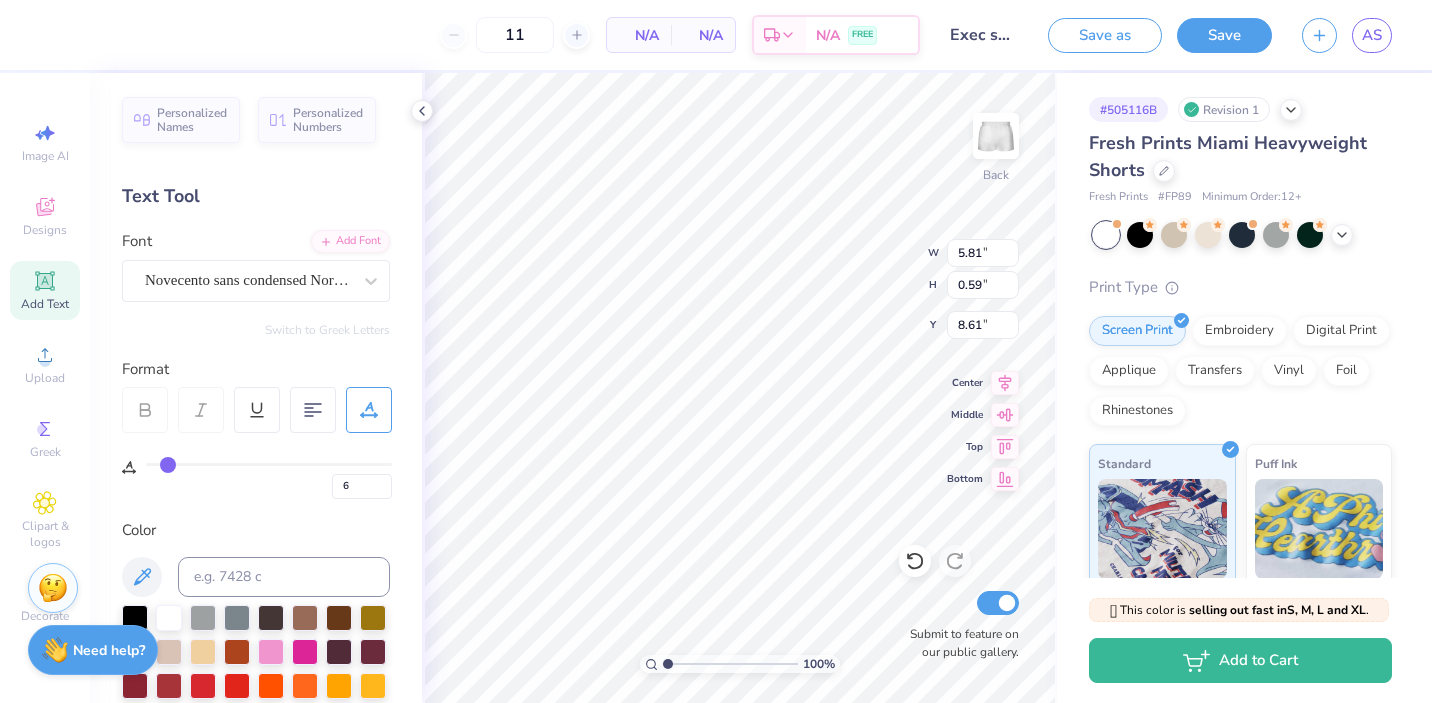 type on "7" 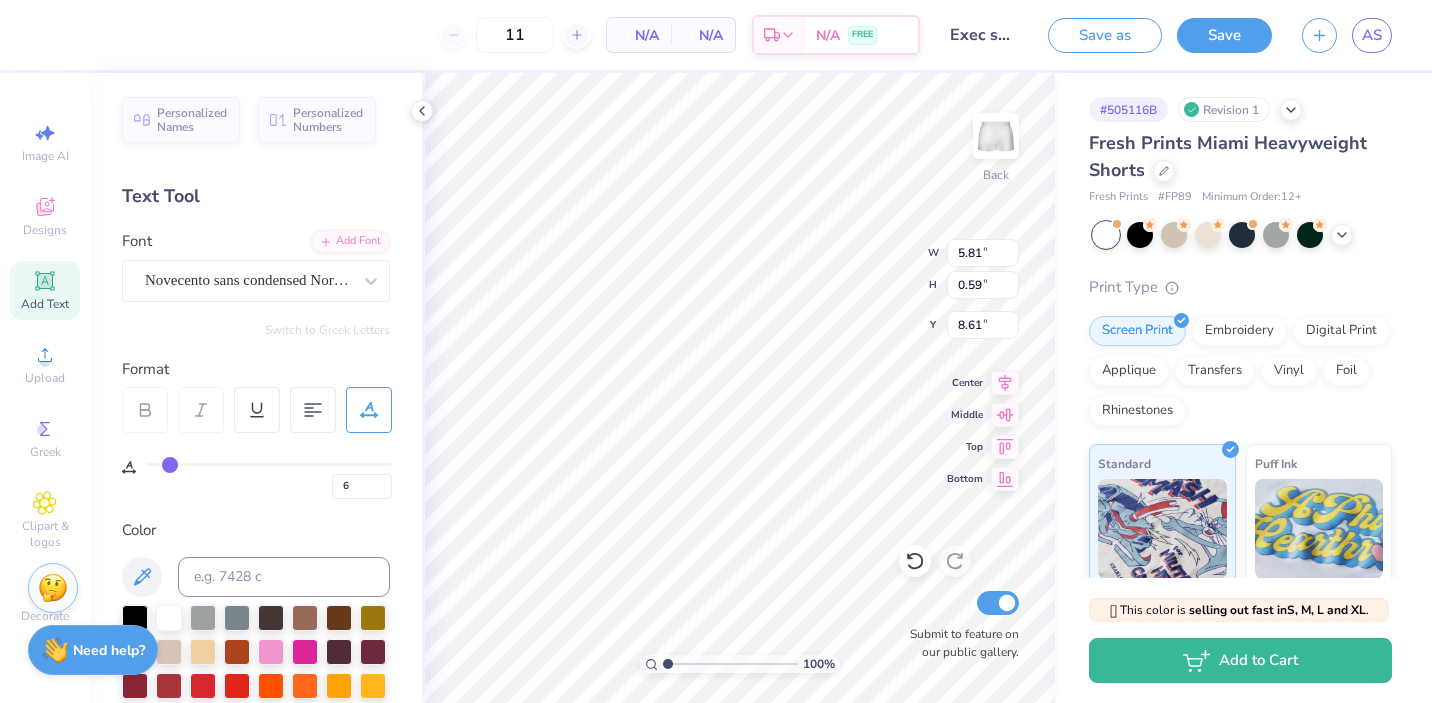 type on "7" 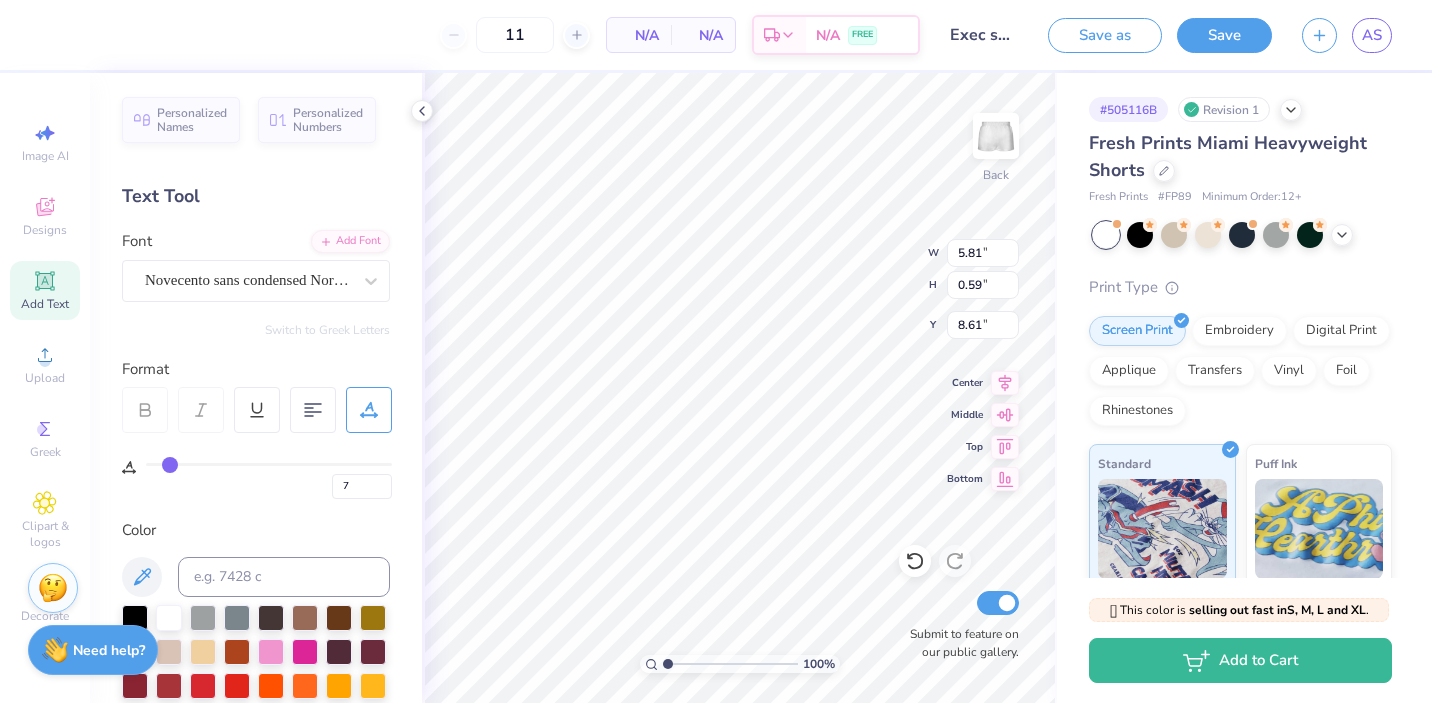 type on "8" 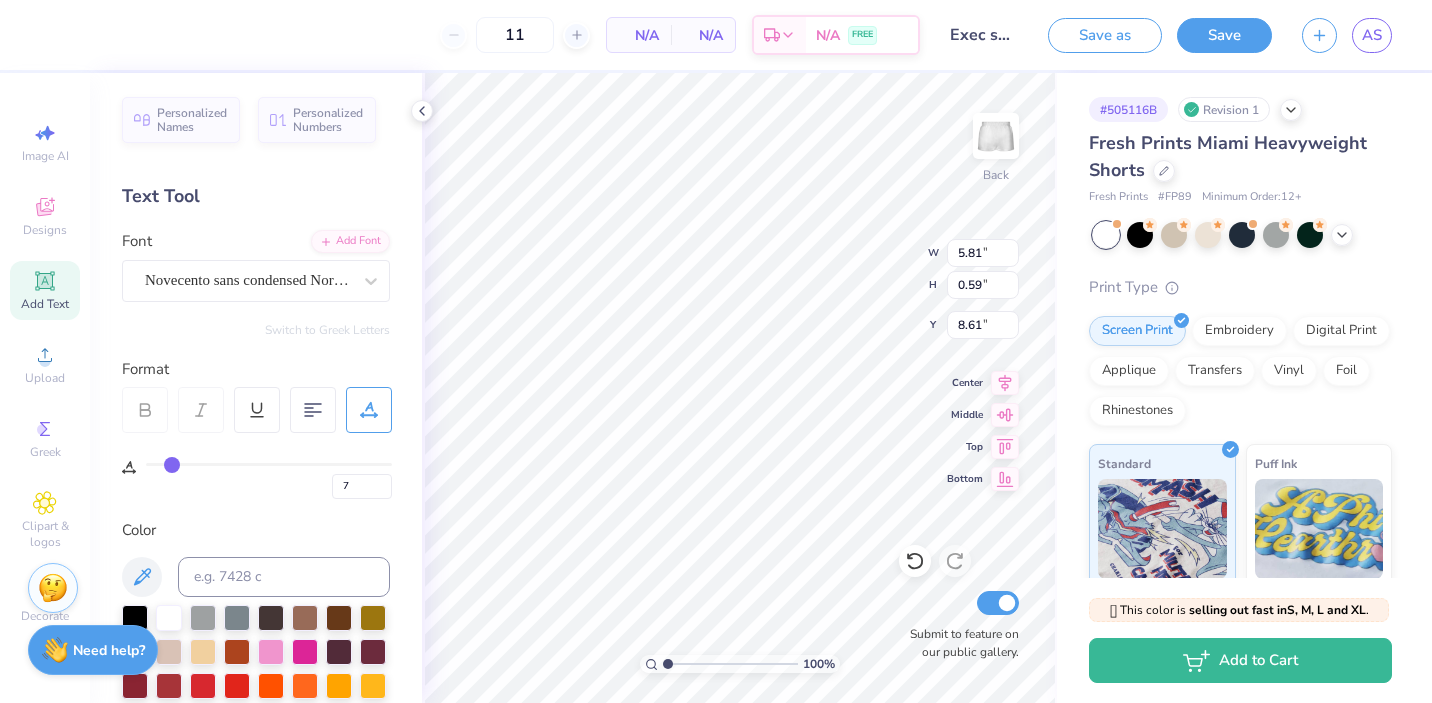 type on "8" 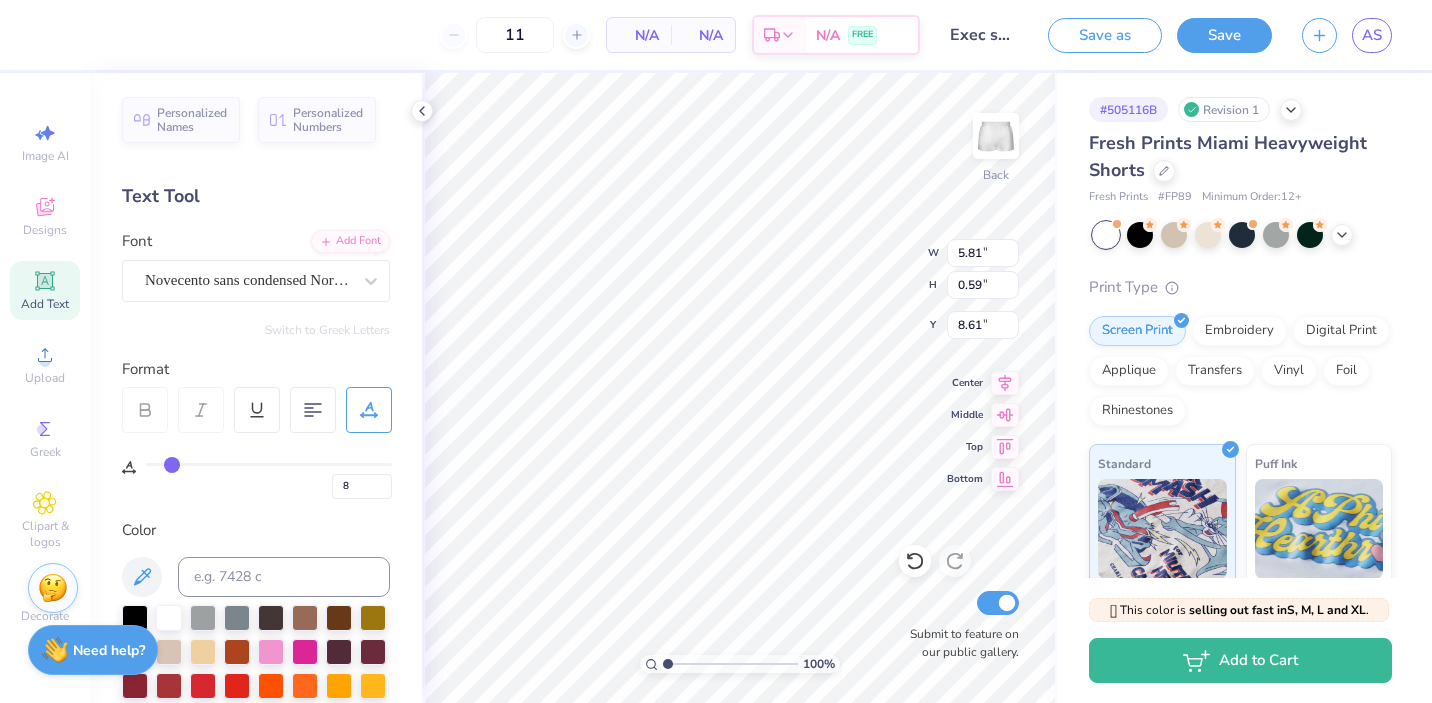 type on "9" 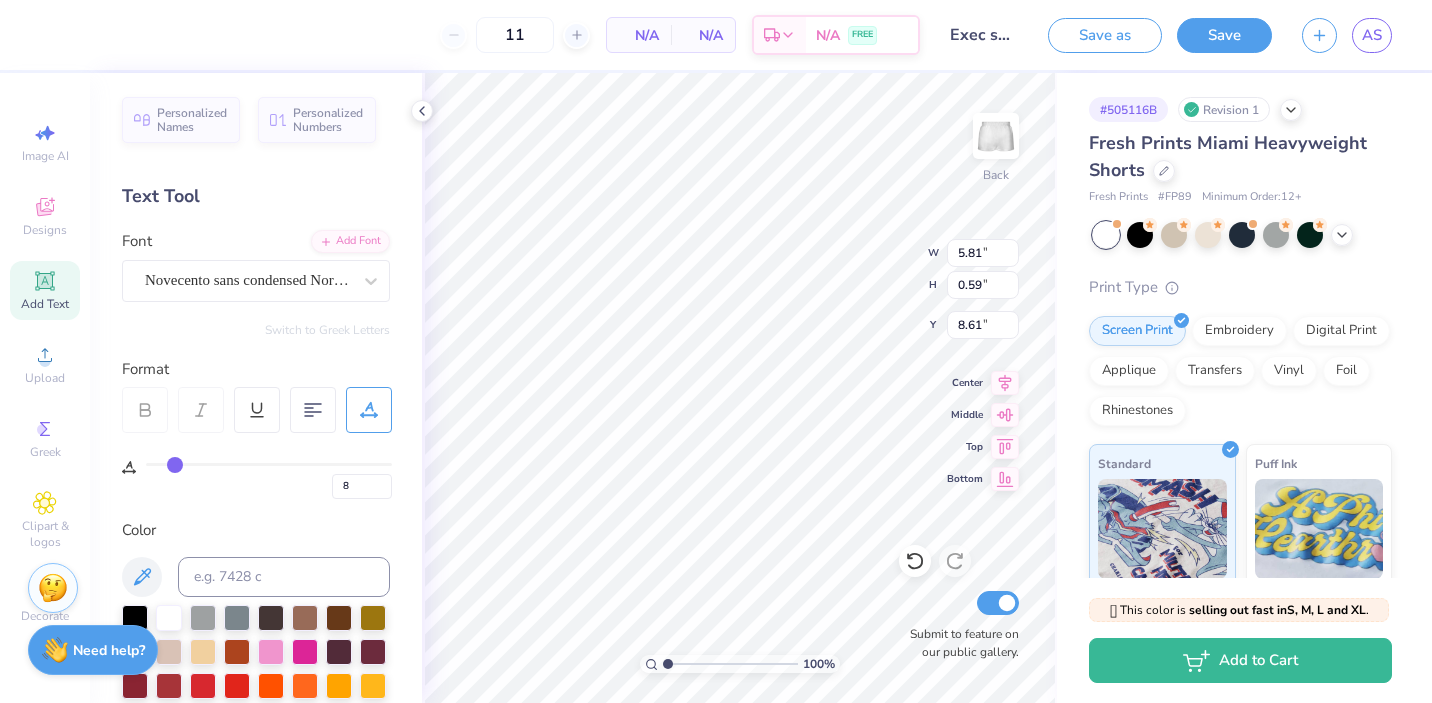 type on "9" 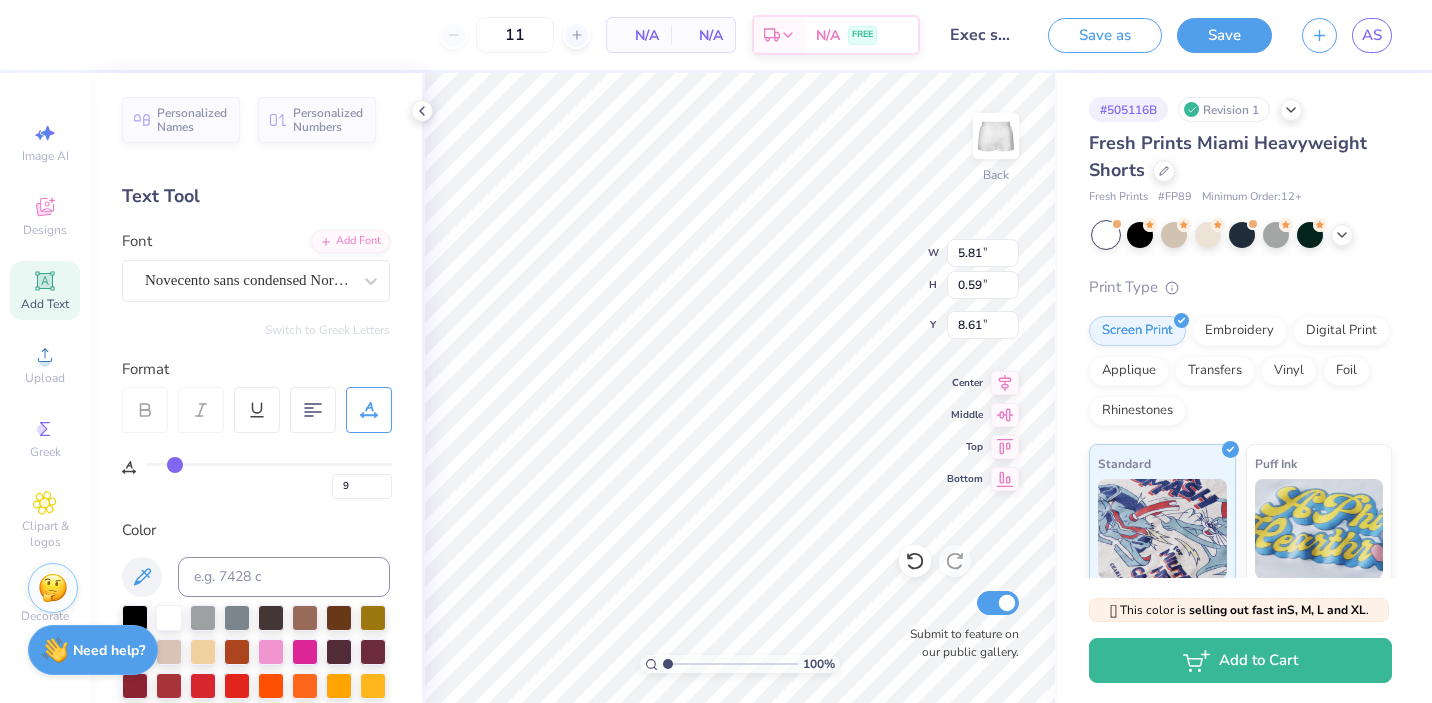 type on "10" 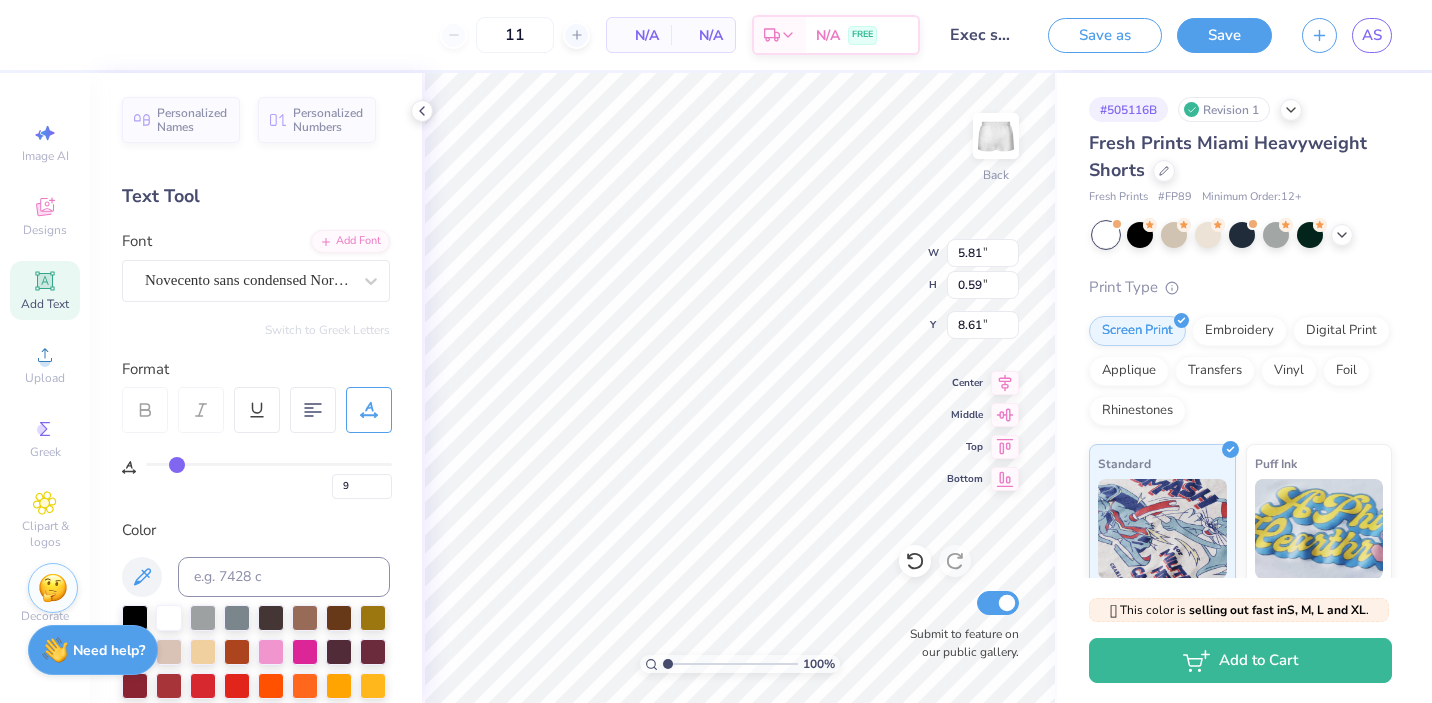 type on "10" 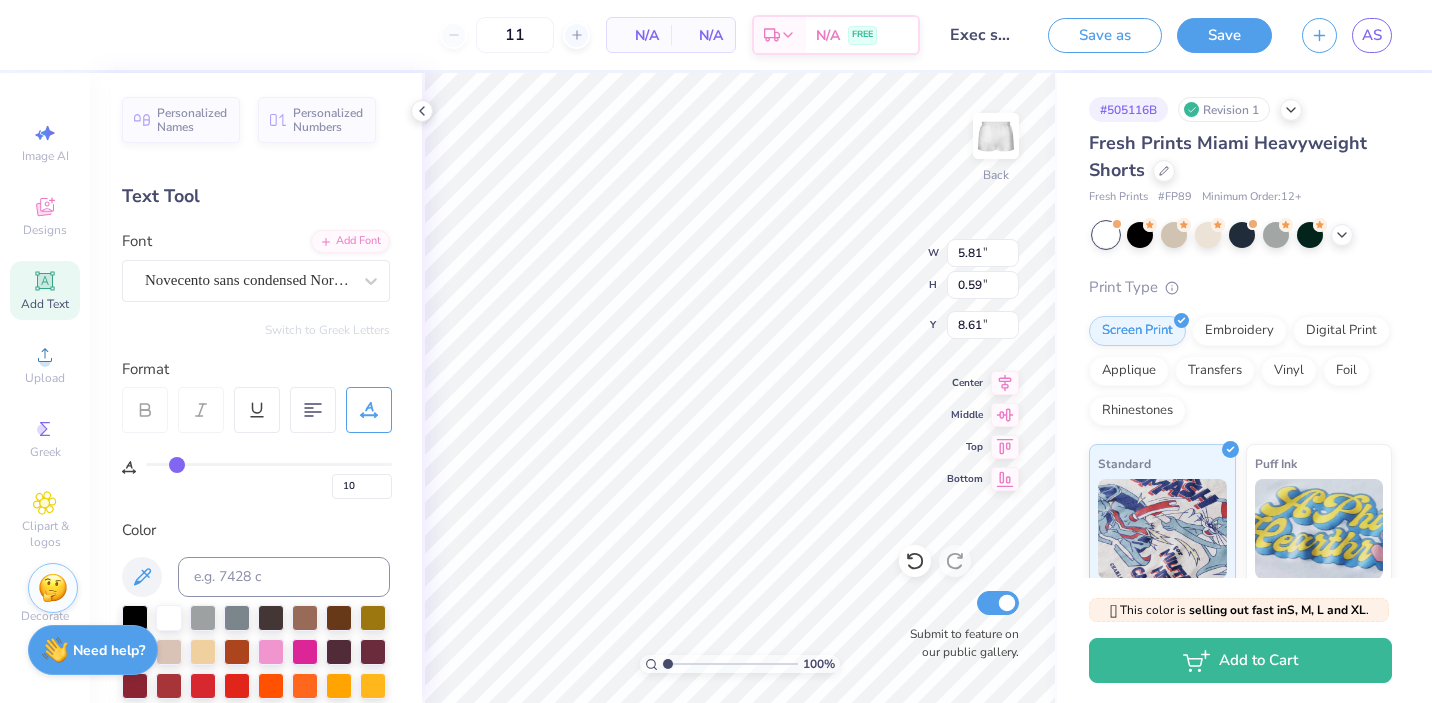 drag, startPoint x: 153, startPoint y: 466, endPoint x: 176, endPoint y: 469, distance: 23.194826 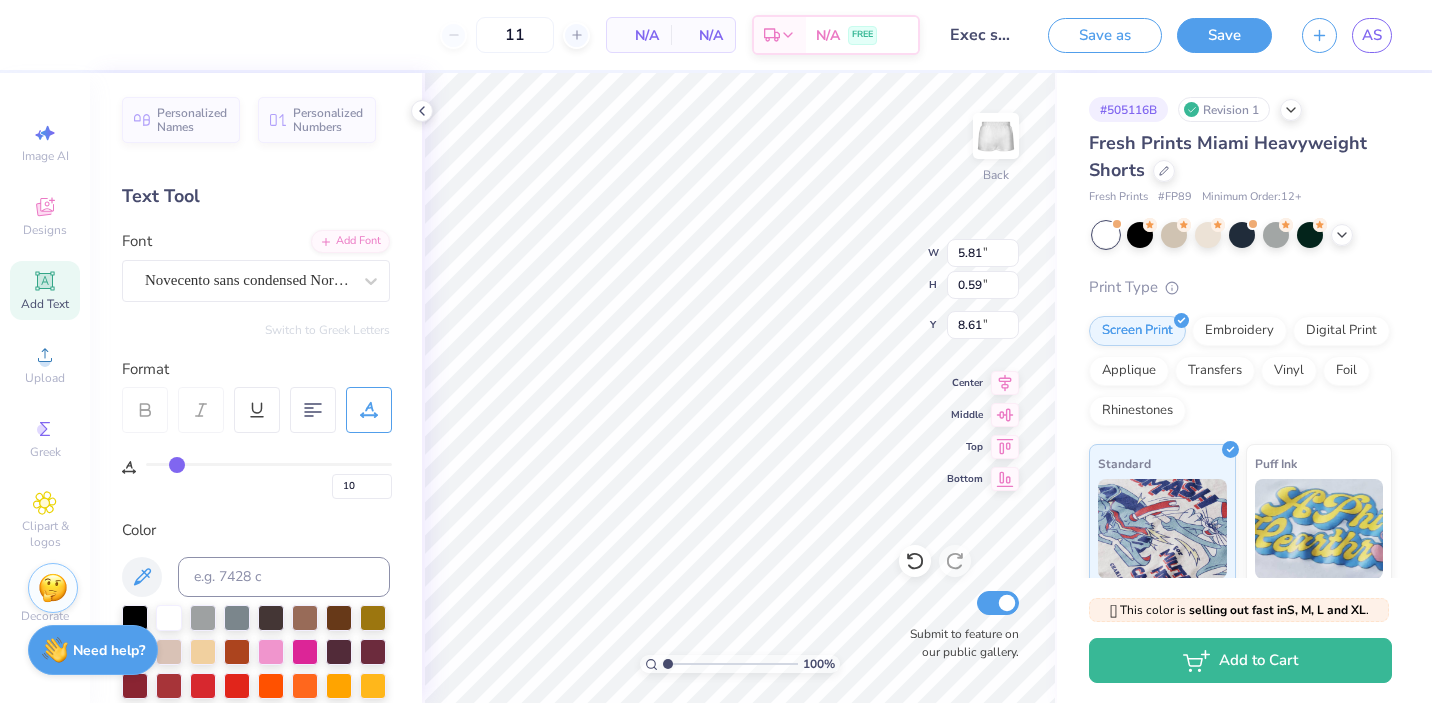 type on "7.18" 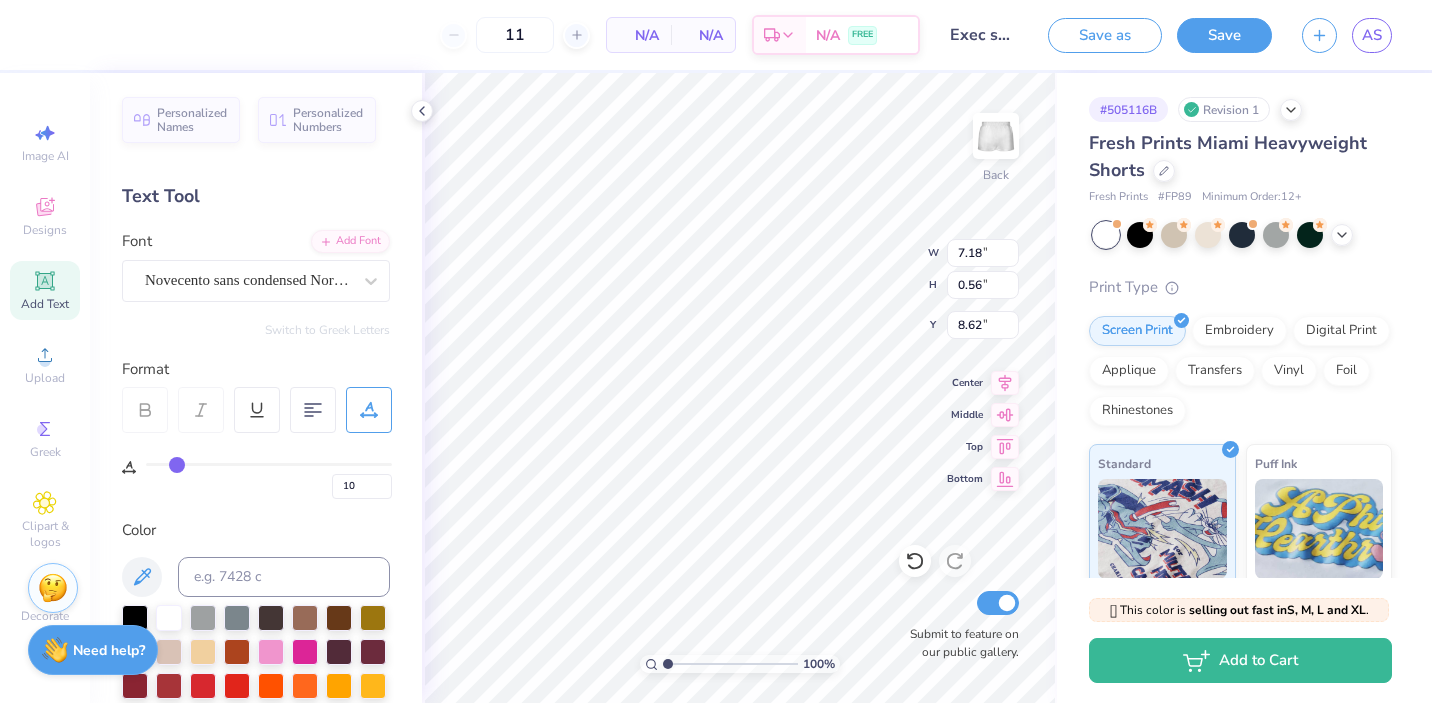 type on "11" 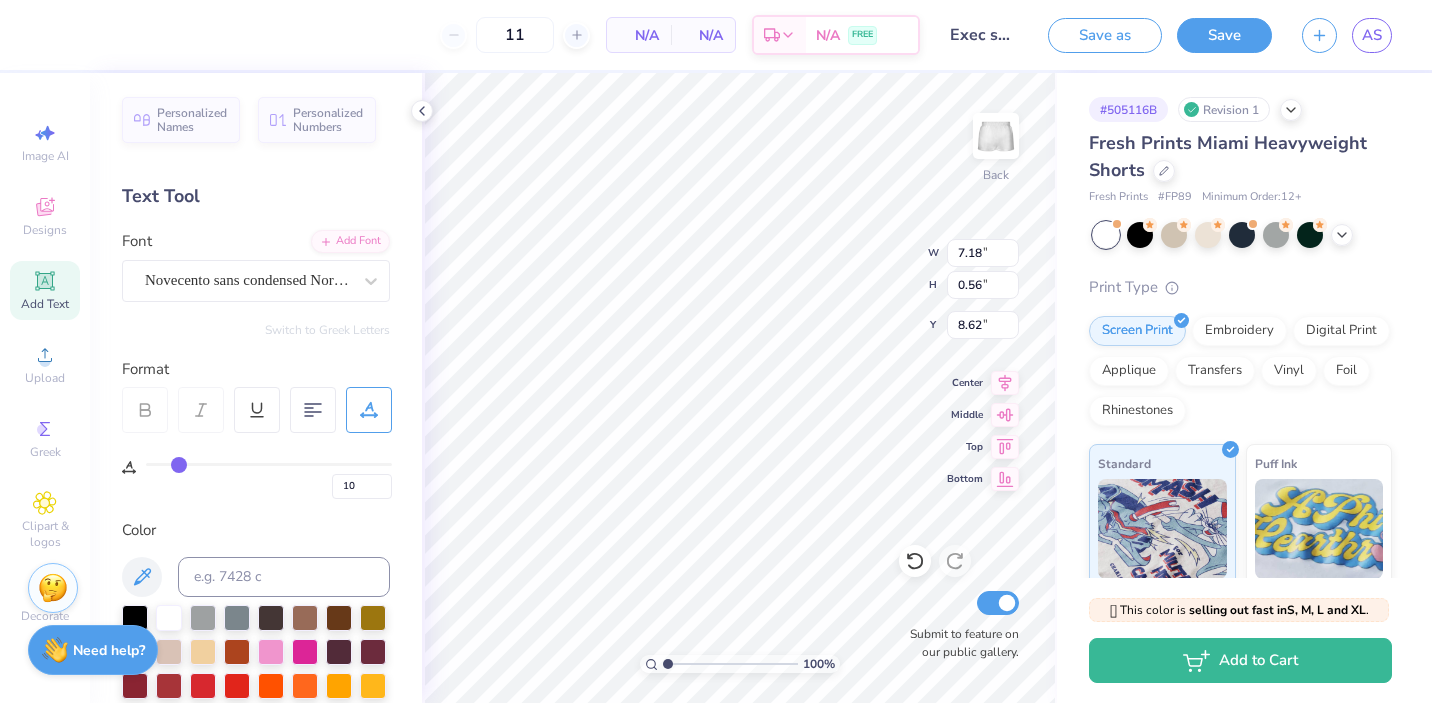 type on "11" 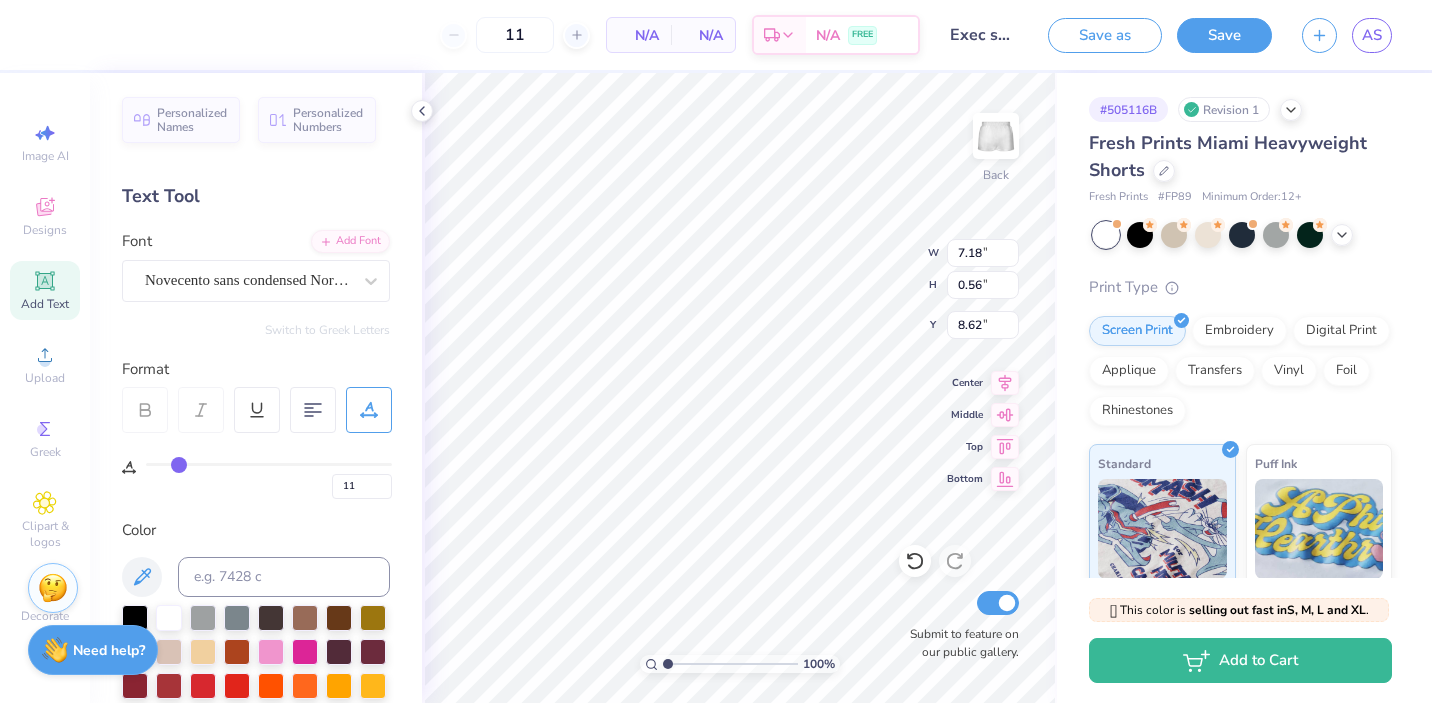 type on "12" 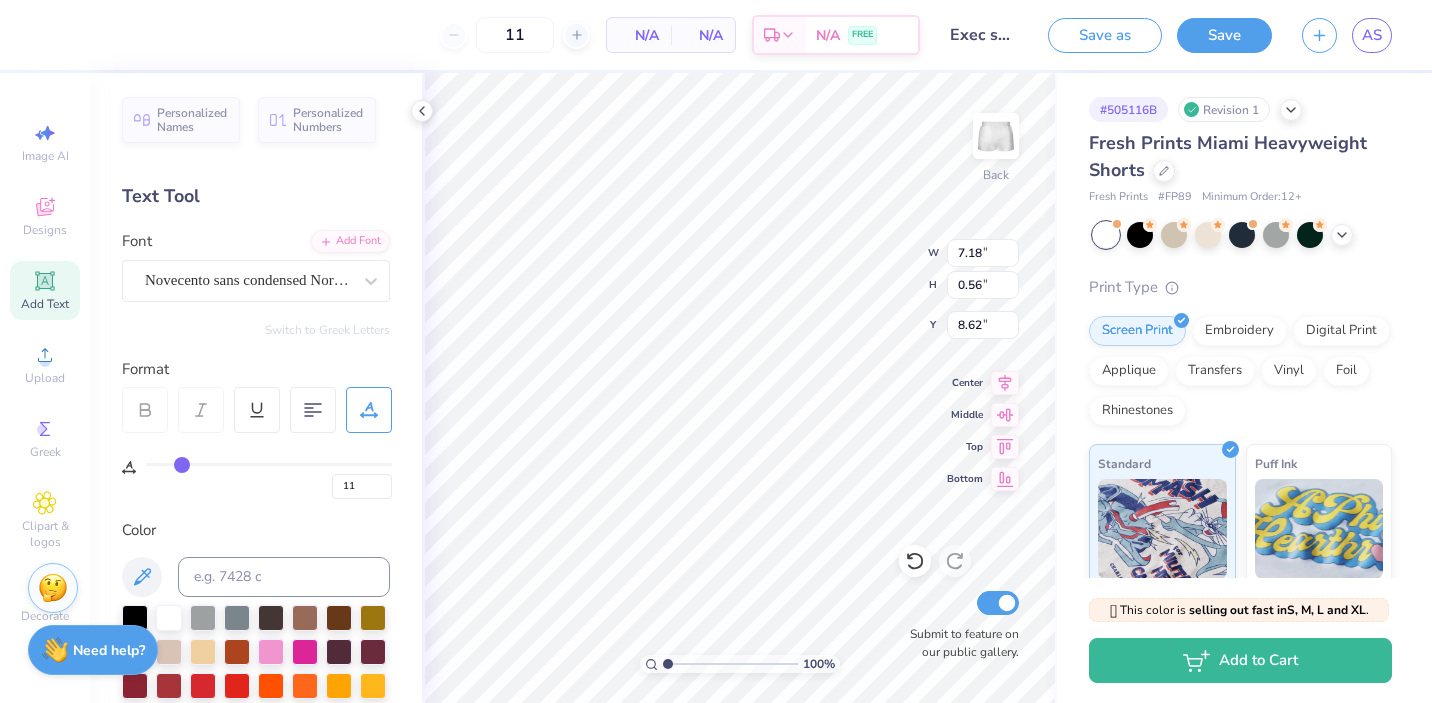 type on "12" 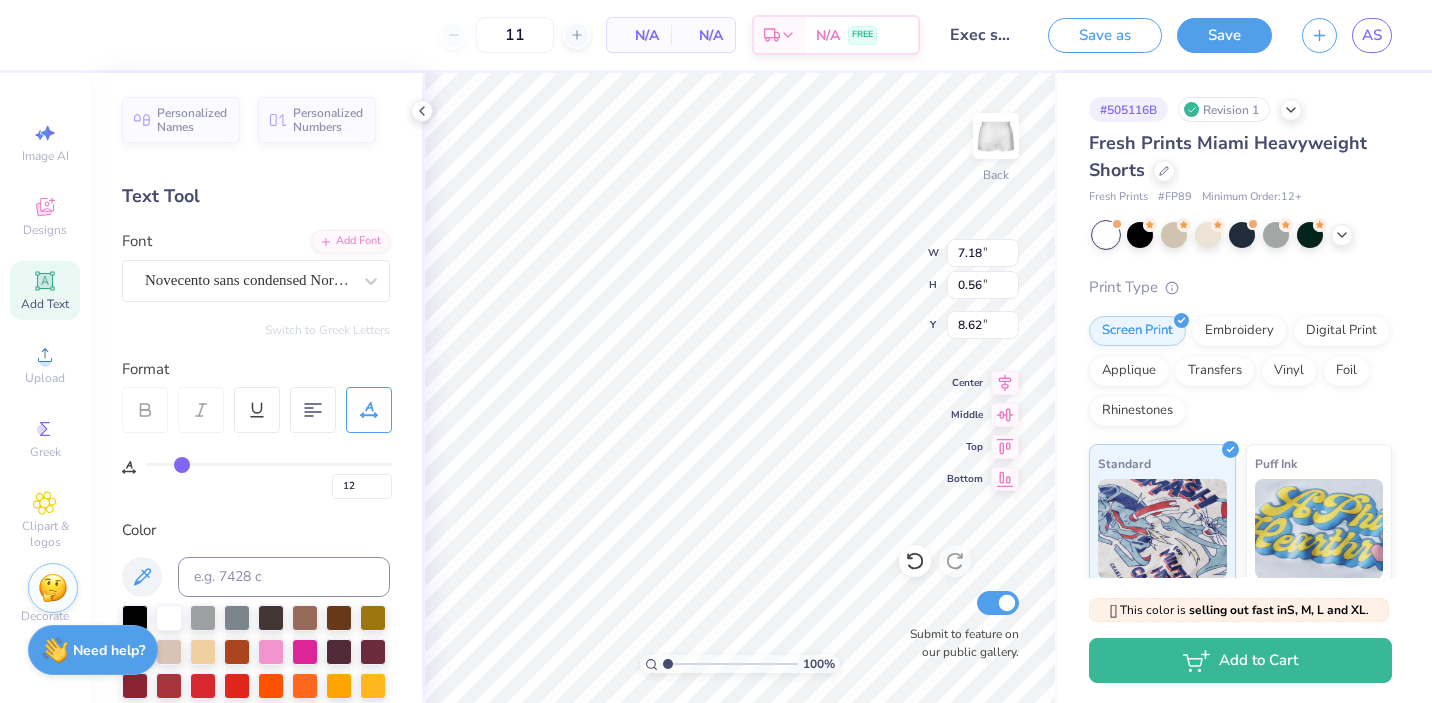 type on "14" 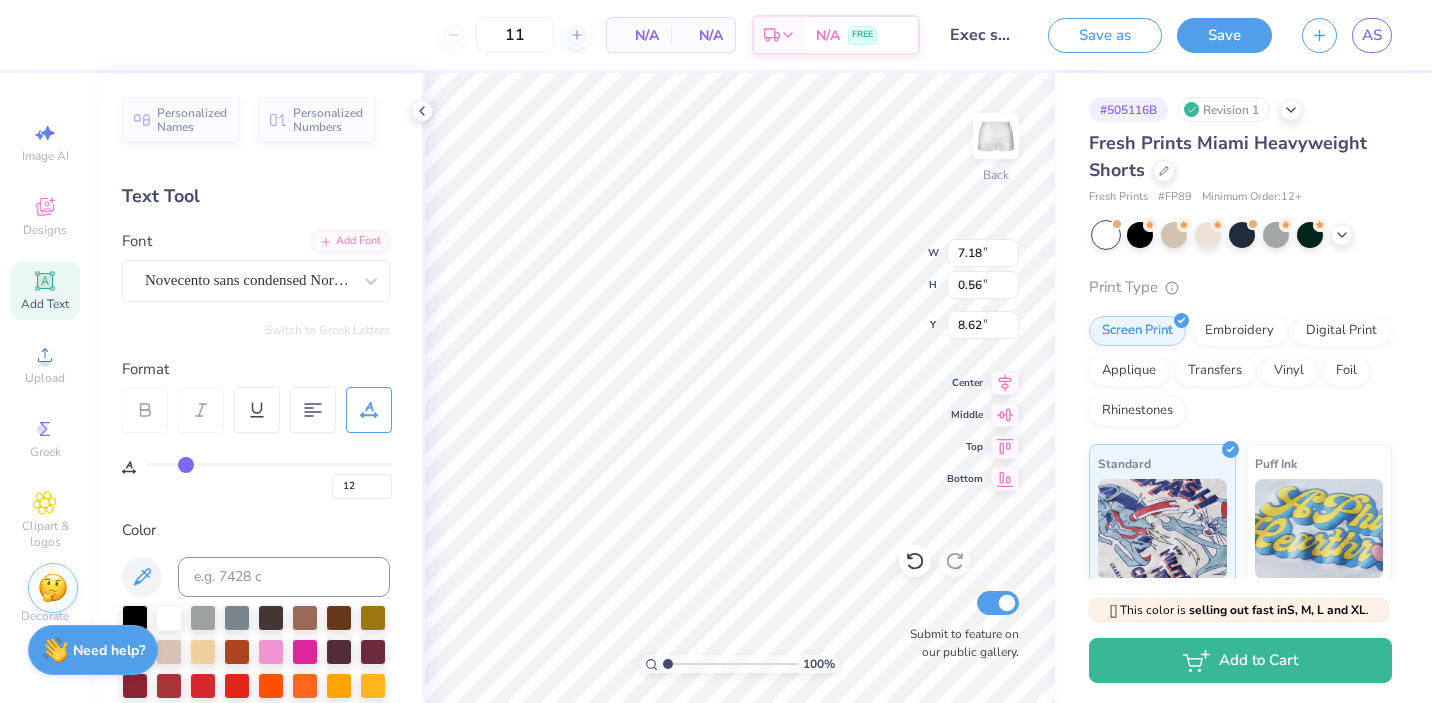 type on "14" 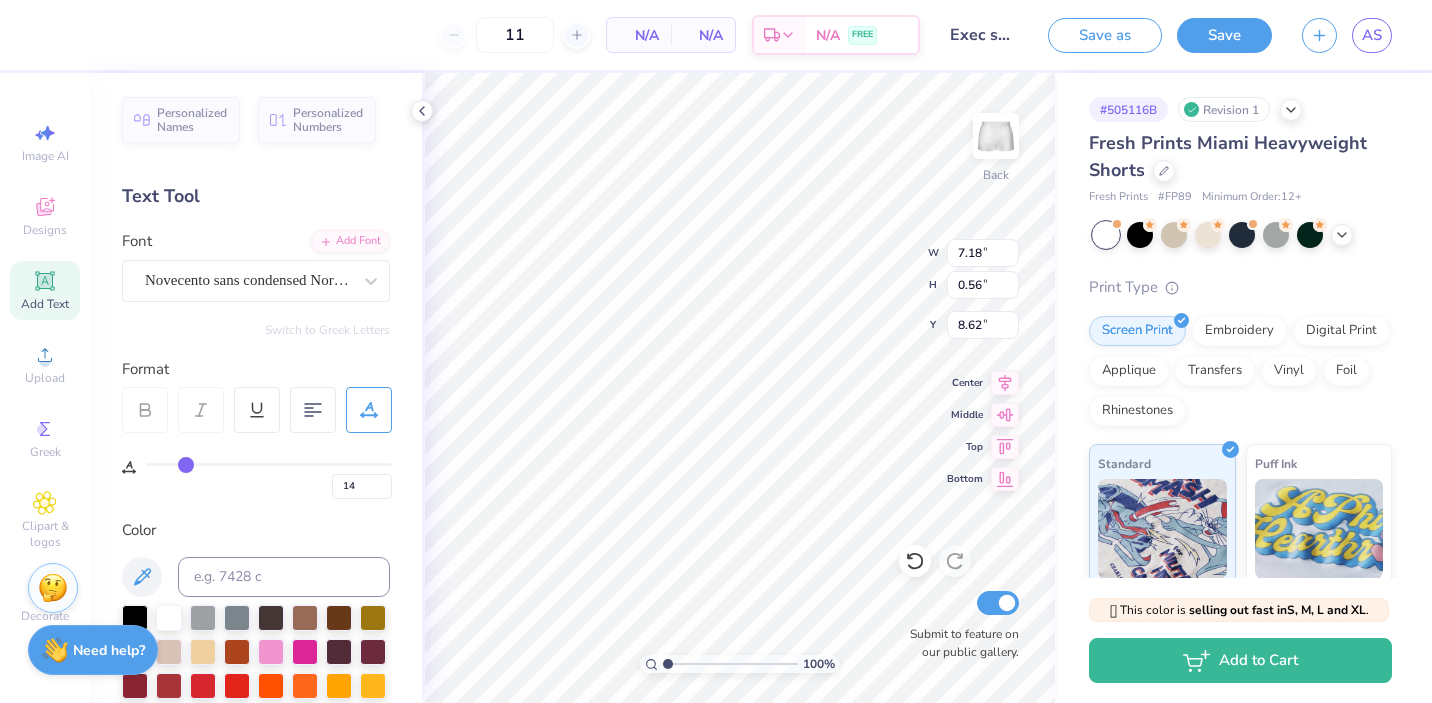 type on "15" 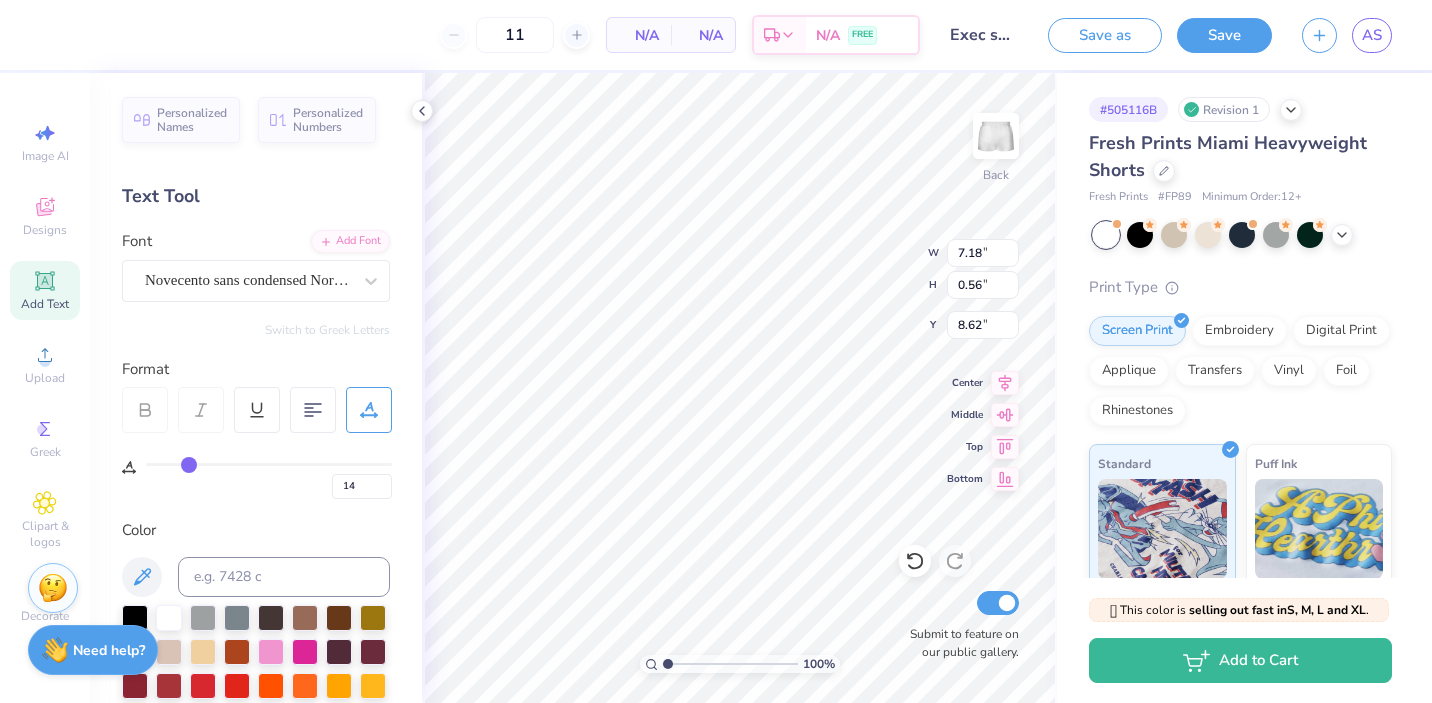 type on "15" 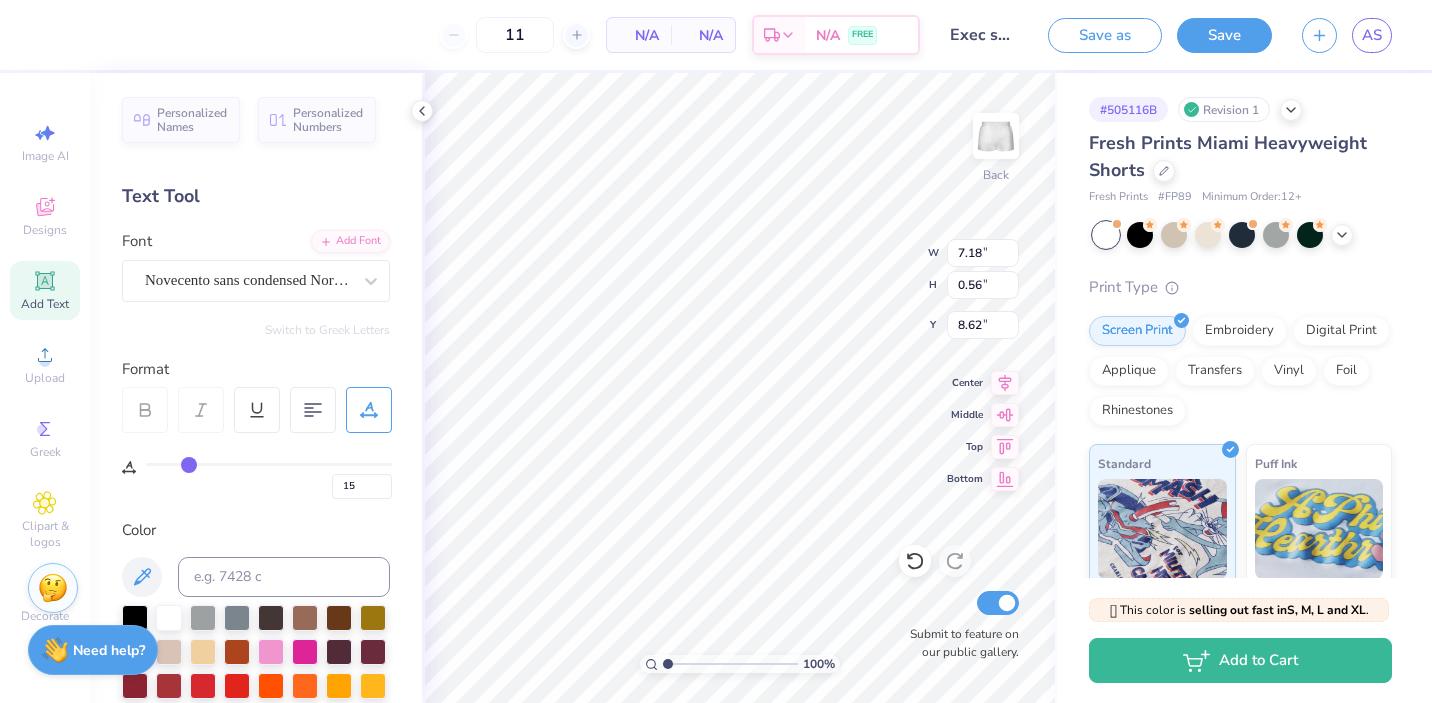 type on "17" 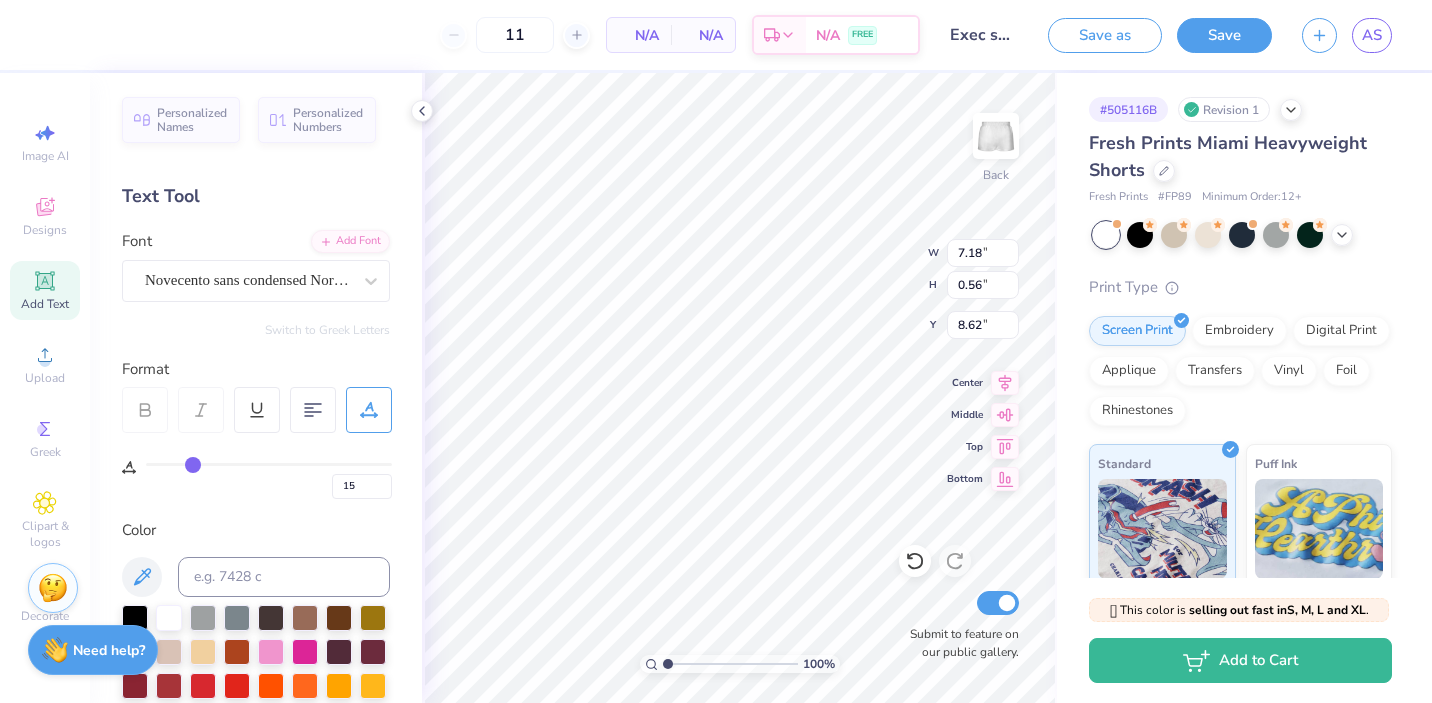 type on "17" 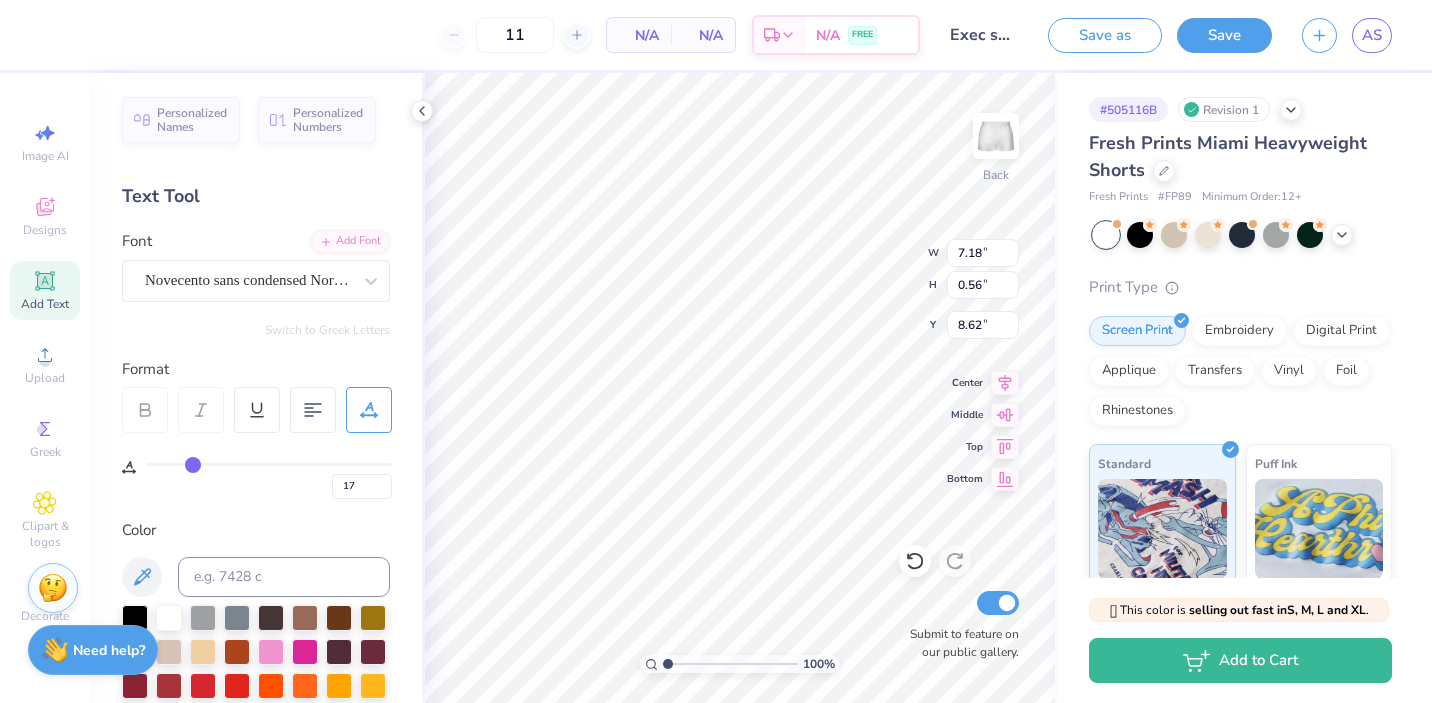 type on "18" 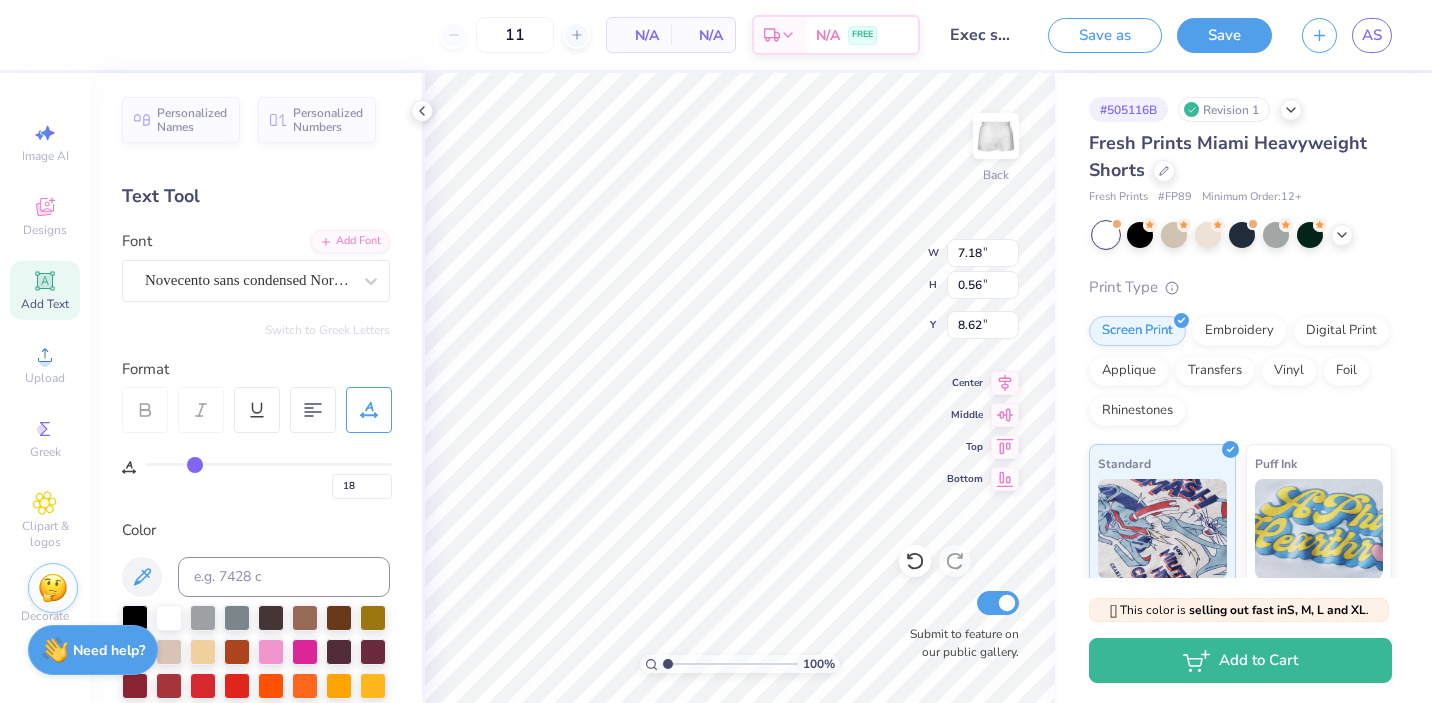 type on "19" 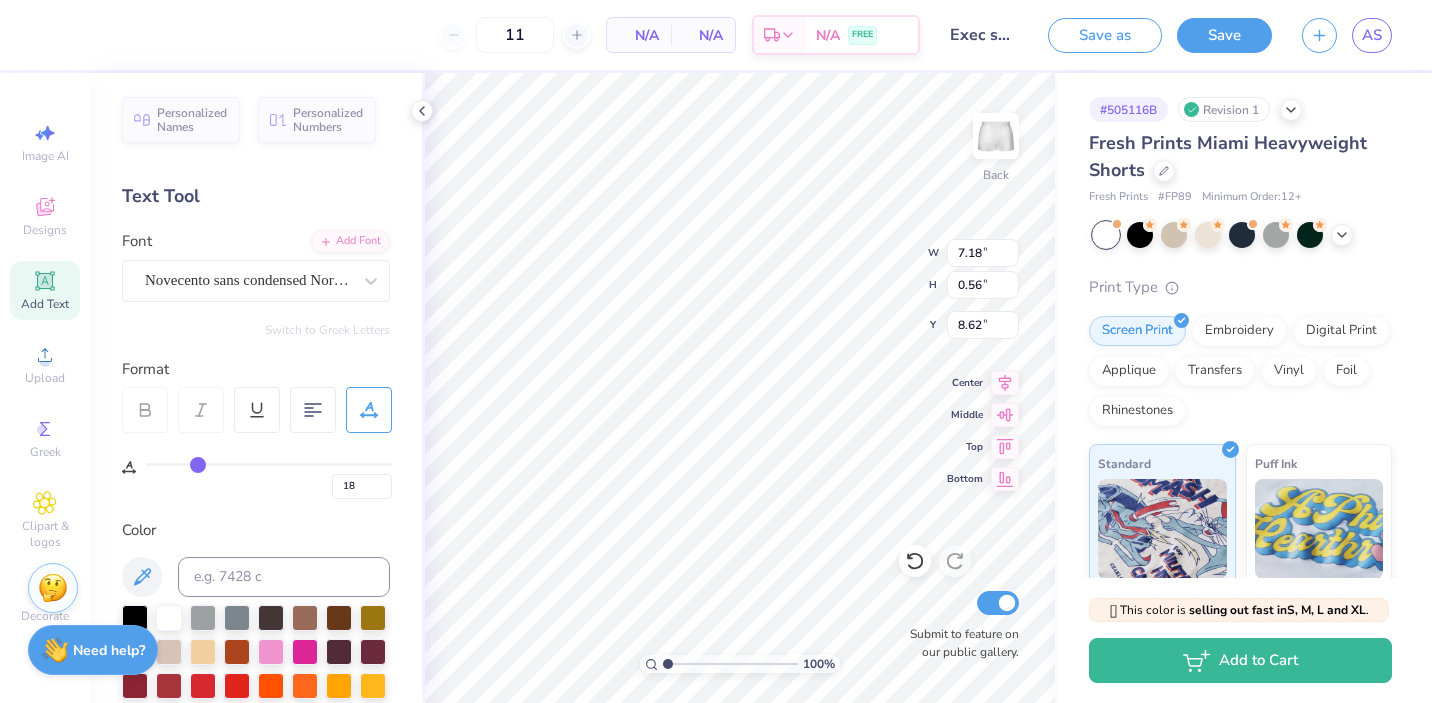 type on "19" 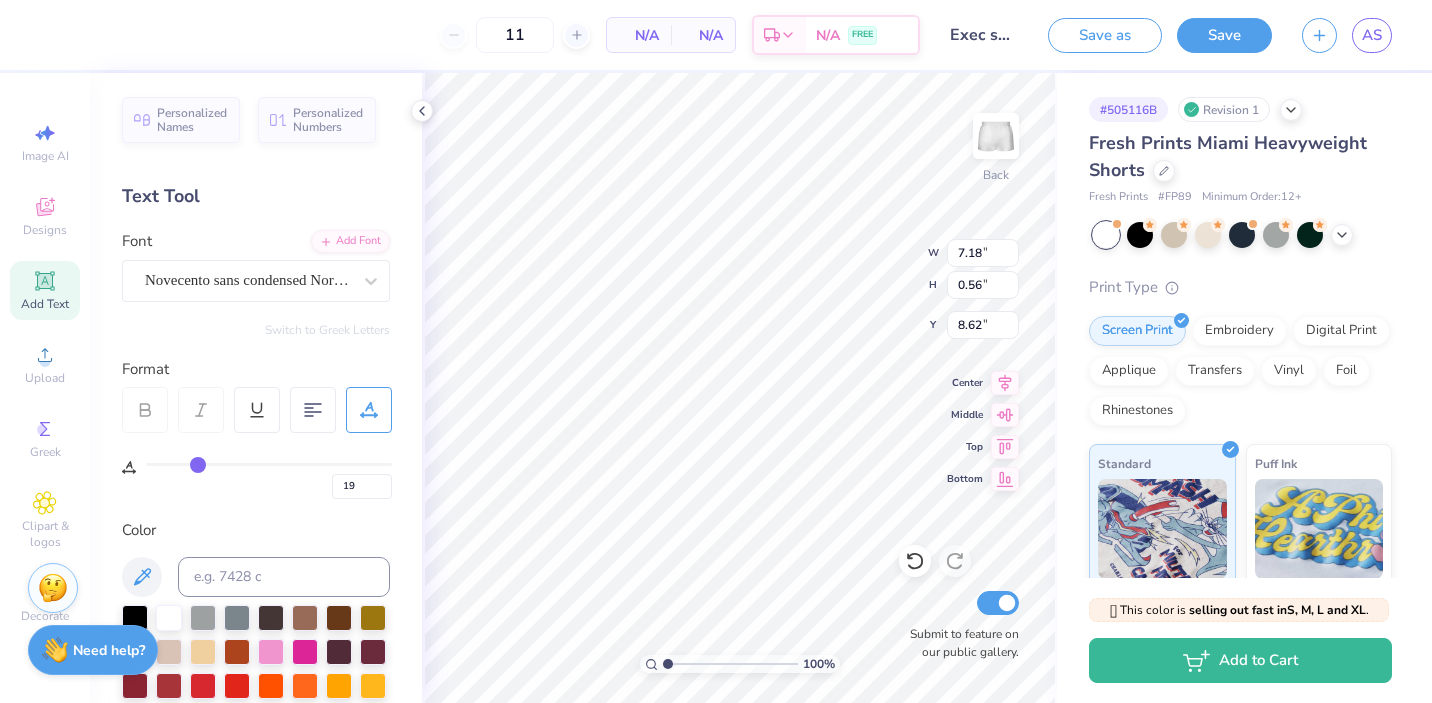 drag, startPoint x: 175, startPoint y: 464, endPoint x: 198, endPoint y: 464, distance: 23 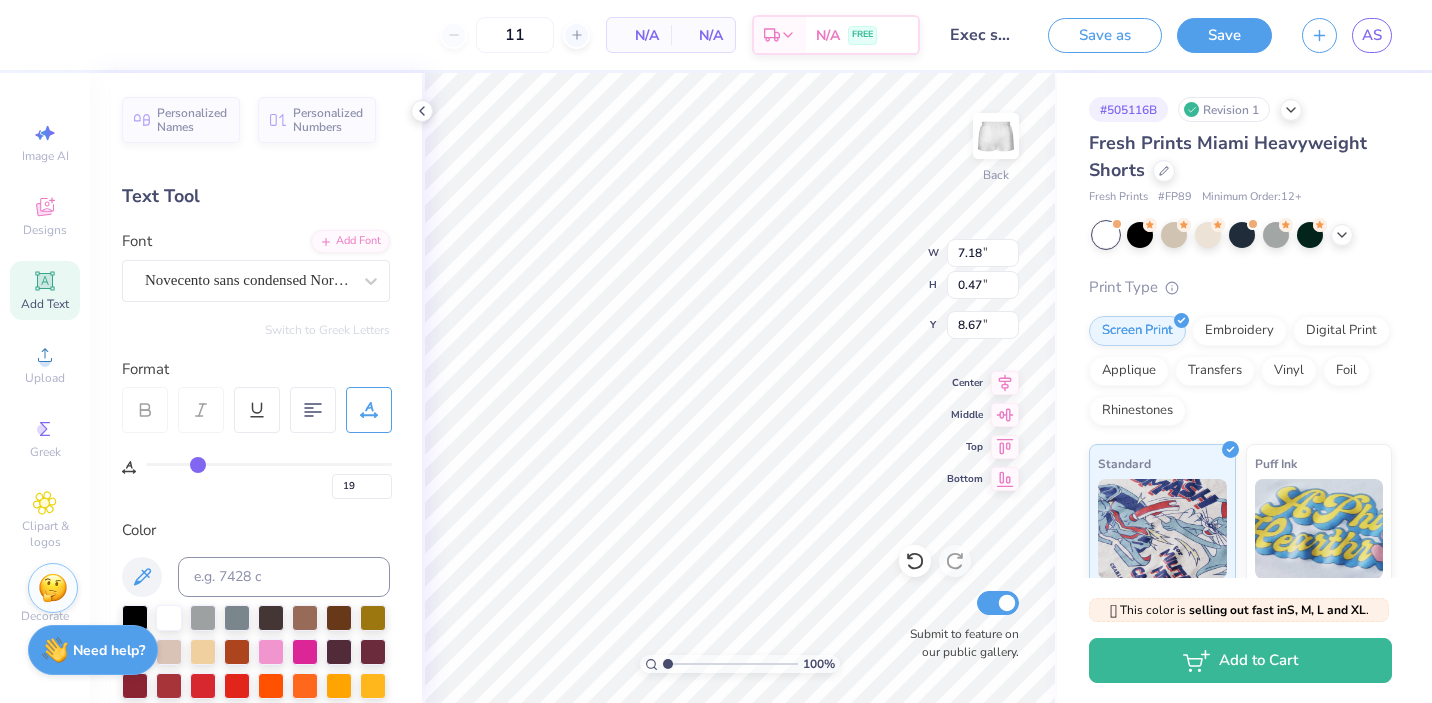 type on "16" 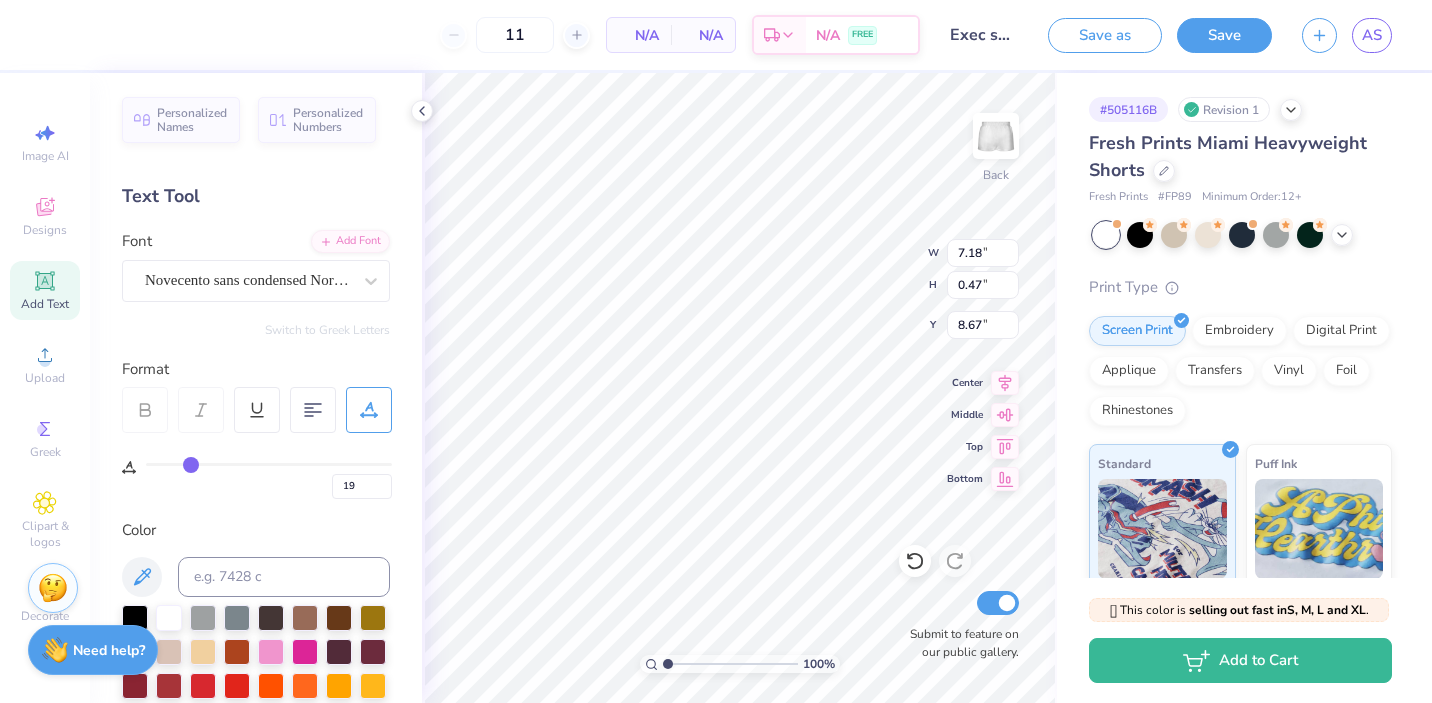 type on "16" 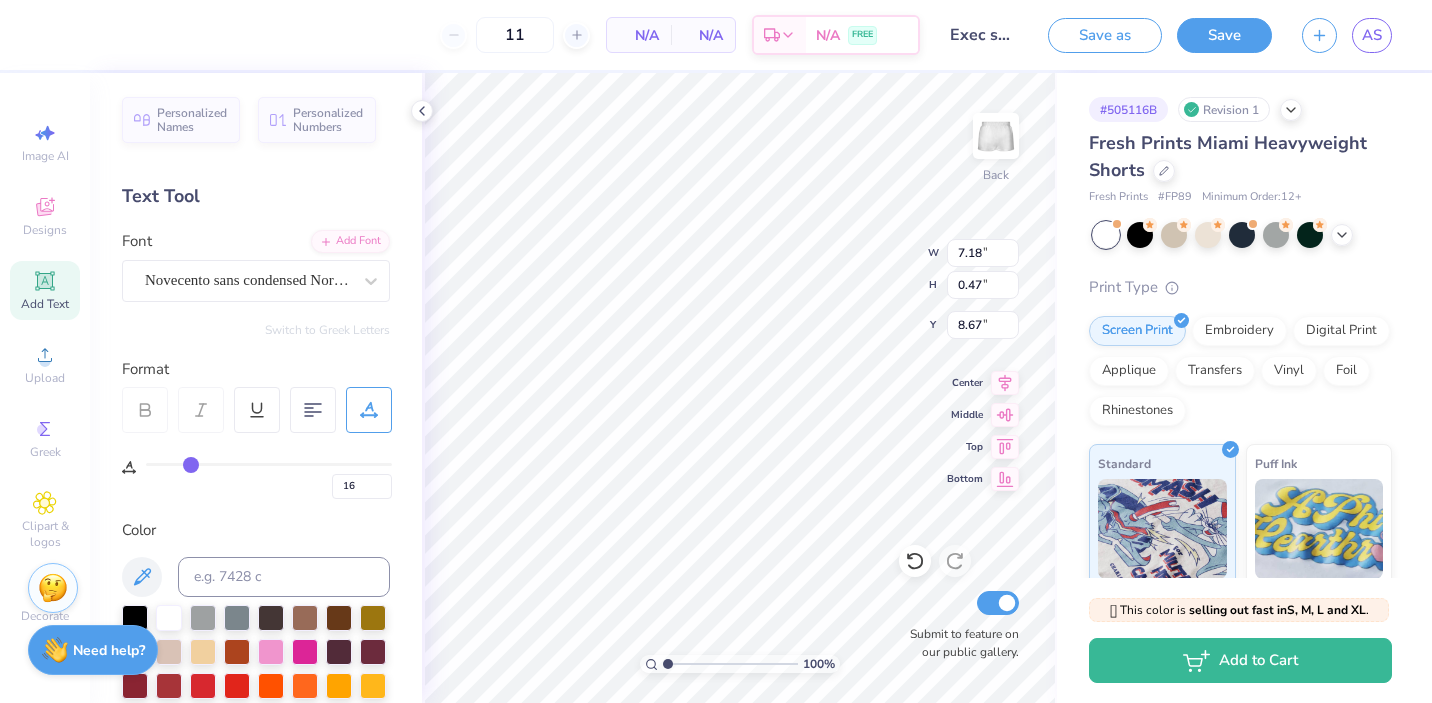 type on "13" 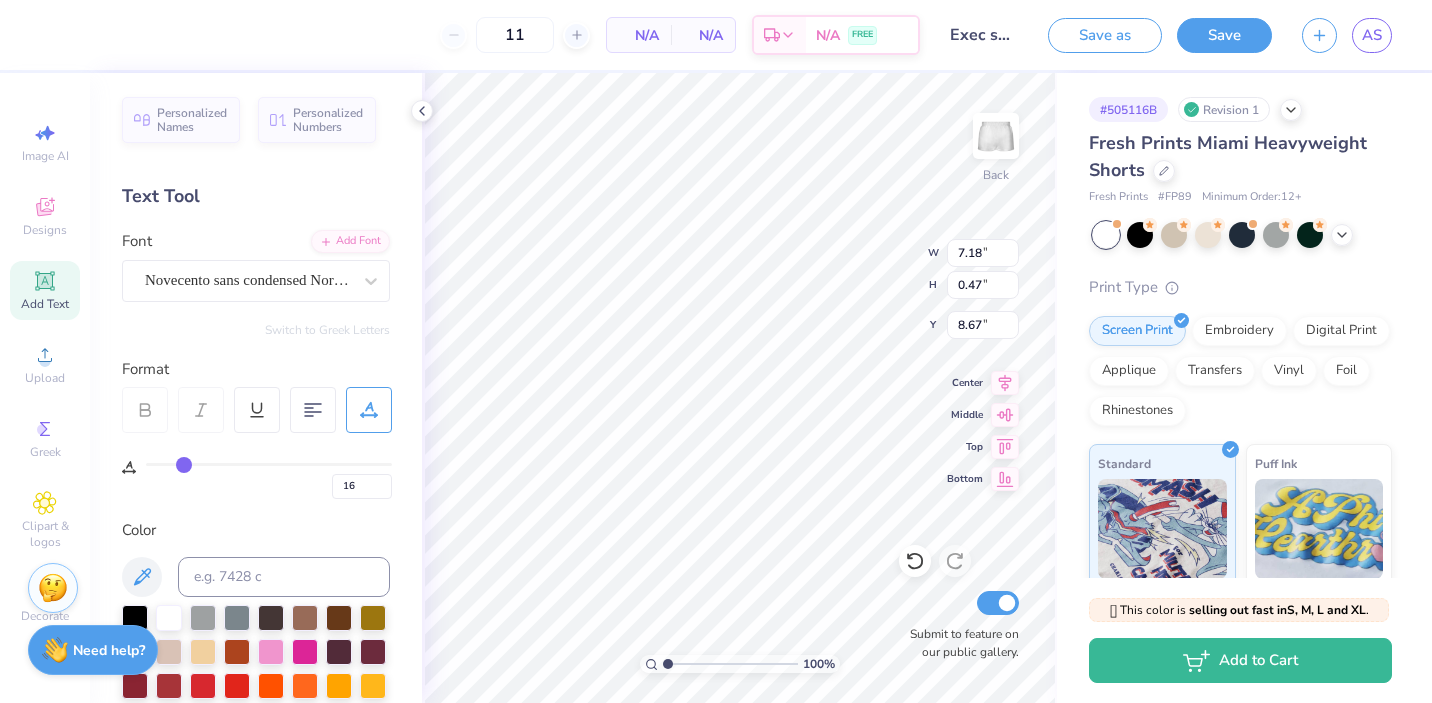 type on "13" 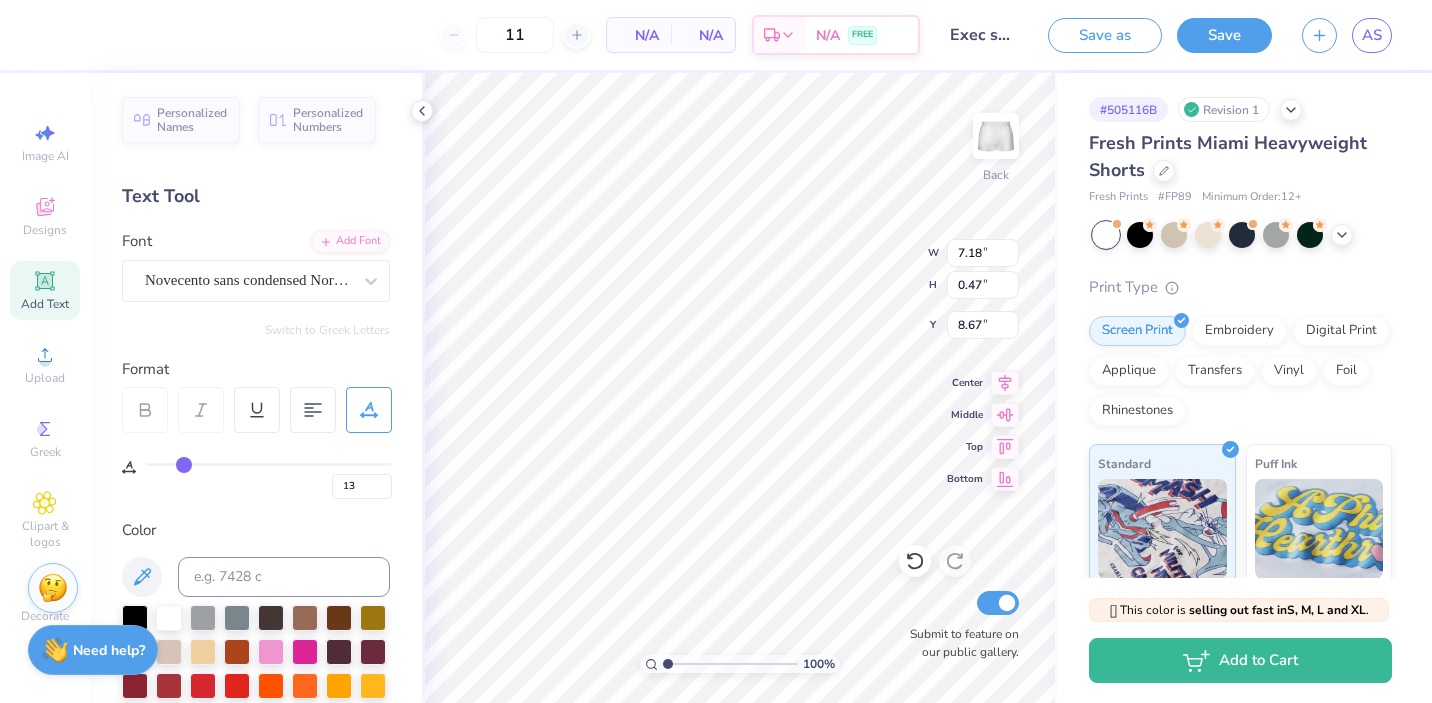 type on "8" 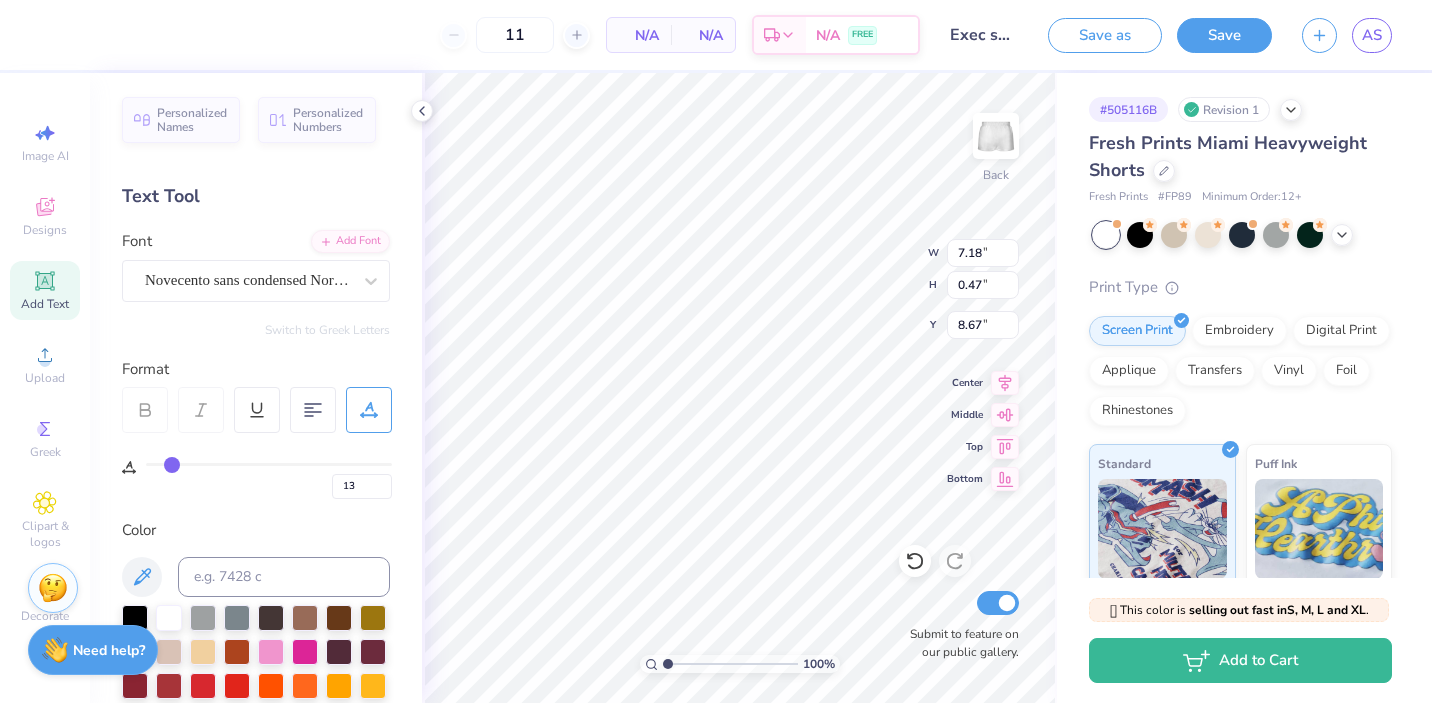 type on "8" 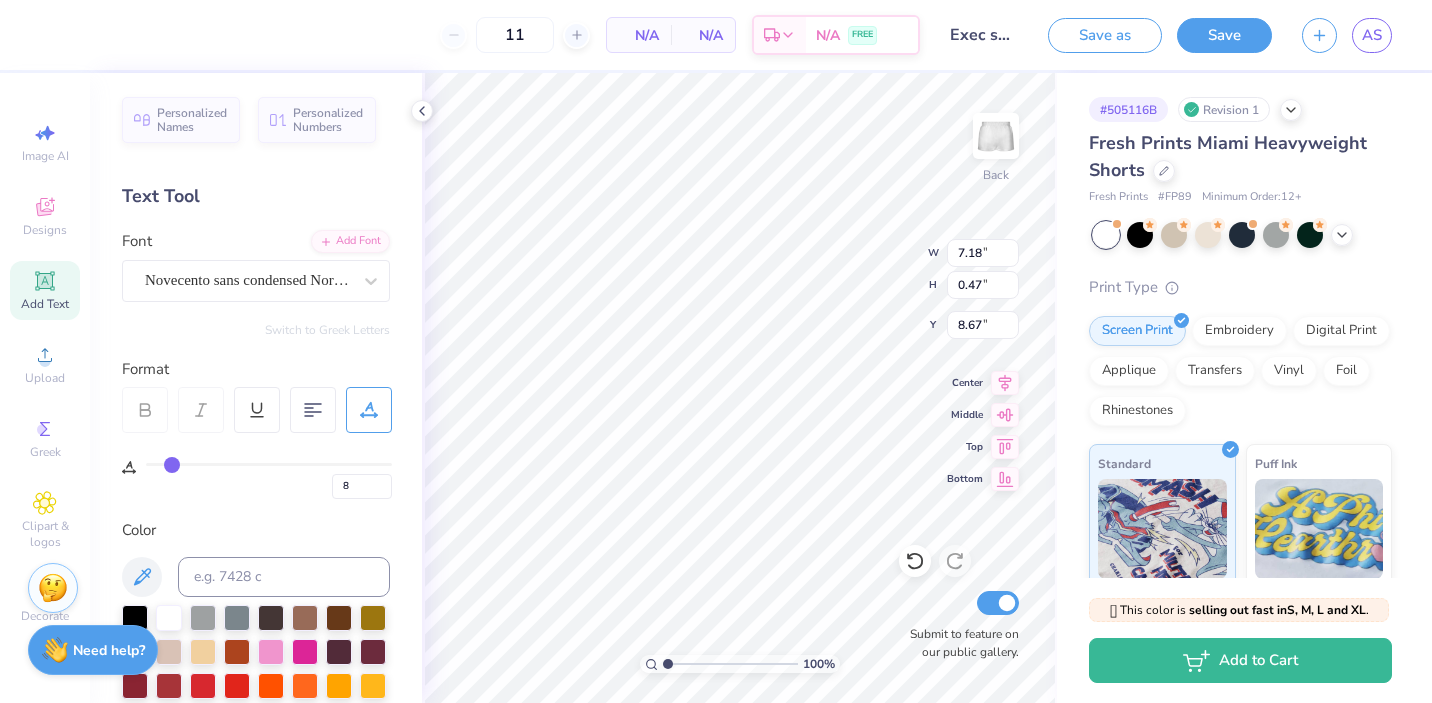type on "3" 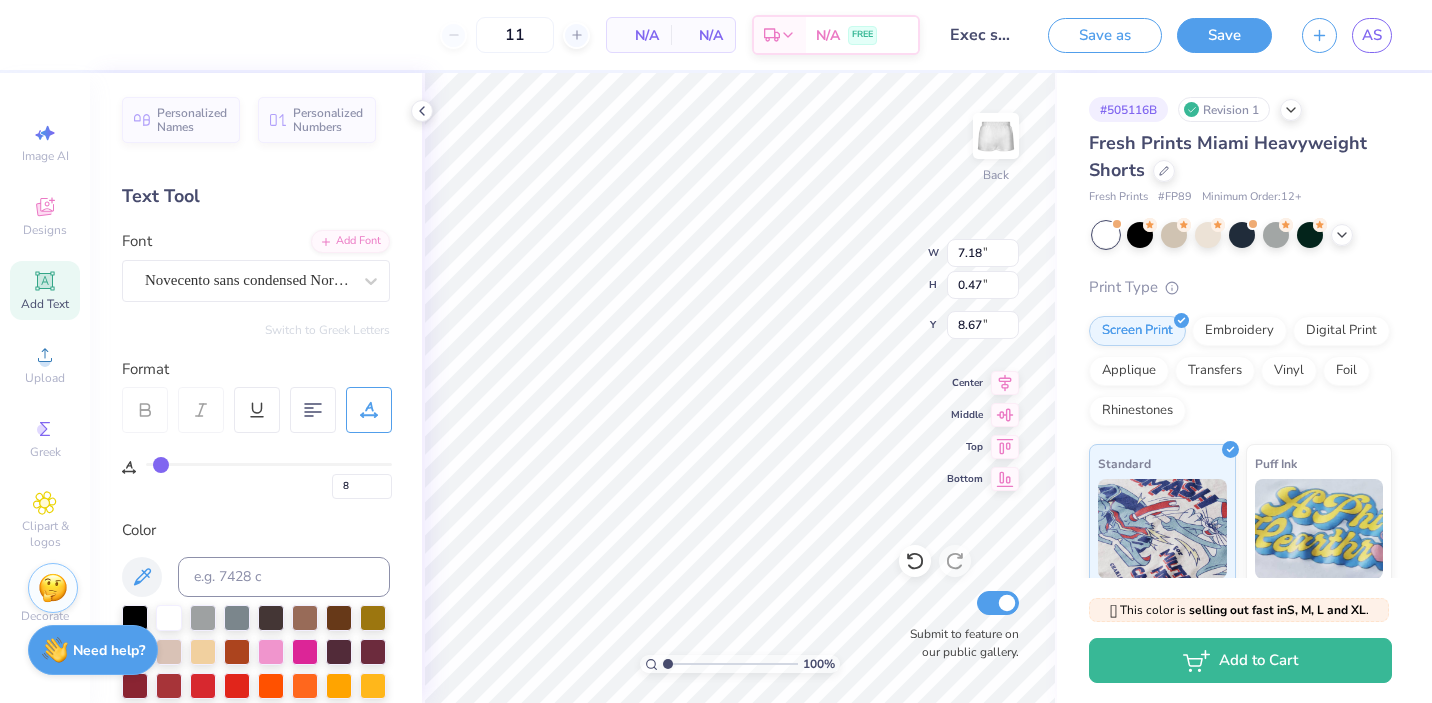 type on "3" 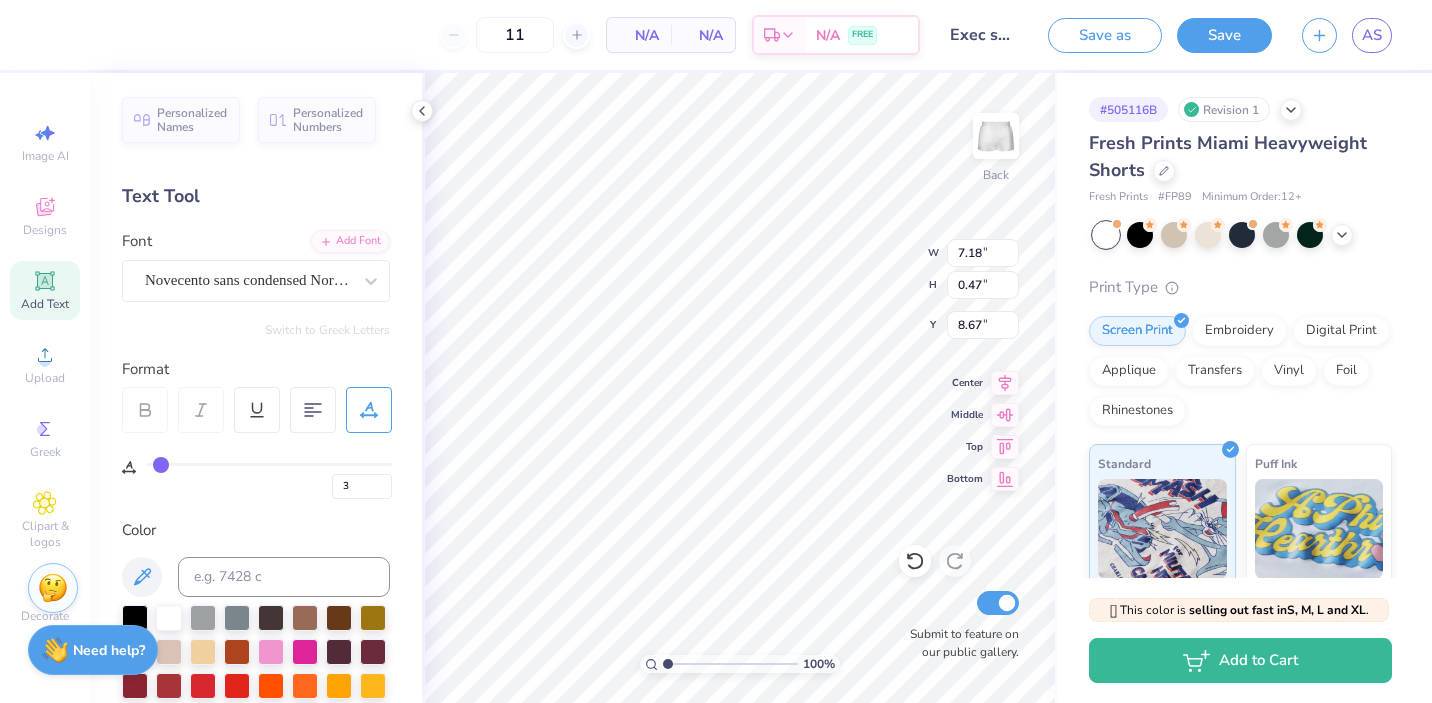 type on "0" 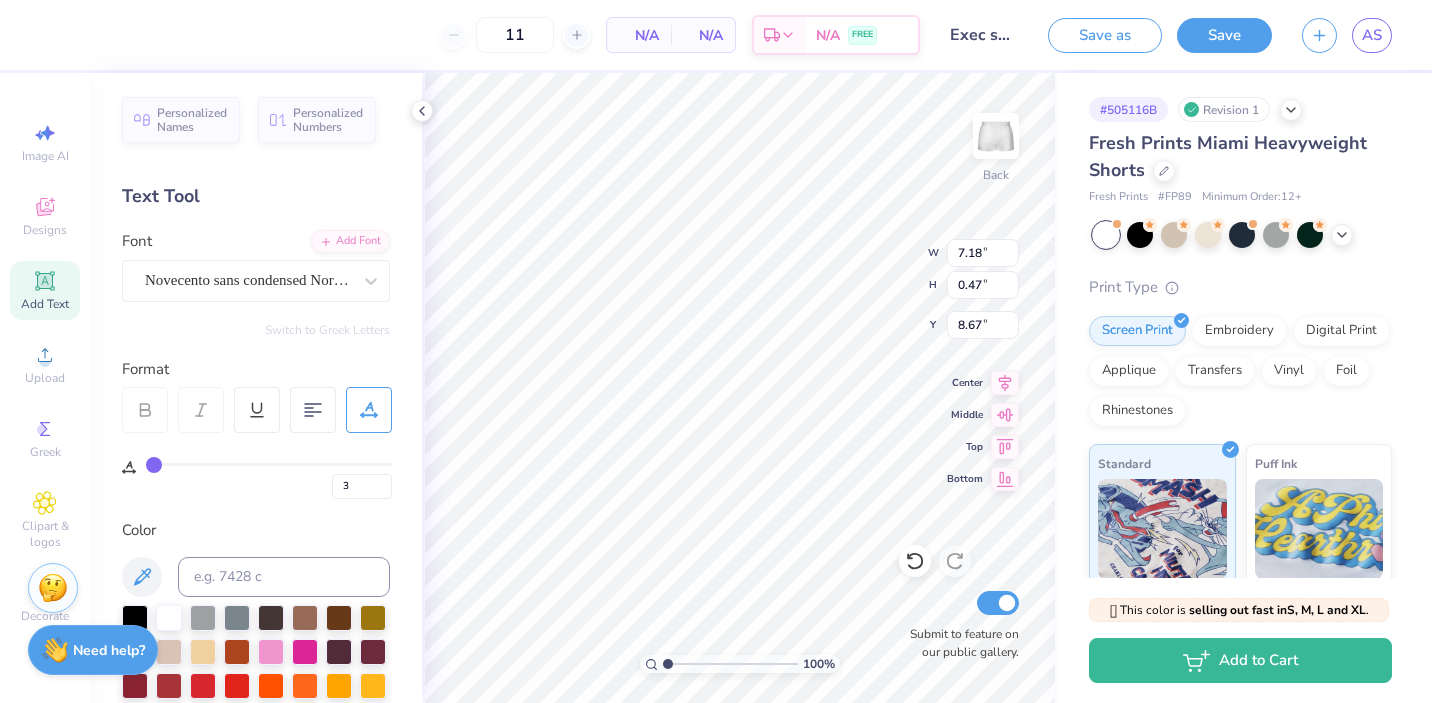 type on "0" 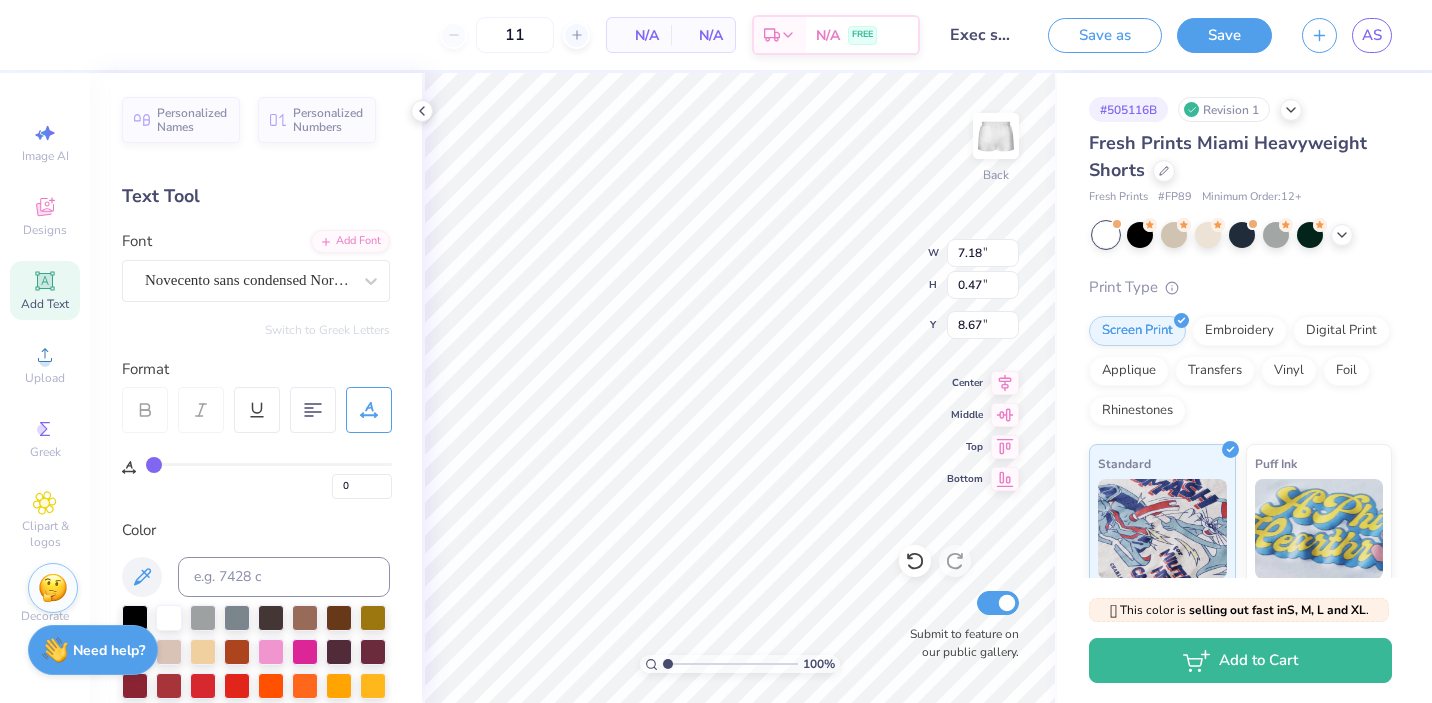drag, startPoint x: 198, startPoint y: 464, endPoint x: 54, endPoint y: 463, distance: 144.00348 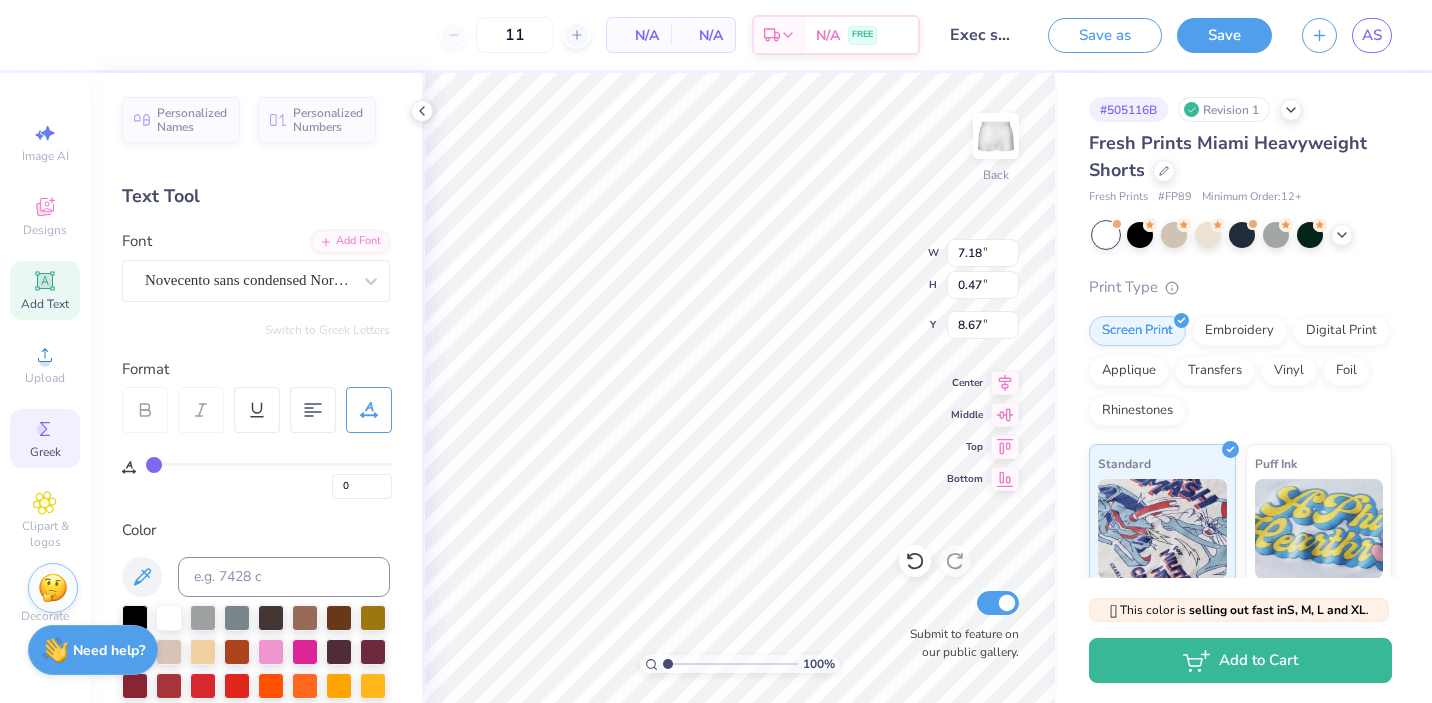 type on "4.60" 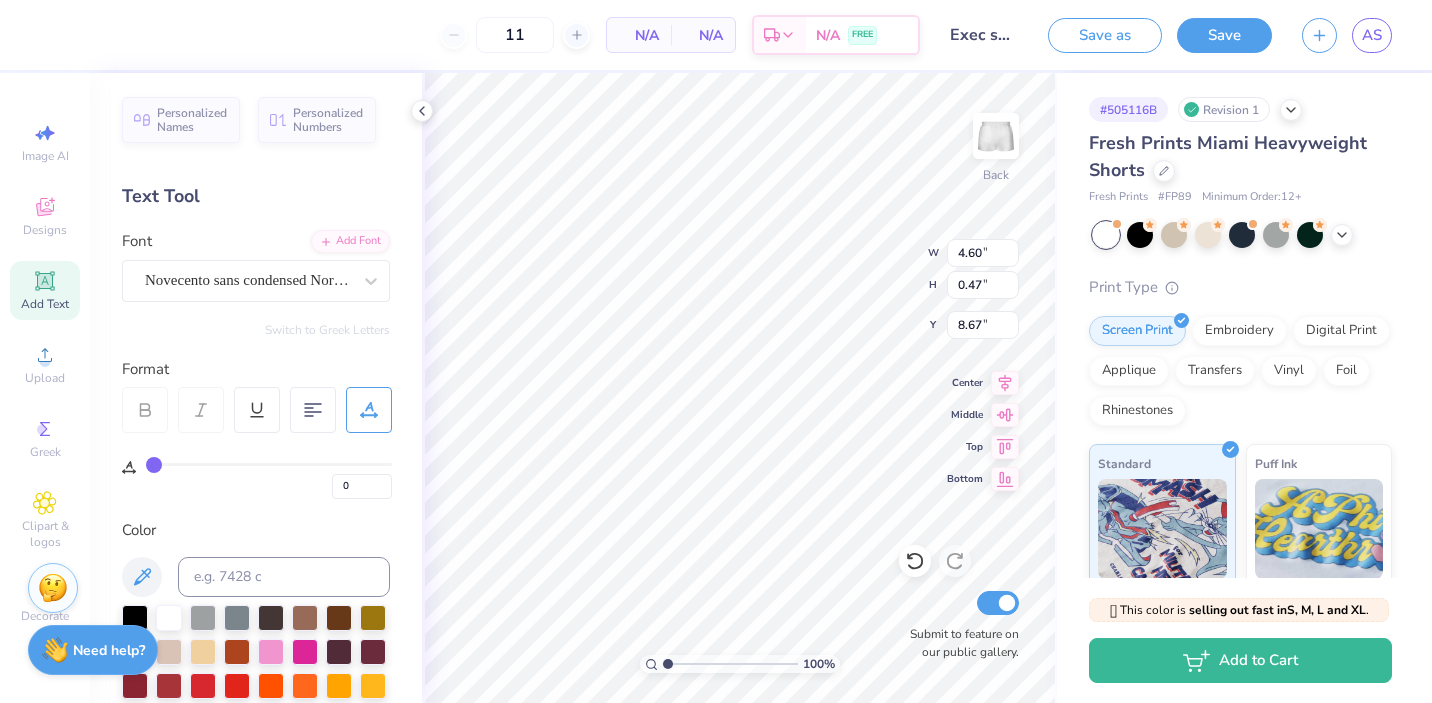 scroll, scrollTop: 0, scrollLeft: 1, axis: horizontal 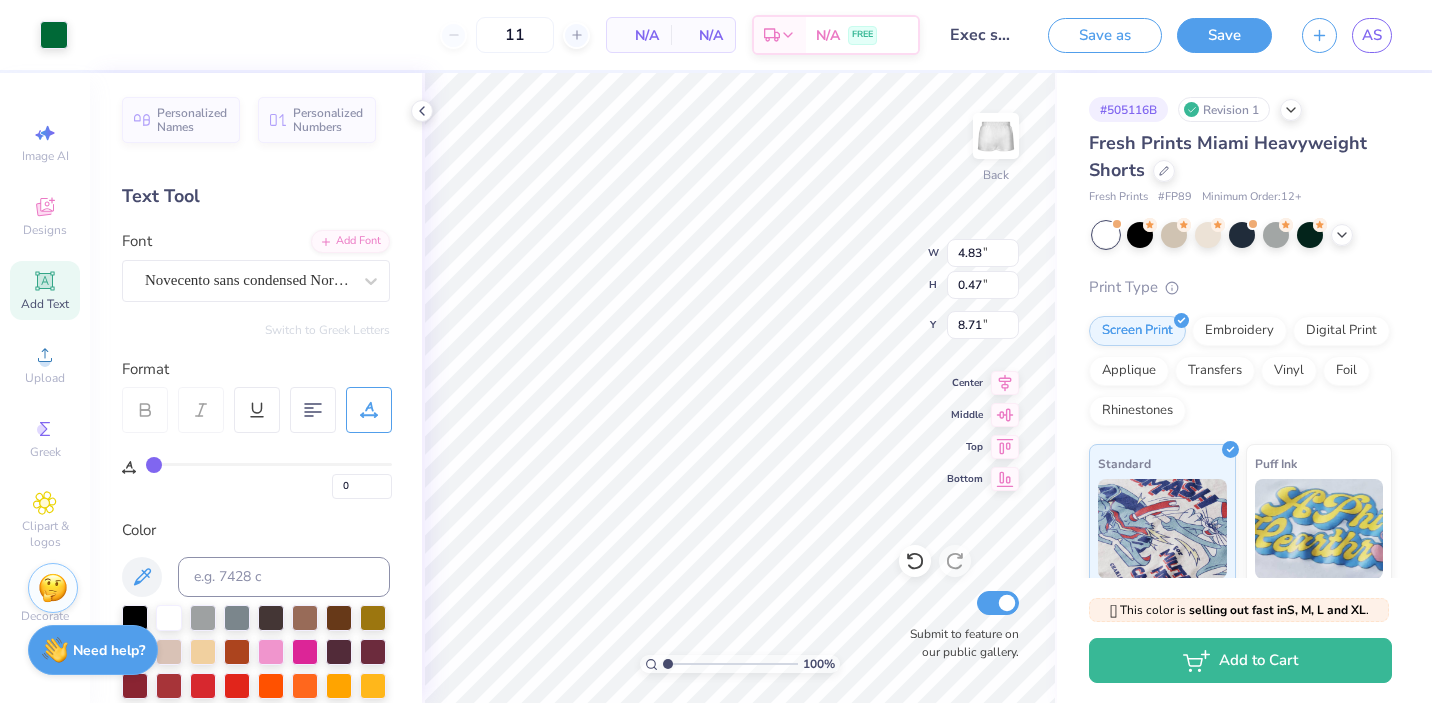 type on "4.83" 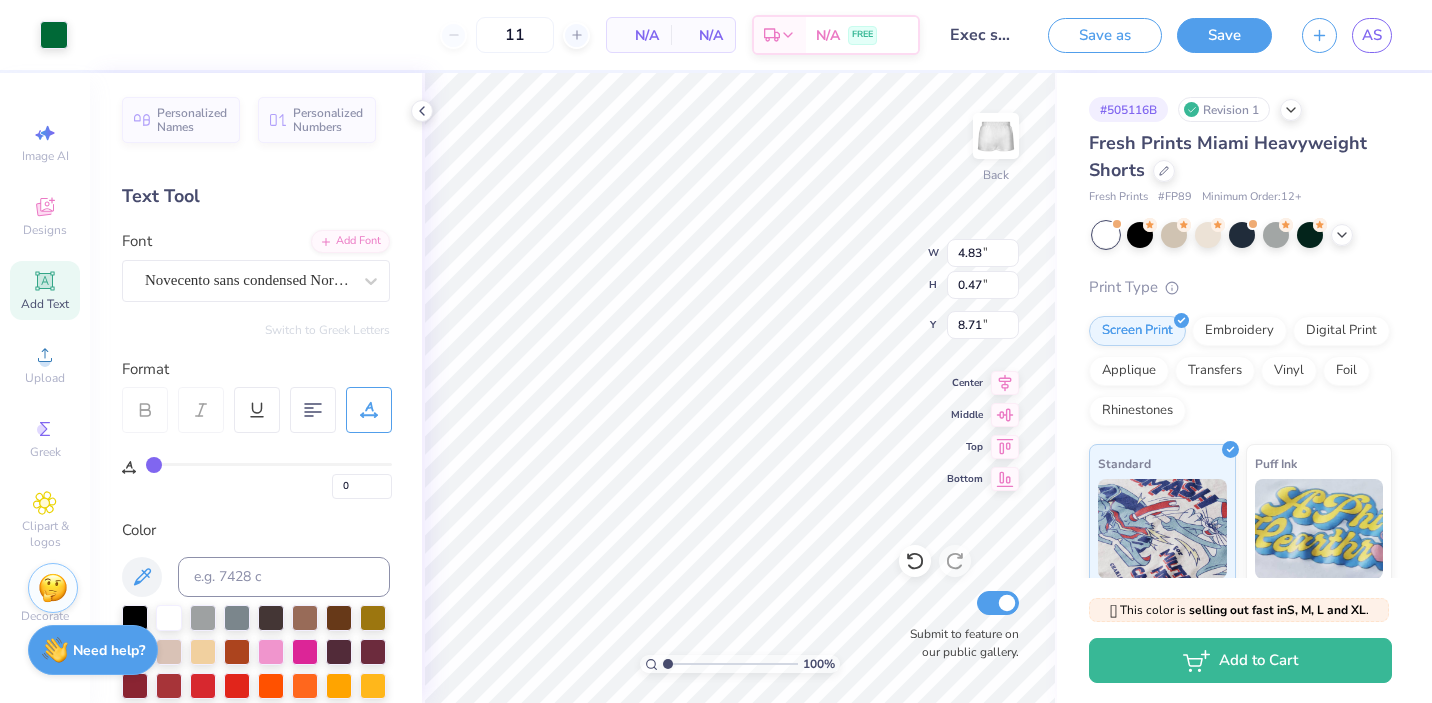 type on "0.47" 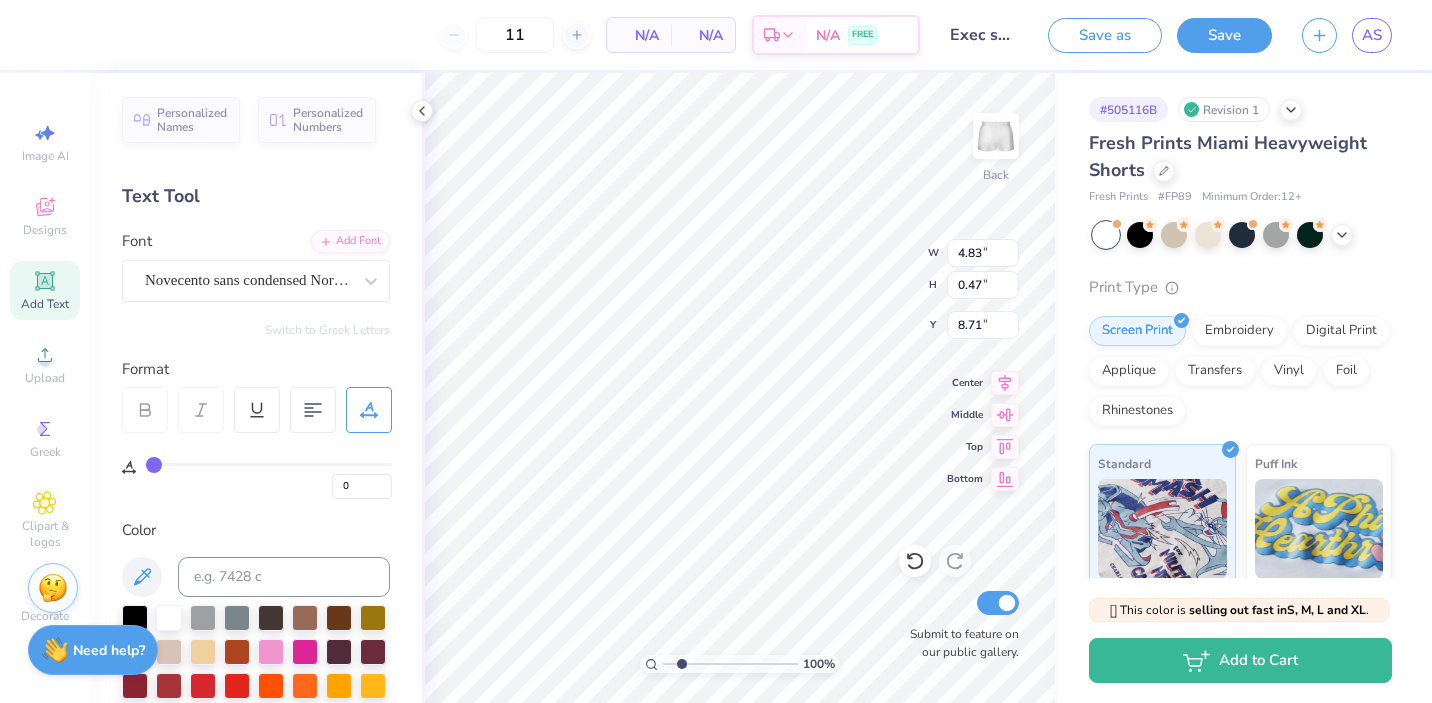 type on "2.62" 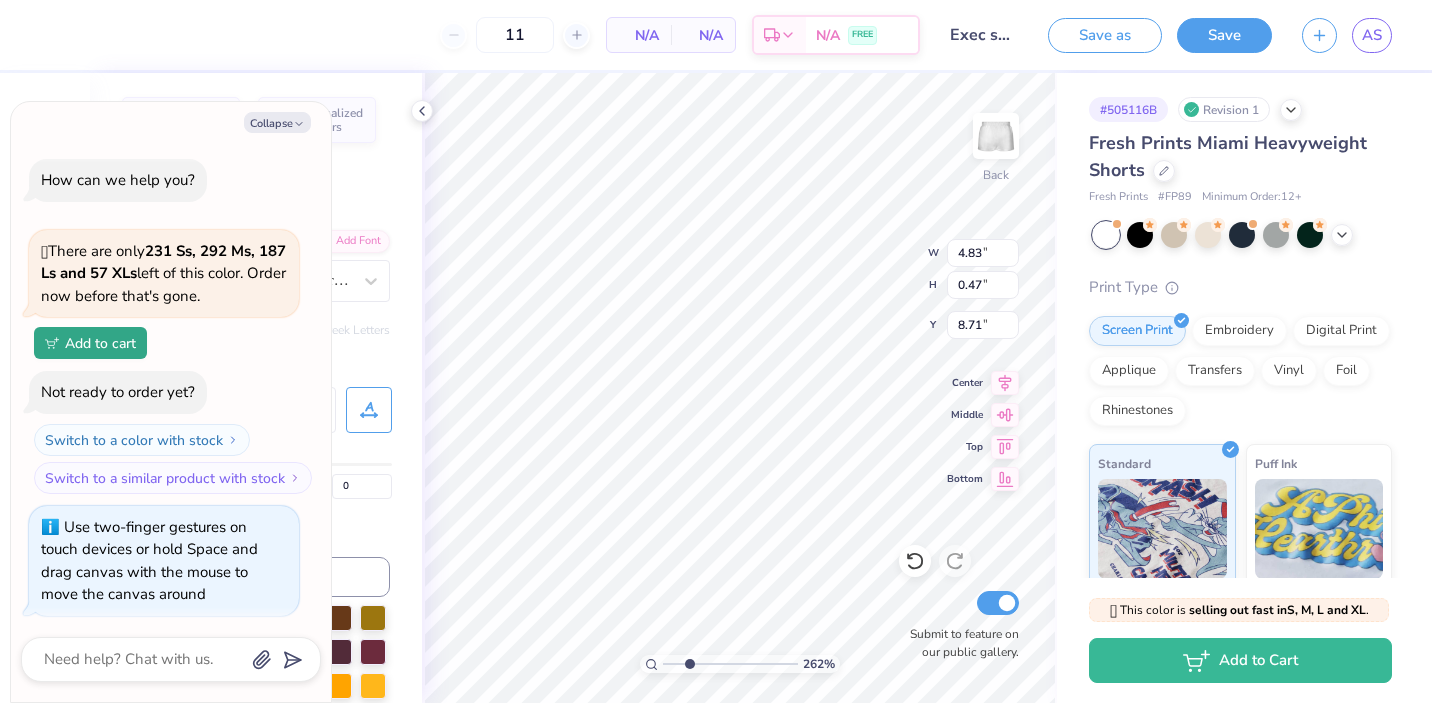 type on "2.79" 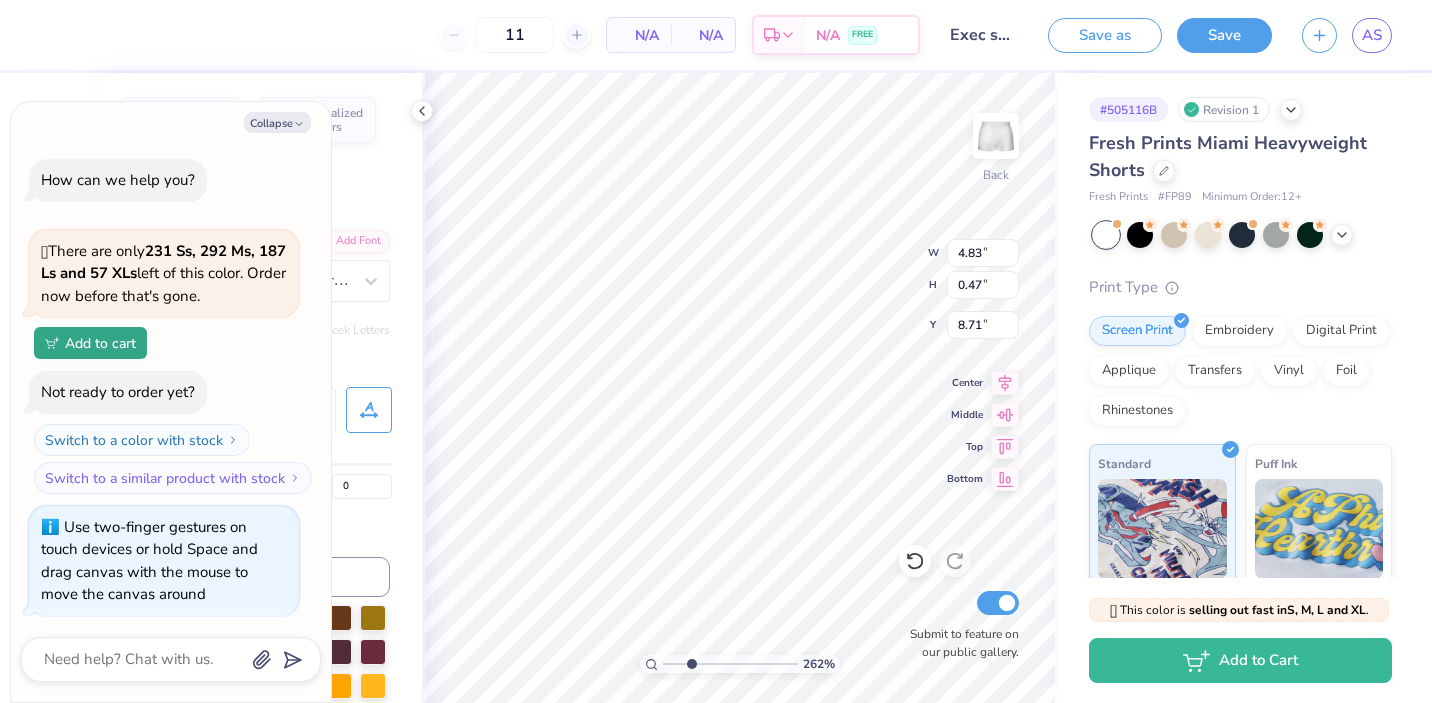 type on "x" 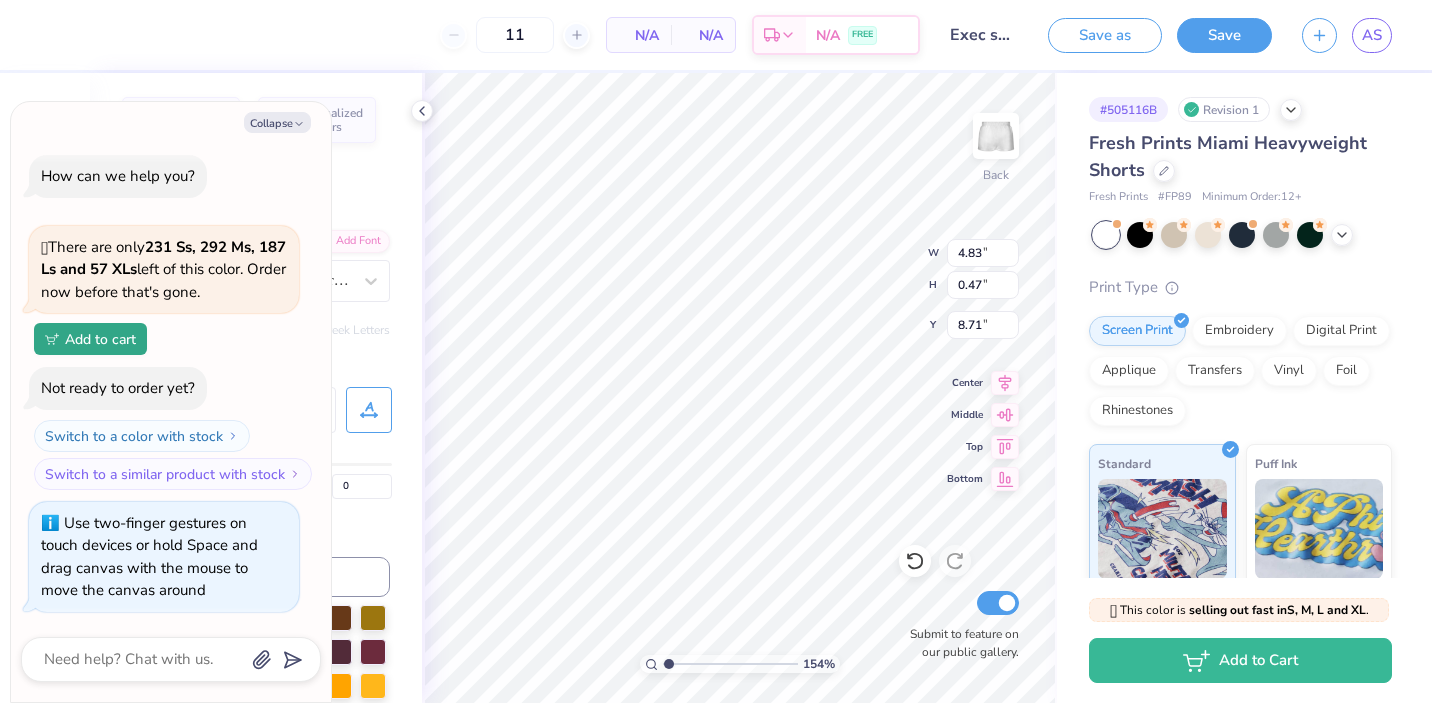 type on "1" 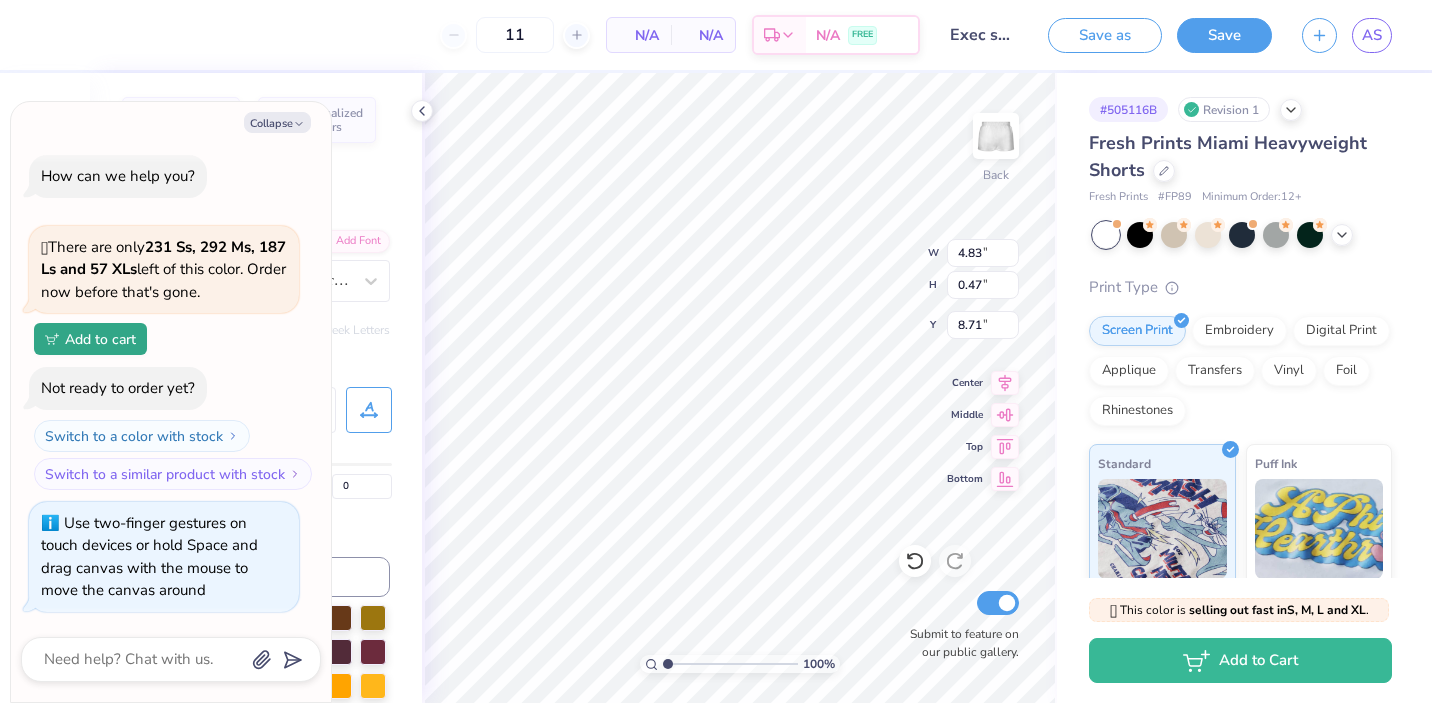 drag, startPoint x: 668, startPoint y: 663, endPoint x: 658, endPoint y: 654, distance: 13.453624 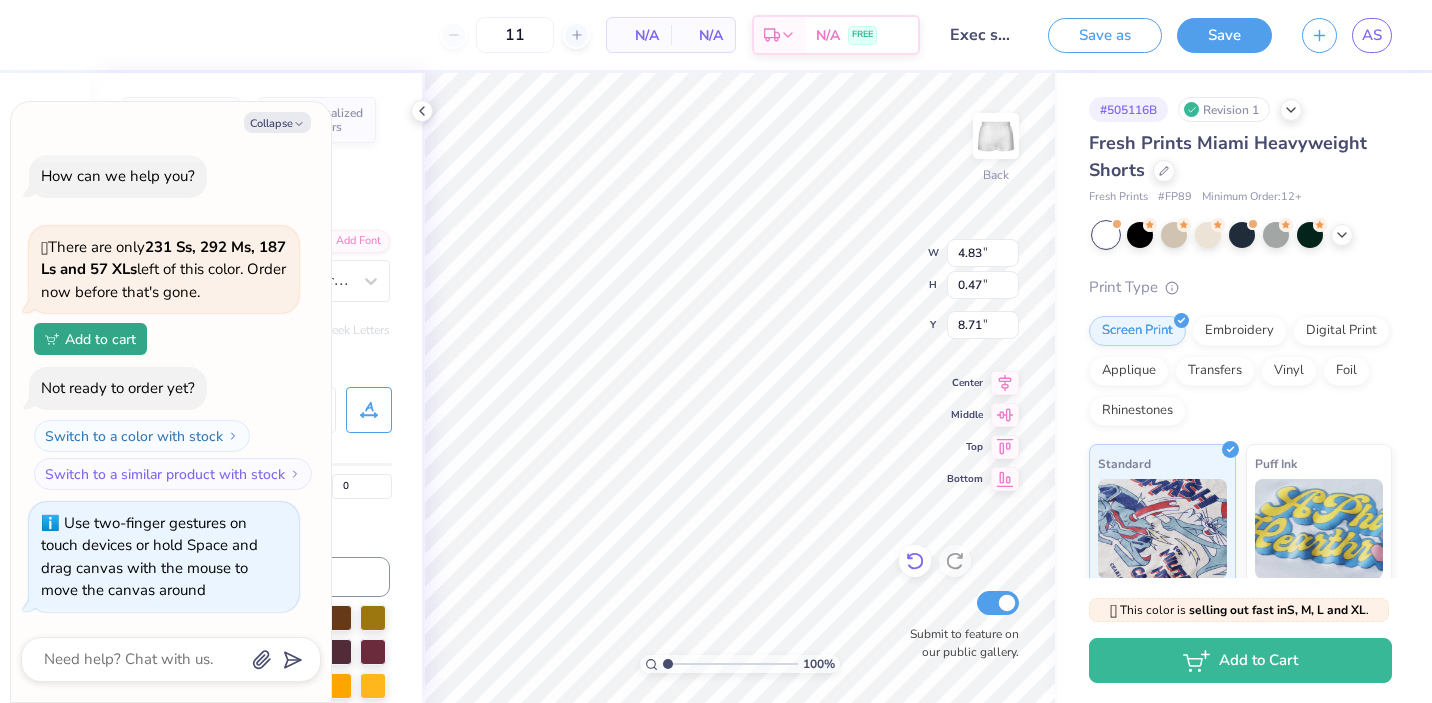 scroll, scrollTop: 0, scrollLeft: 10, axis: horizontal 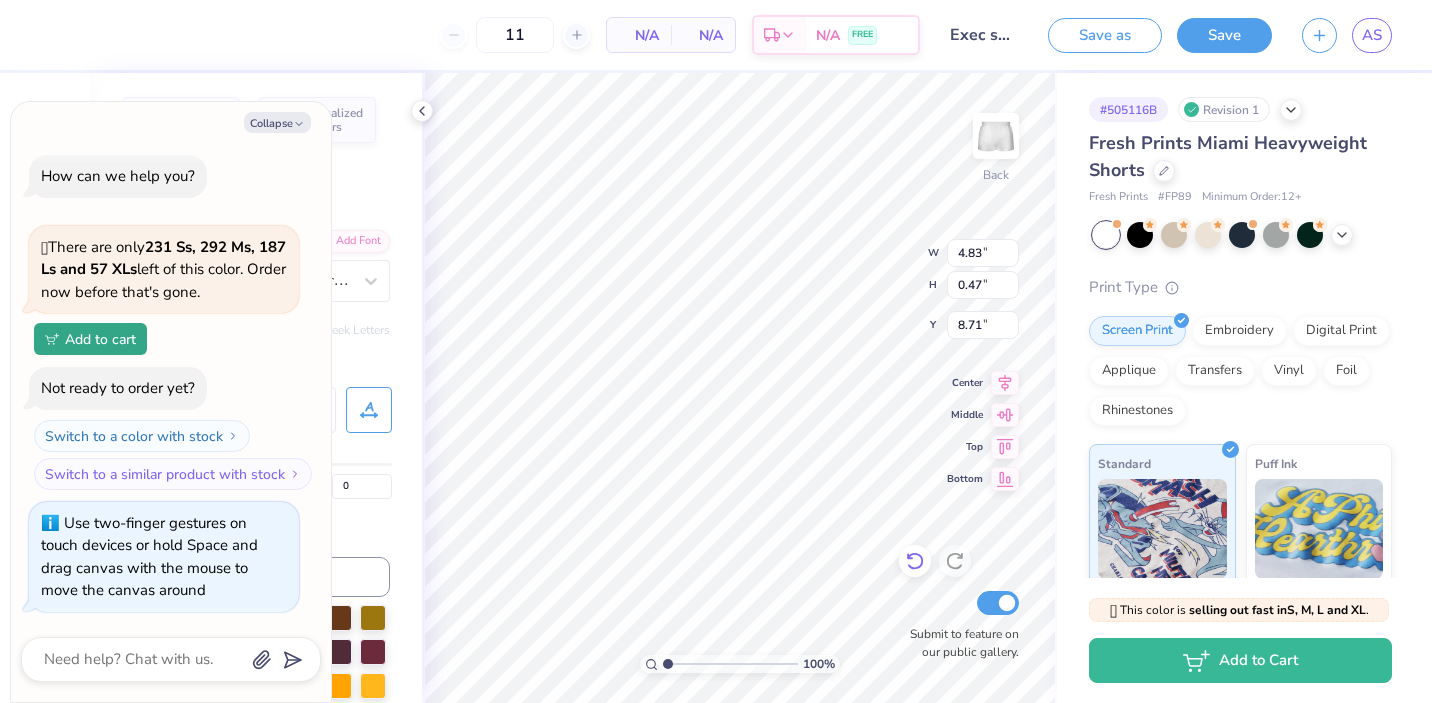 type on "x" 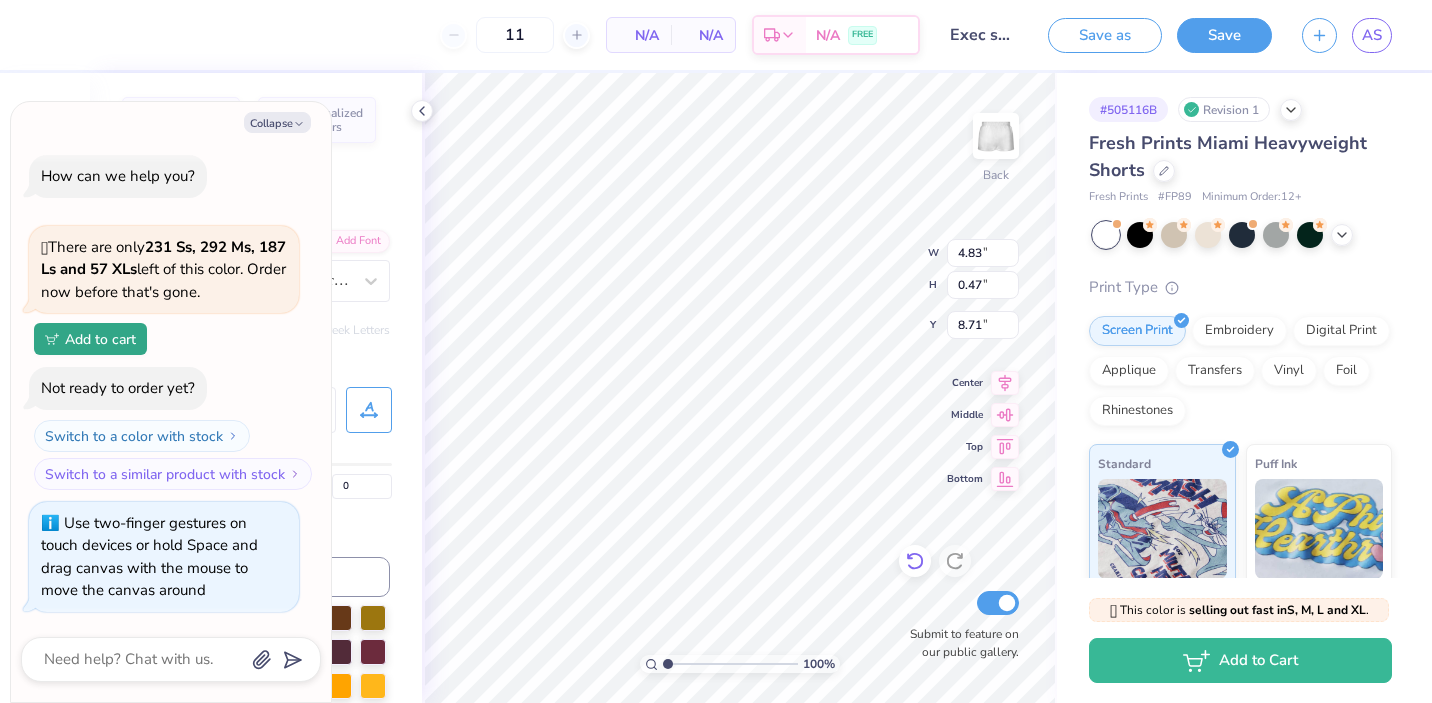 type on "EXECUTIVE COUNCIL 2" 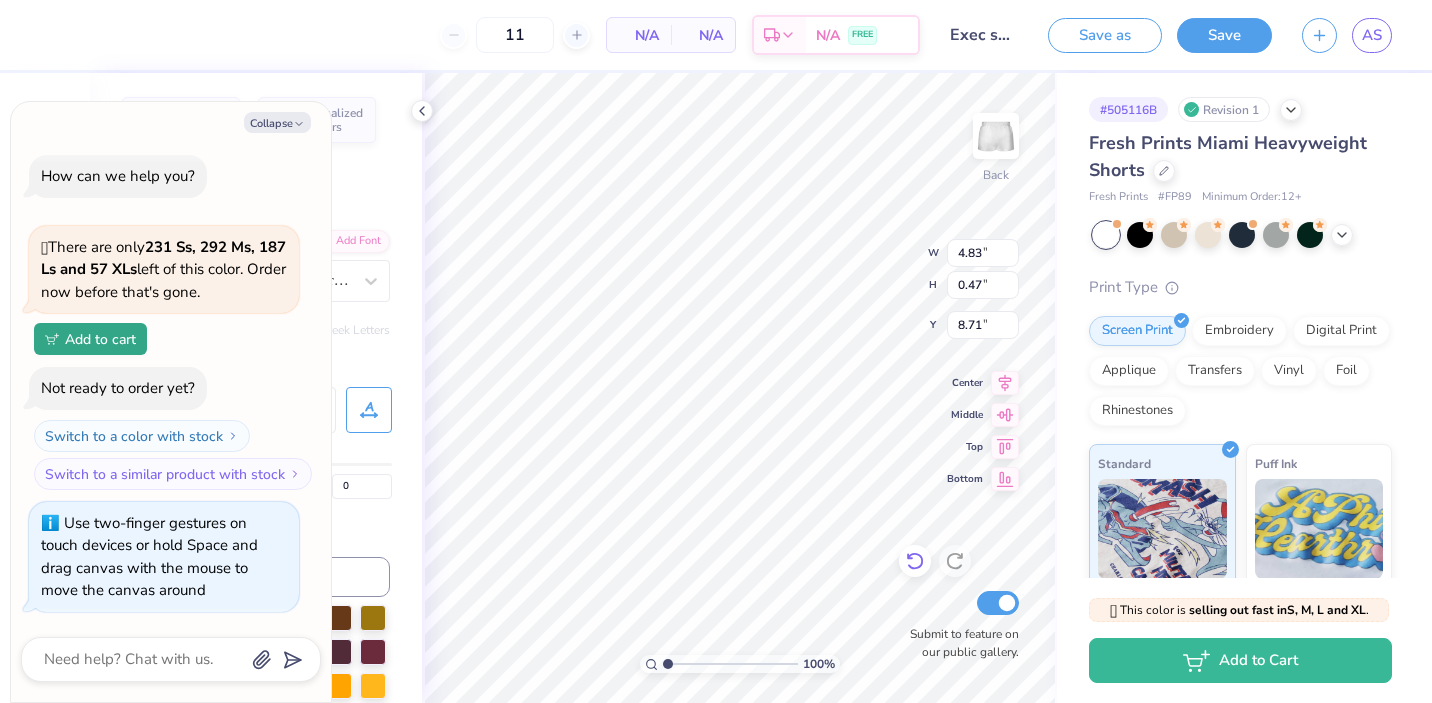 type on "x" 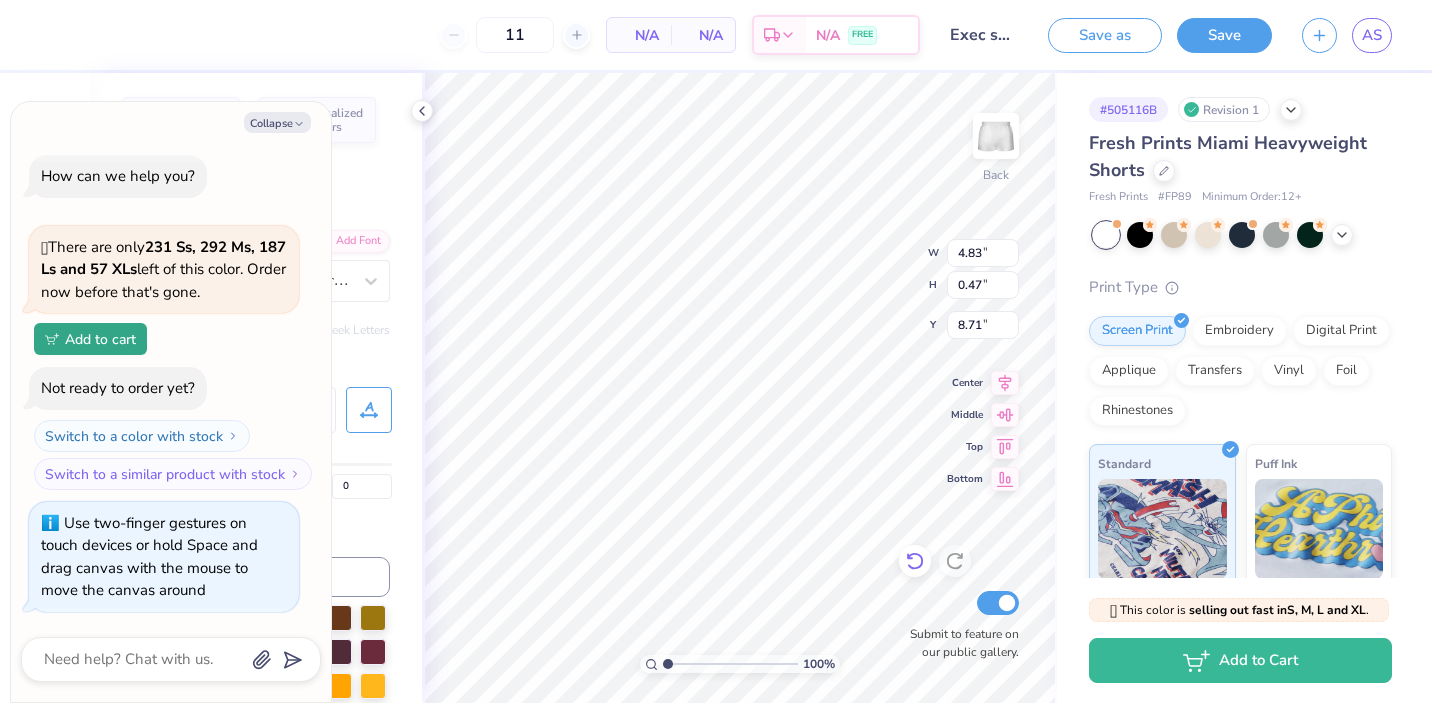 type on "EXECUTIVE COUNCIL 202" 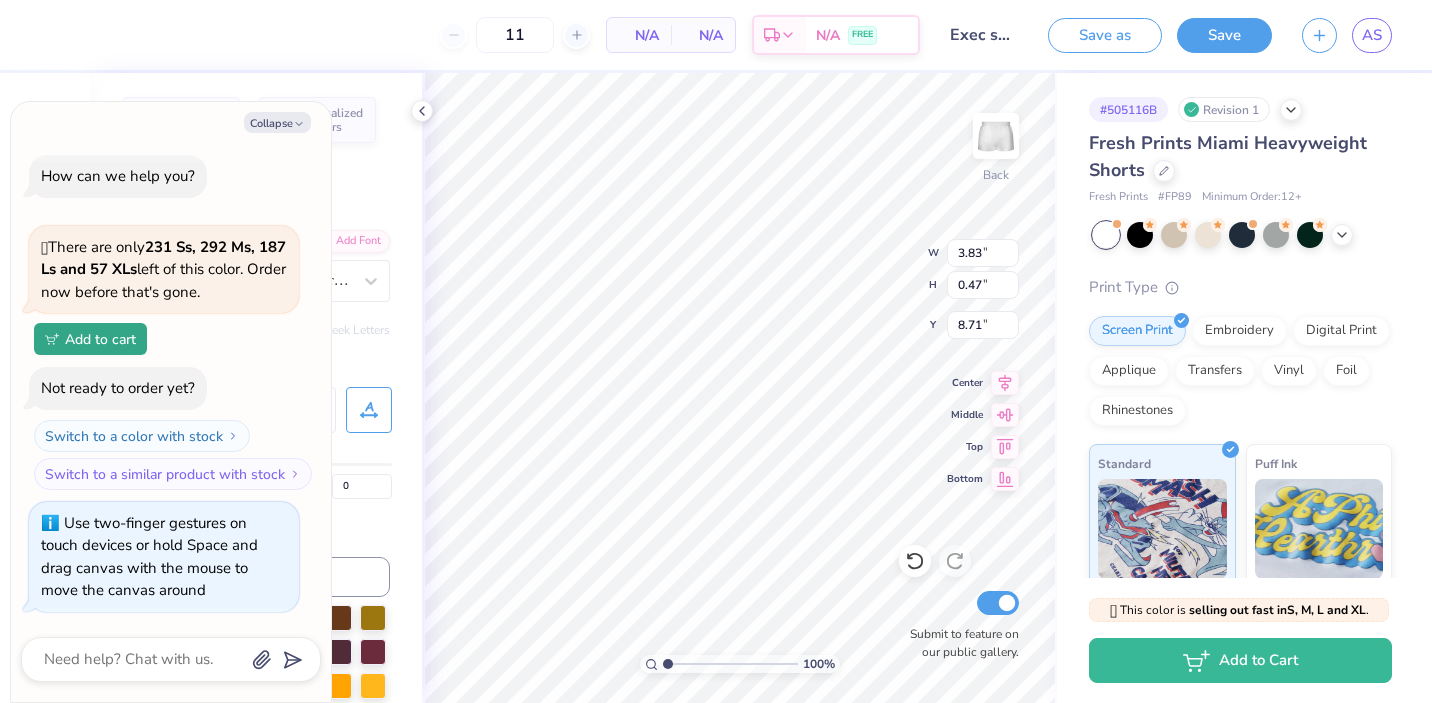 type on "x" 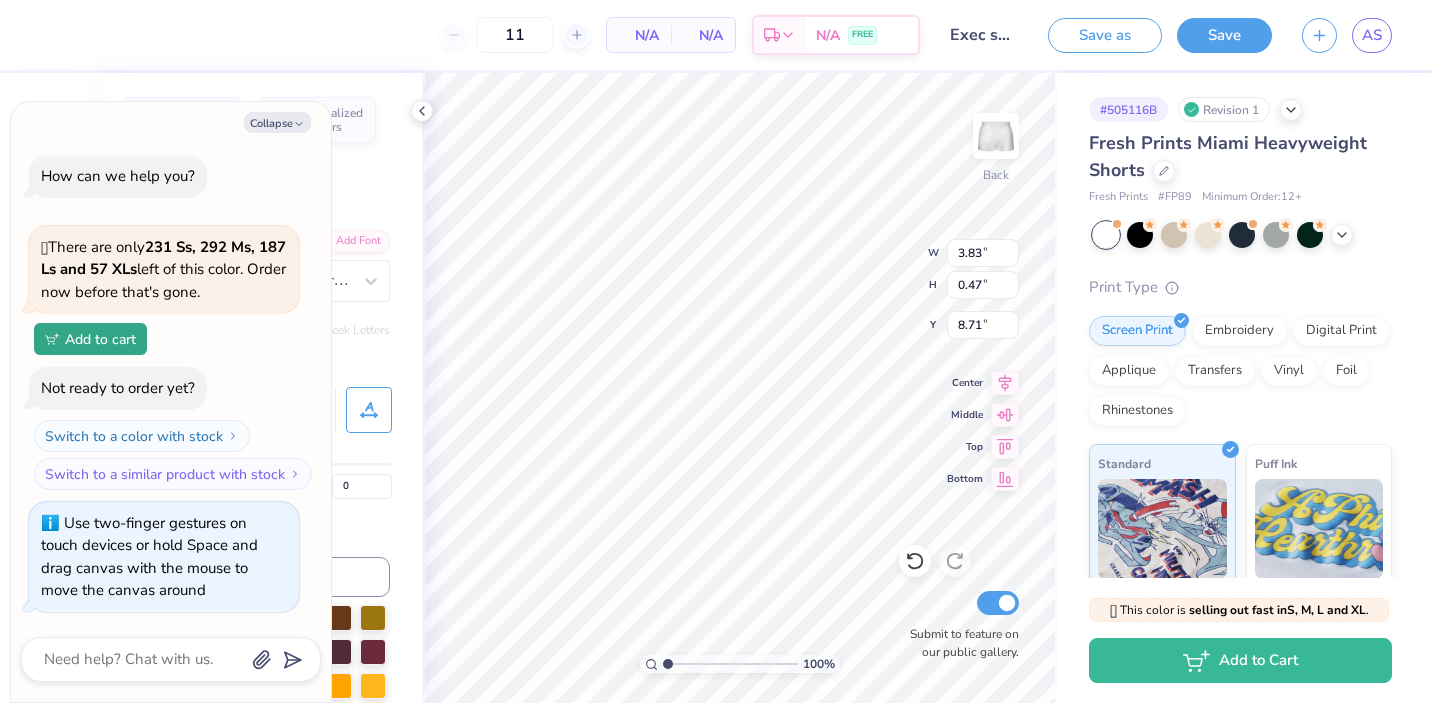 type on "2.87" 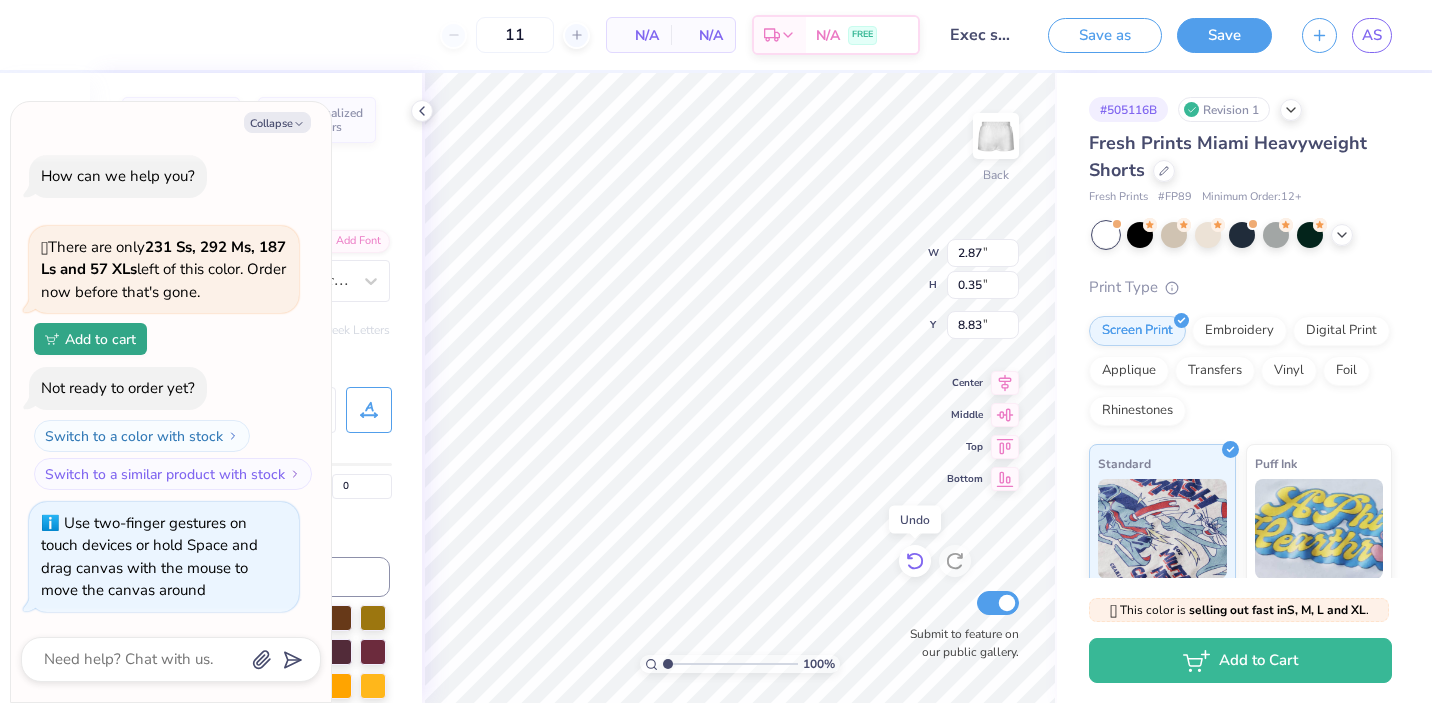 click on "100  % Back W 2.87 2.87 " H 0.35 0.35 " Y 8.83 8.83 " Center Middle Top Bottom Submit to feature on our public gallery." at bounding box center [739, 388] 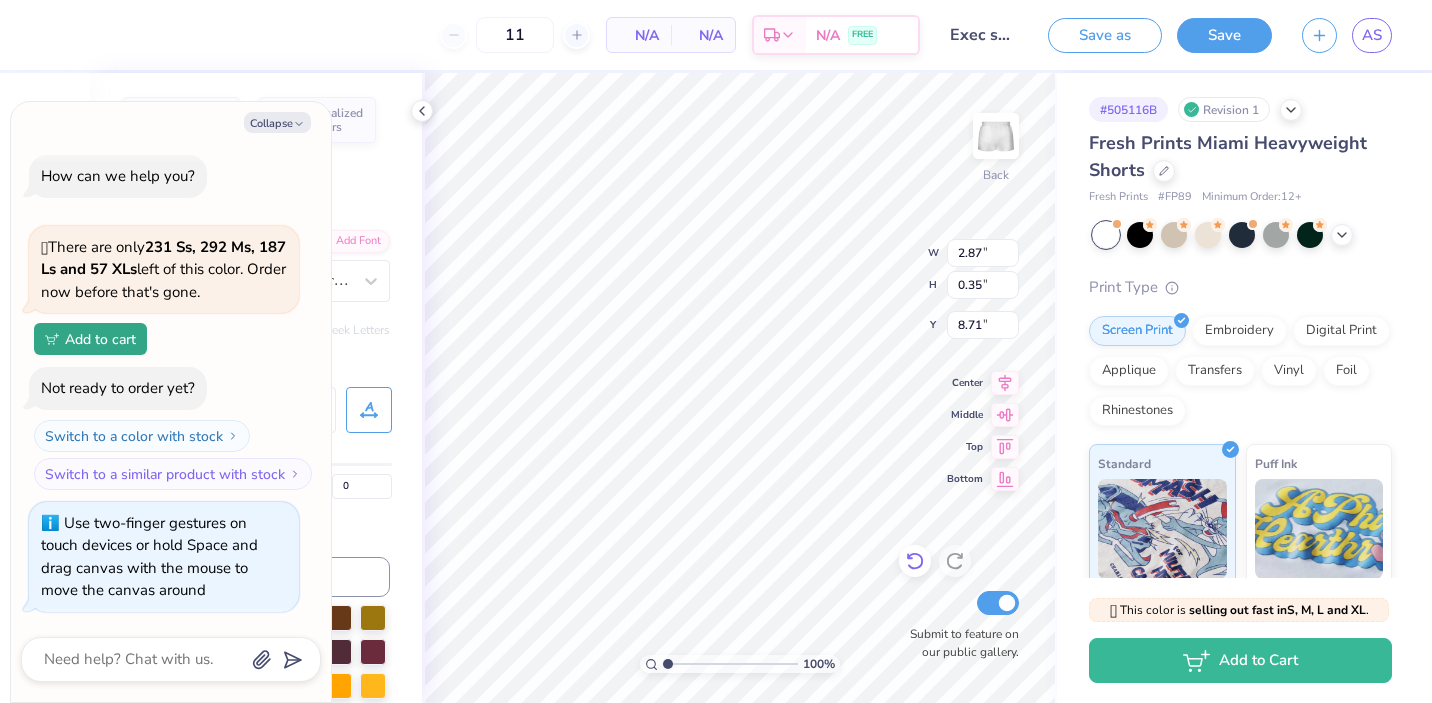 type on "x" 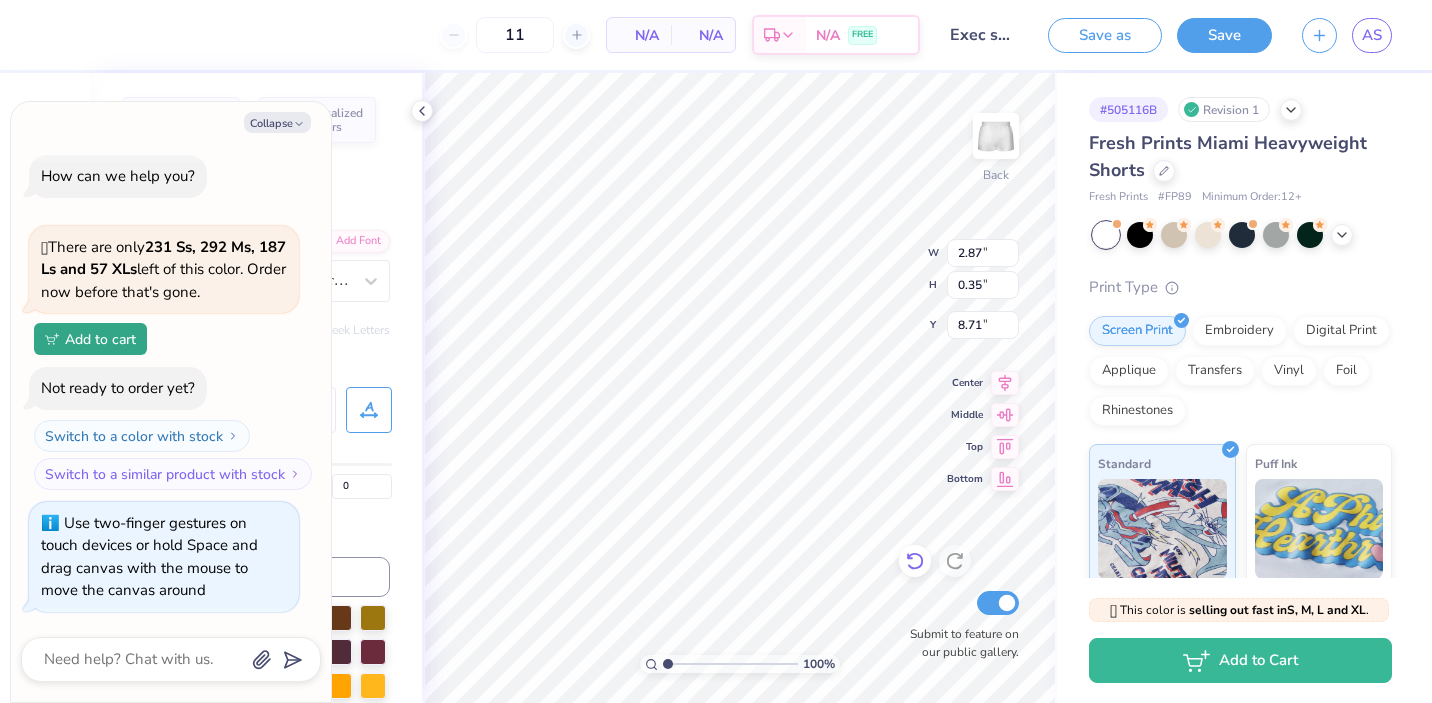 type on "8.54" 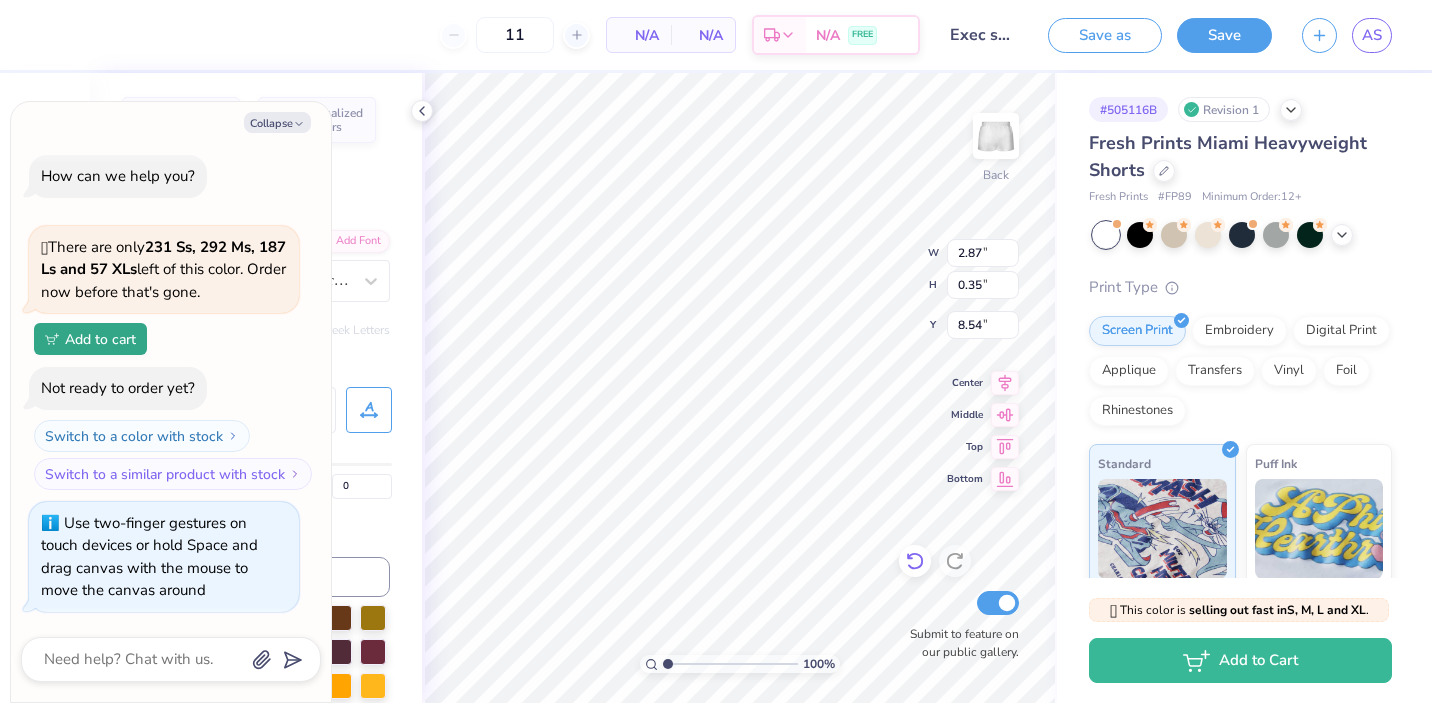 type on "x" 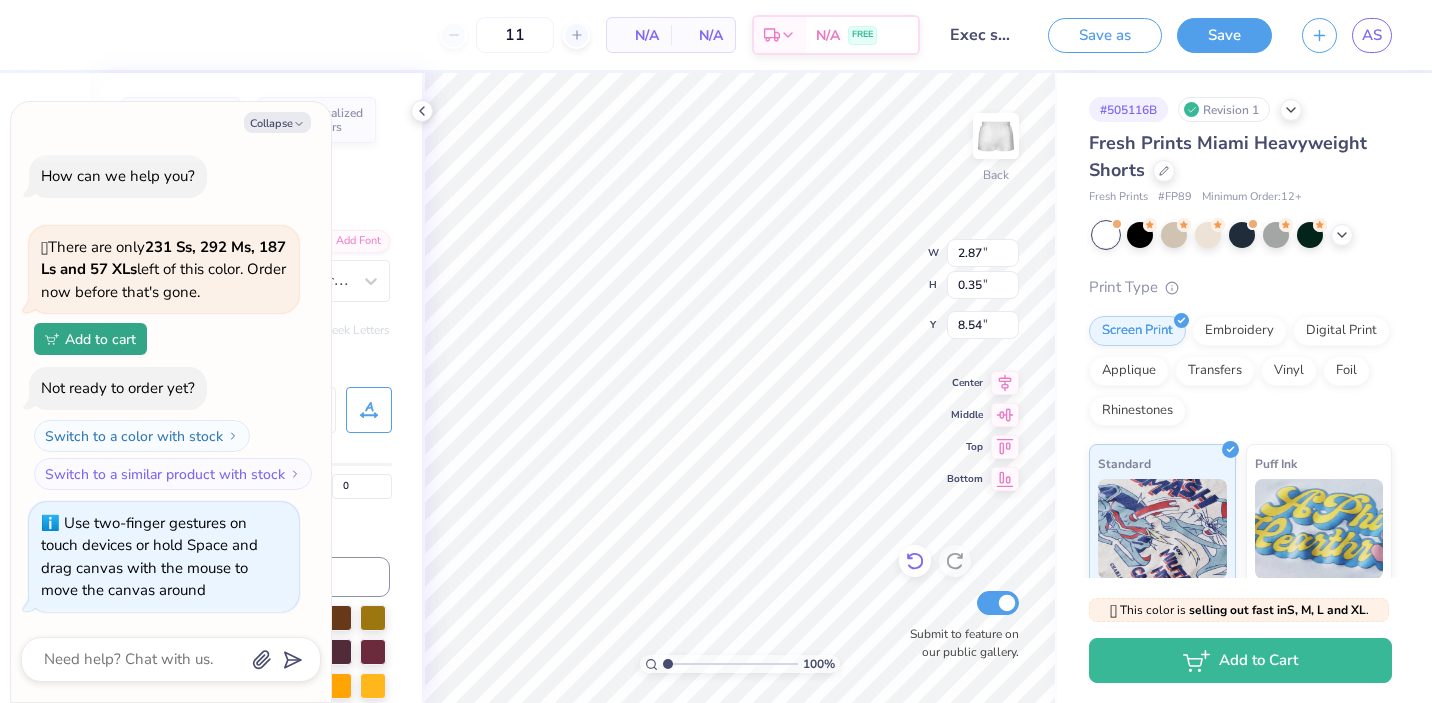 type on "8.71" 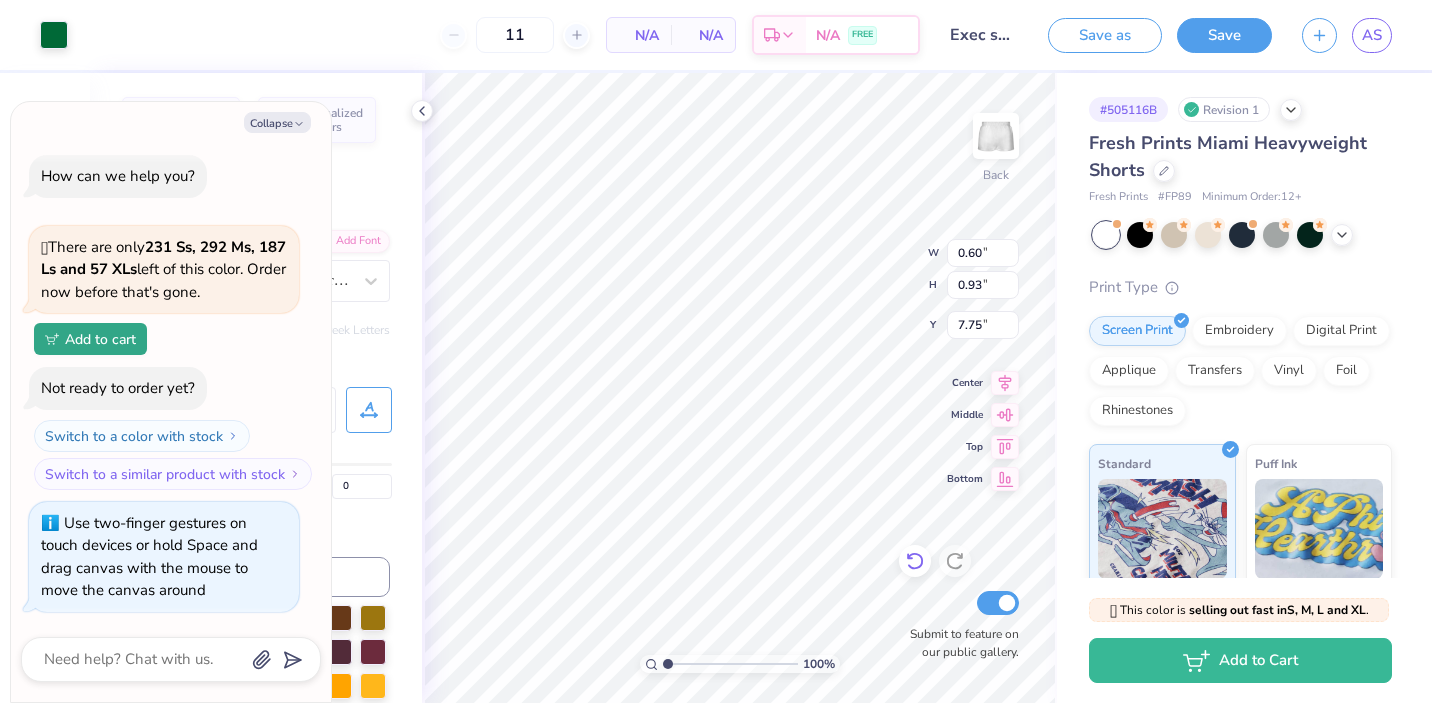 type on "x" 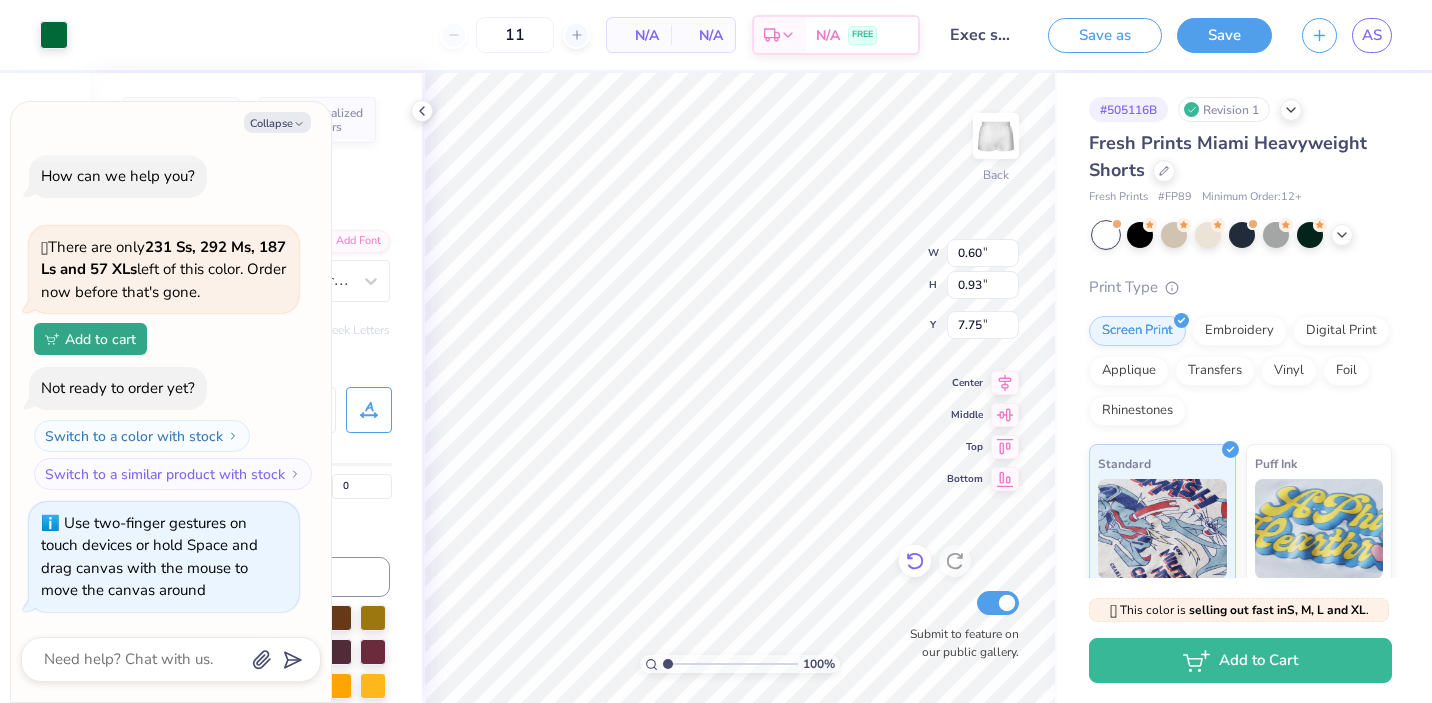 type on "7.79" 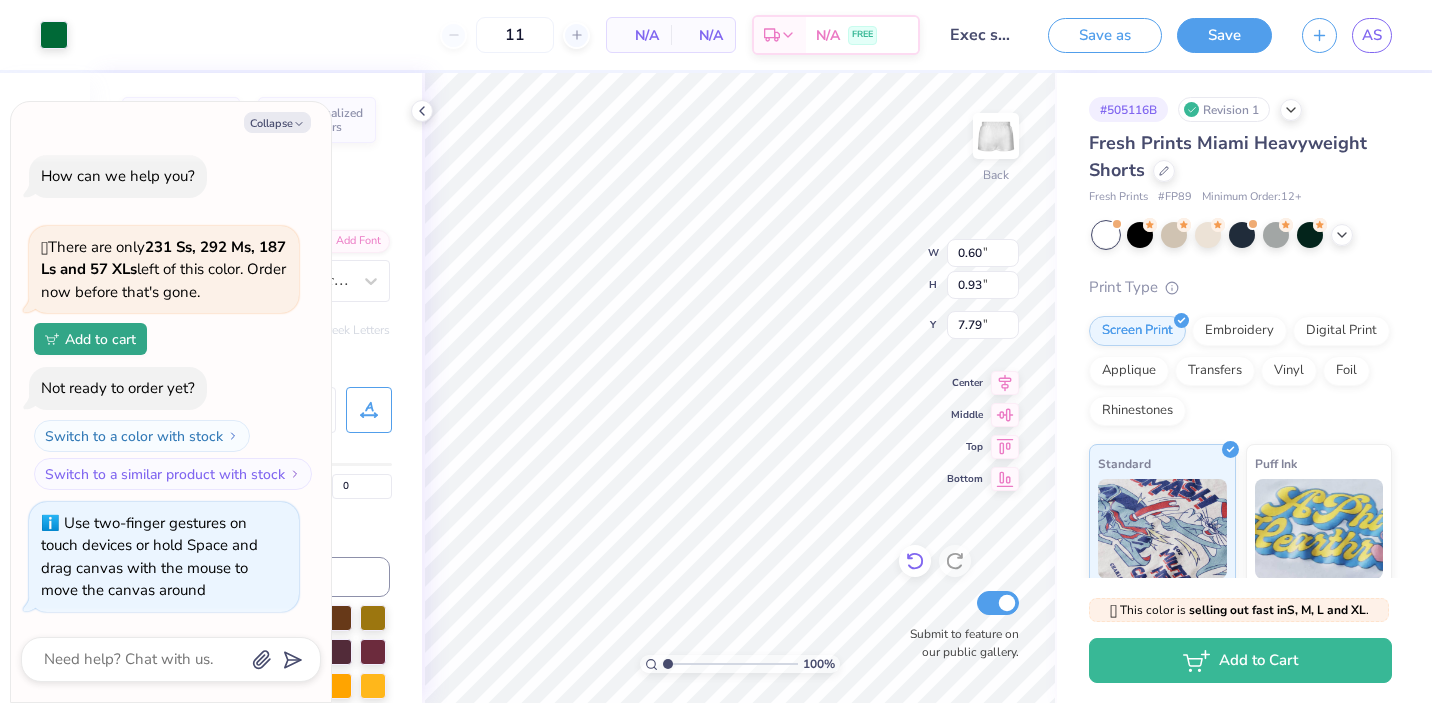 type on "x" 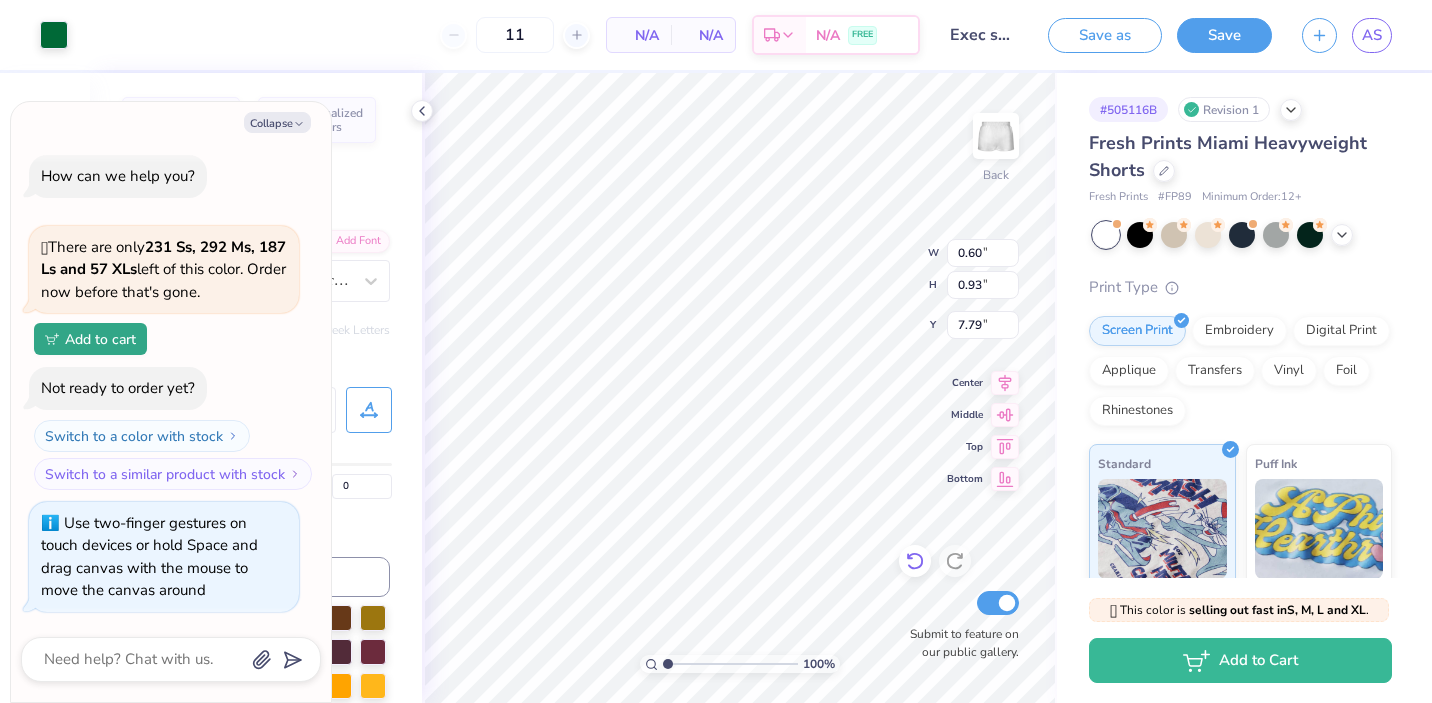 type on "0.62" 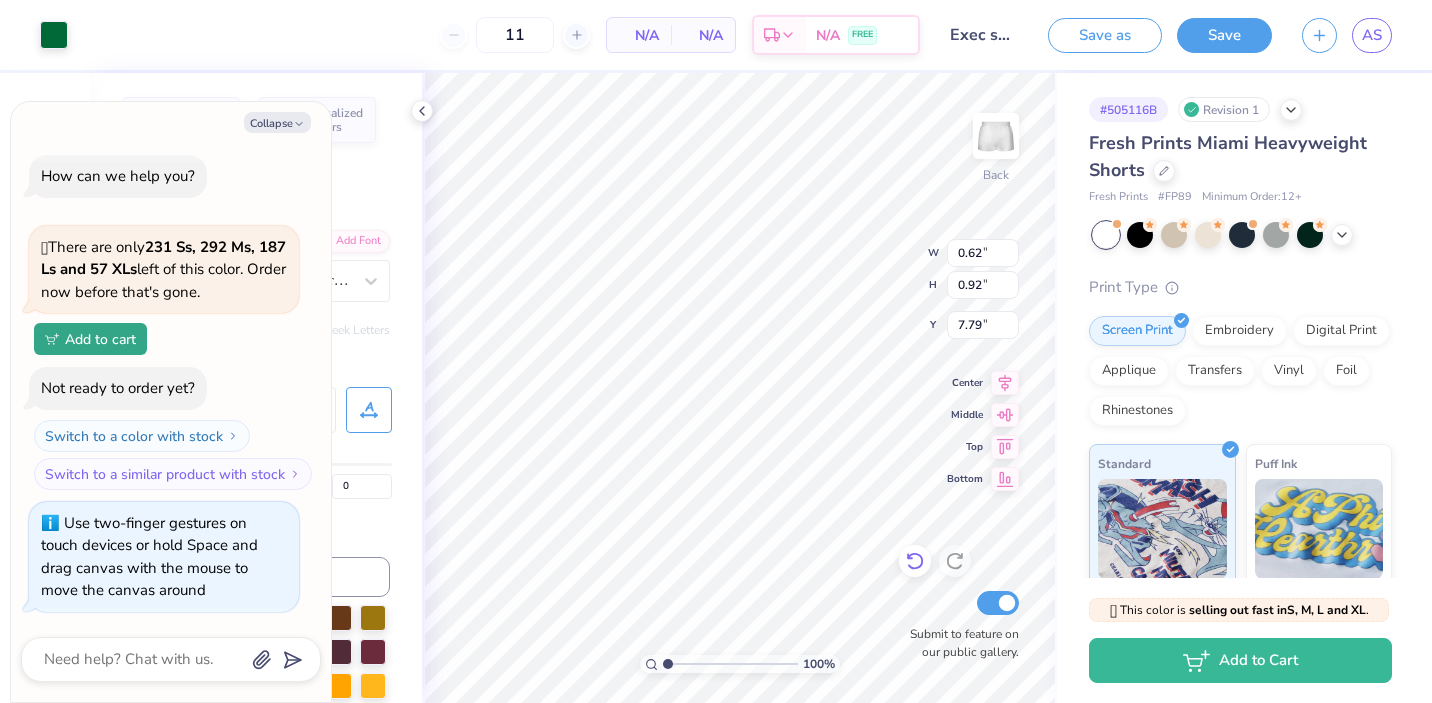 type on "x" 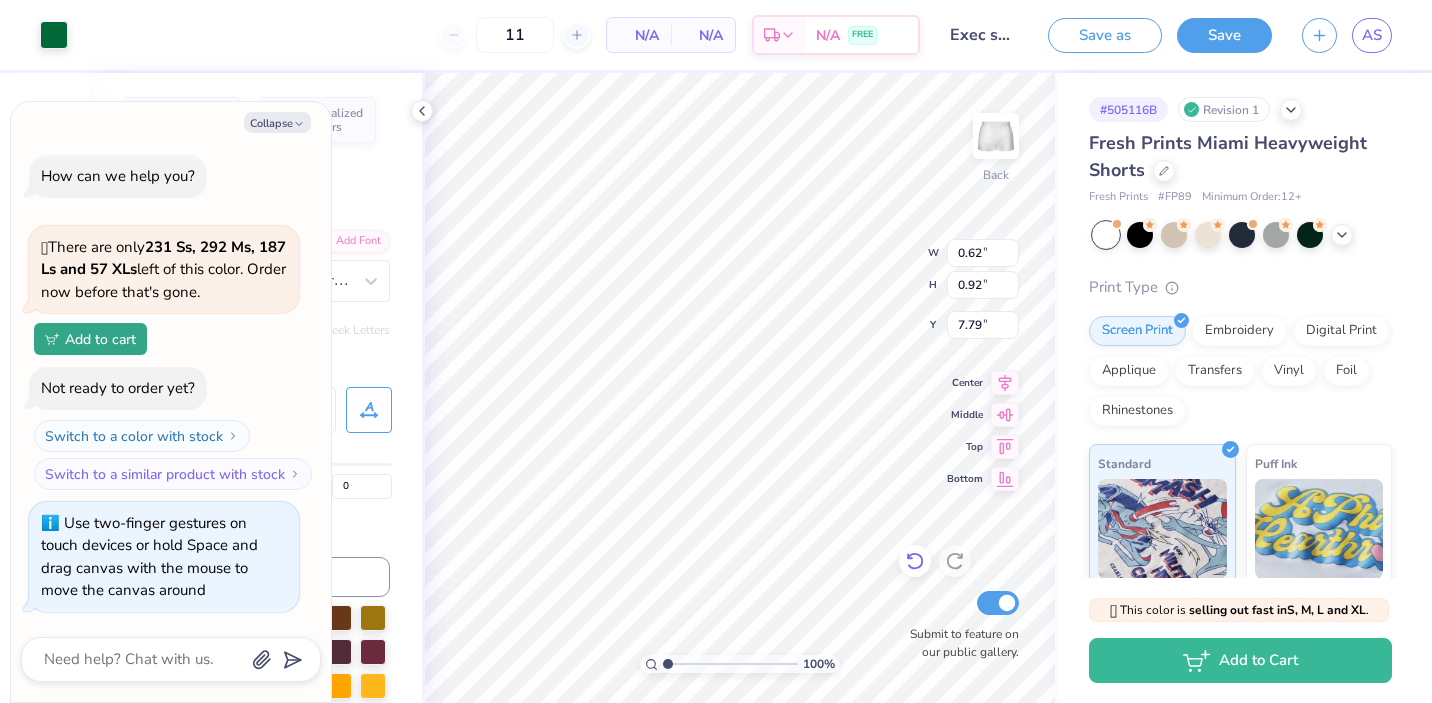 type on "0.60" 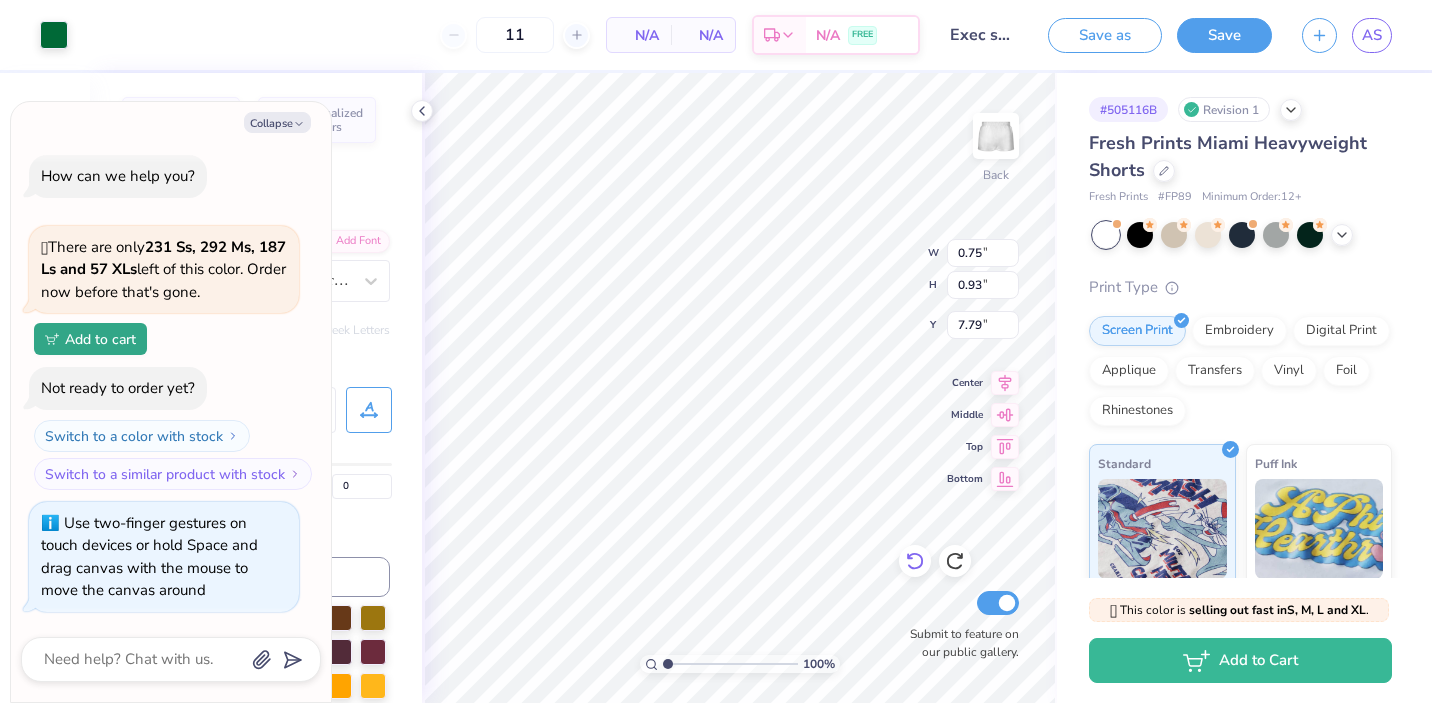 type on "x" 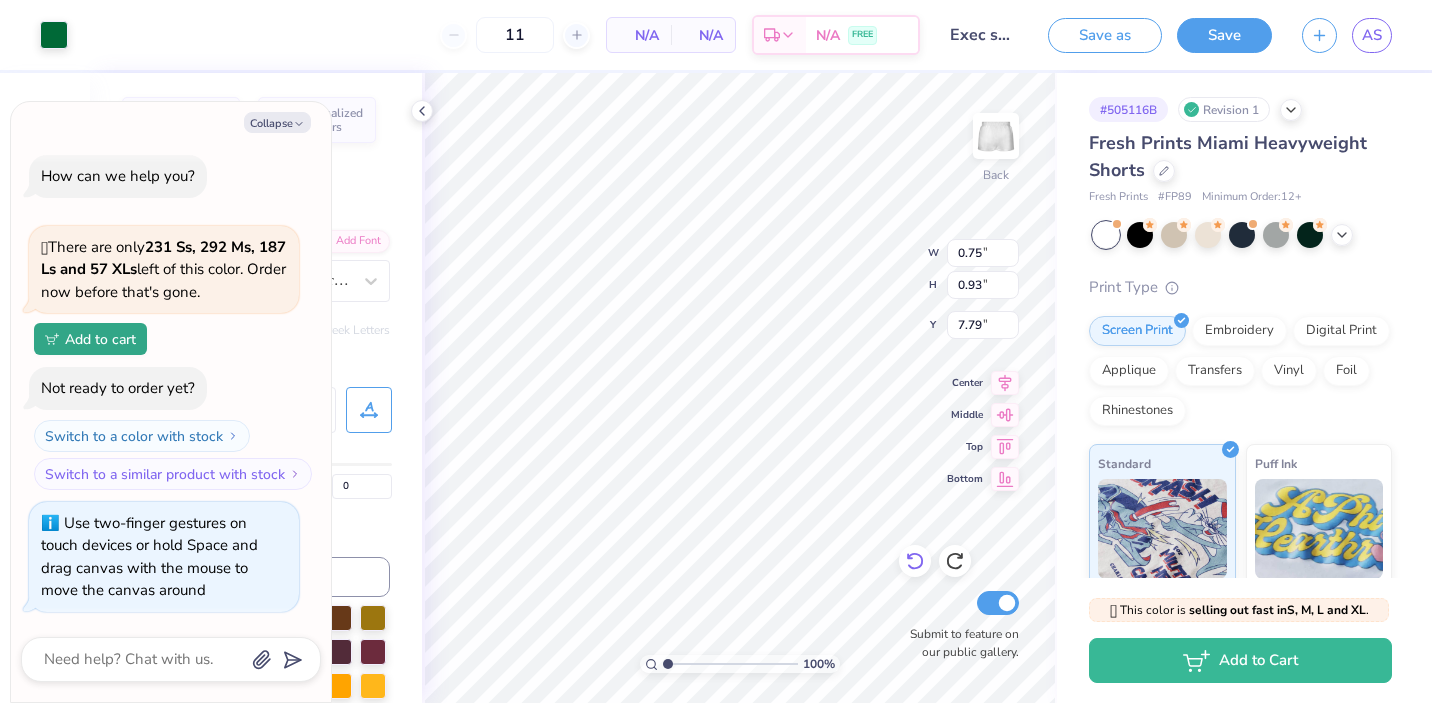 type on "7.61" 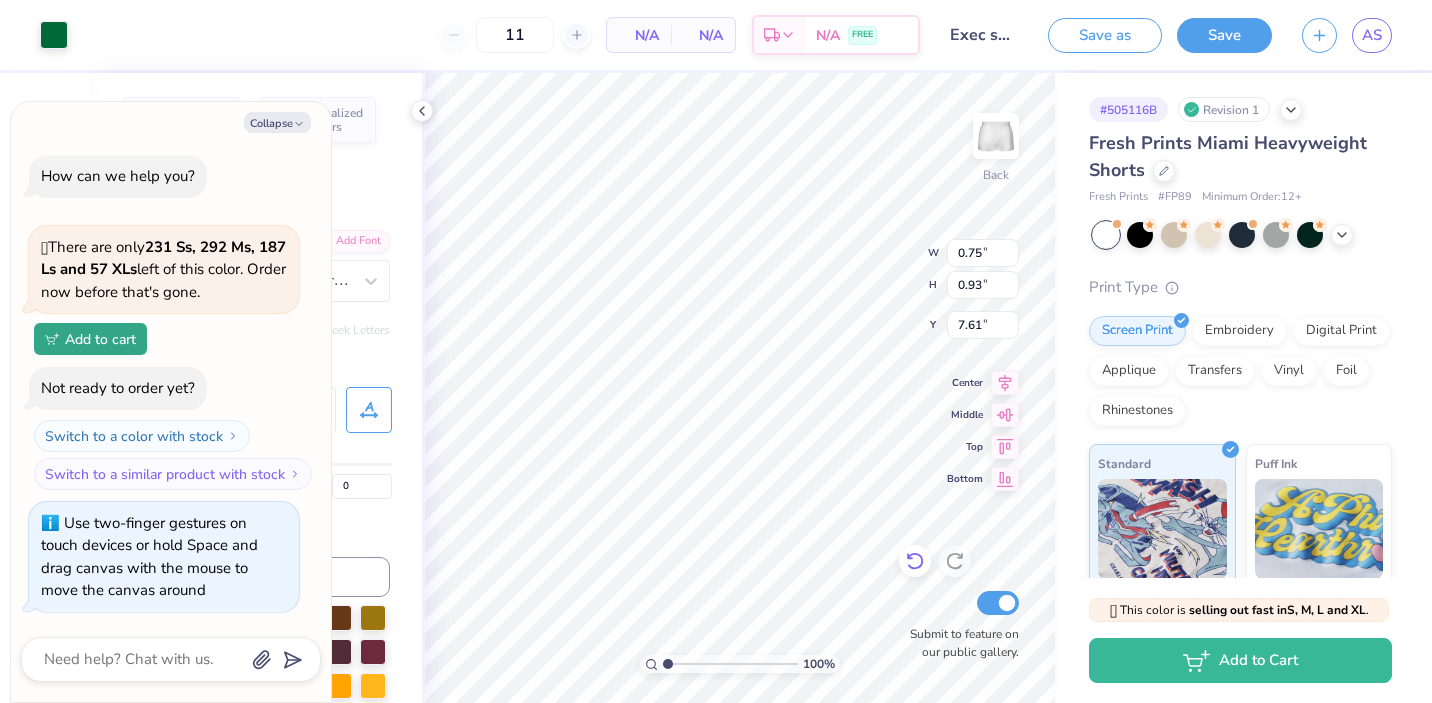 type on "x" 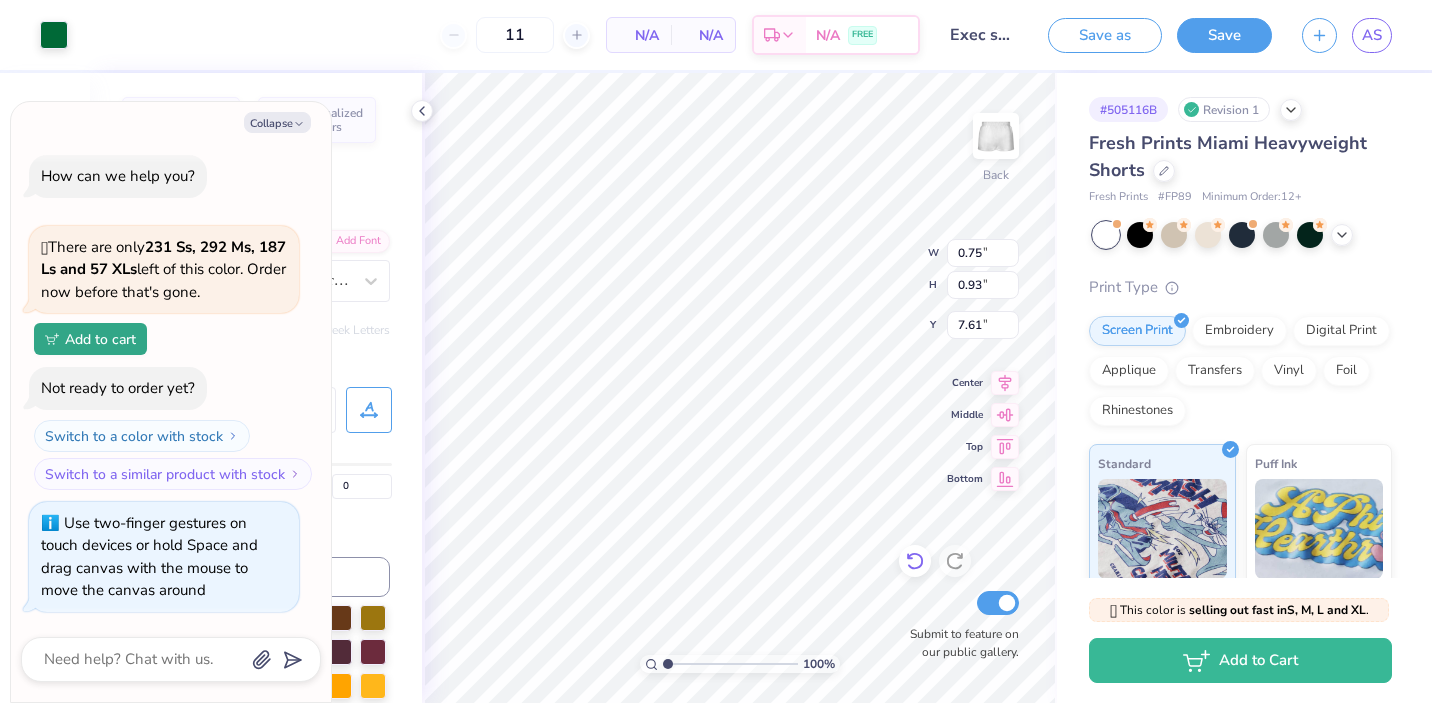 type on "0.67" 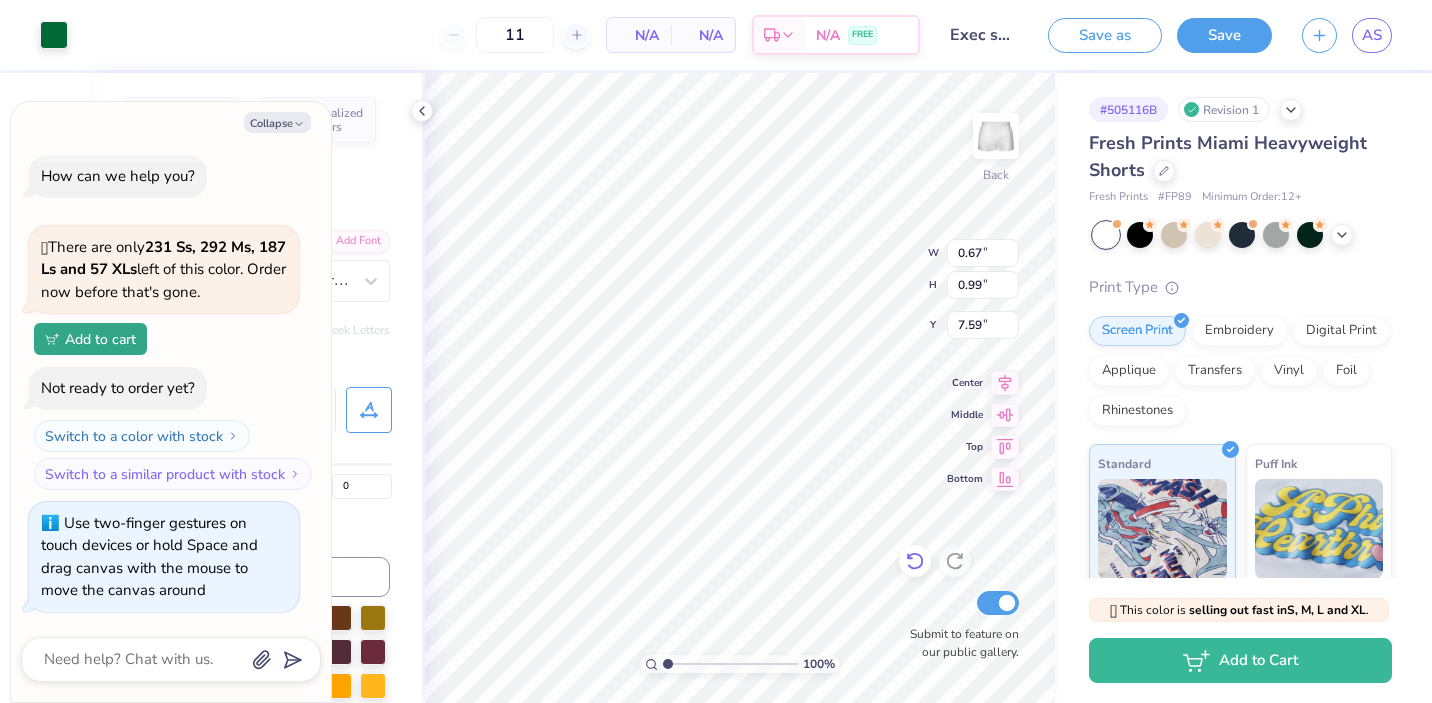 type on "x" 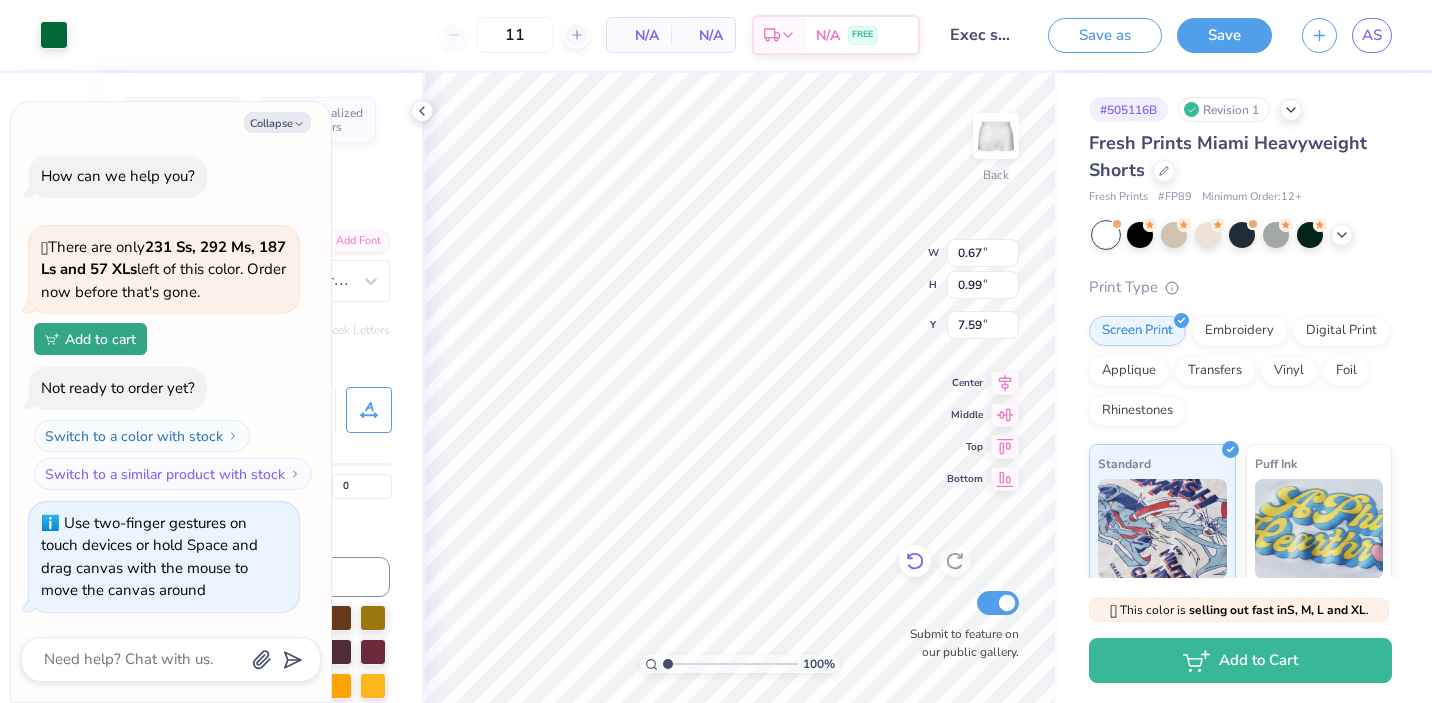 type on "7.56" 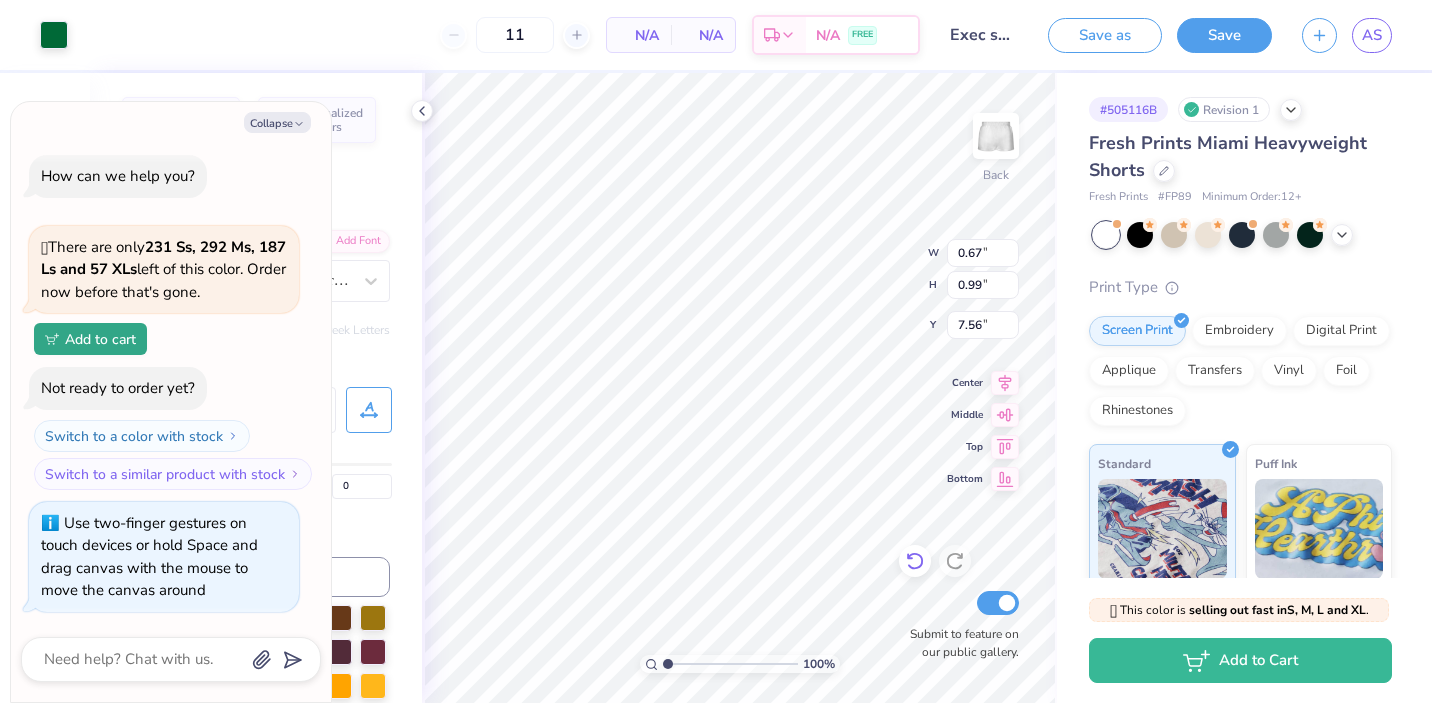 type on "x" 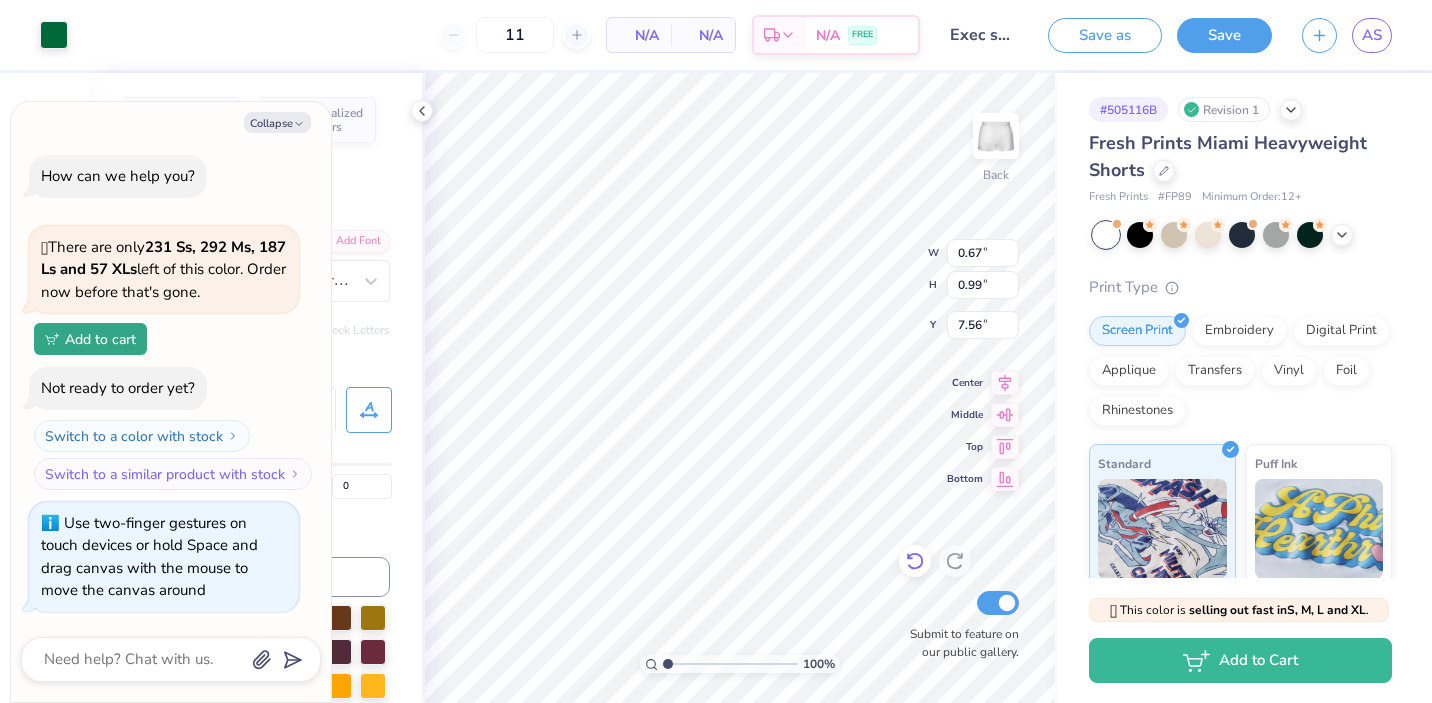 type on "0.56" 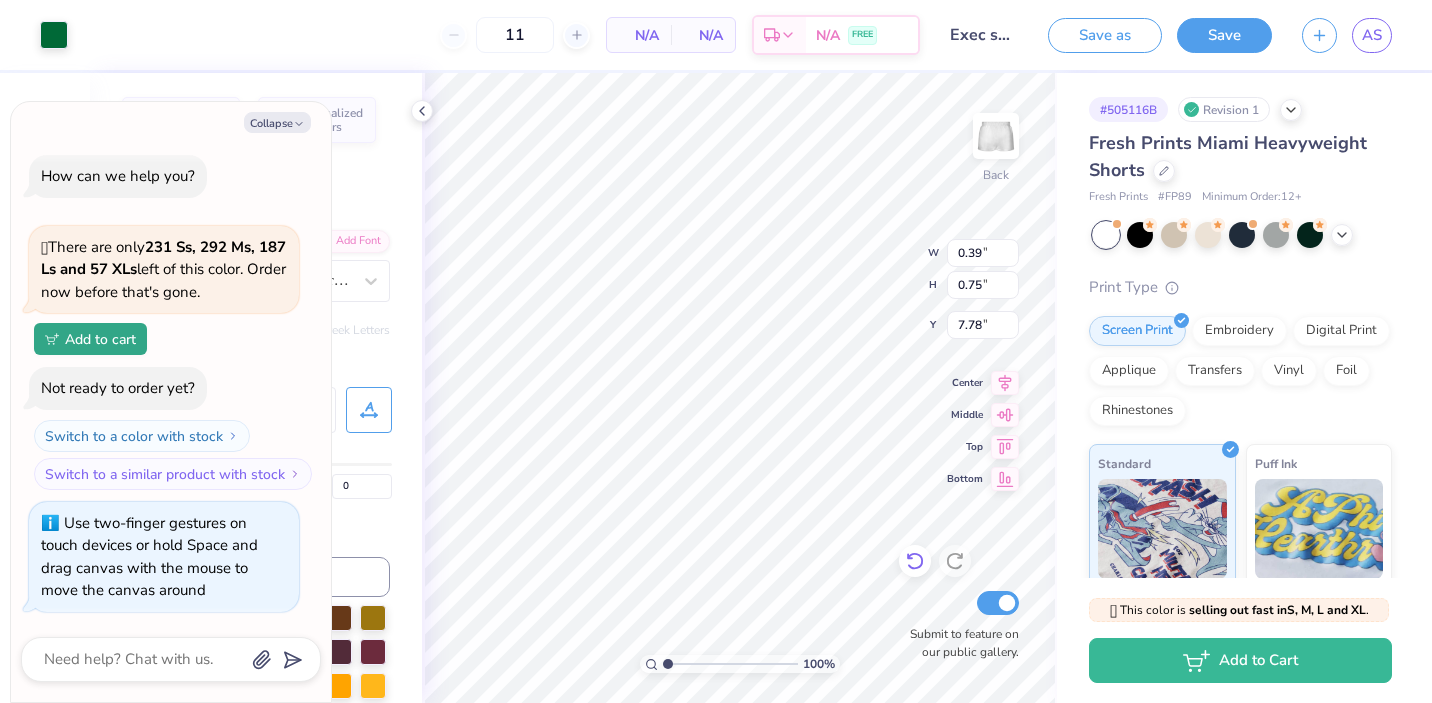 type on "x" 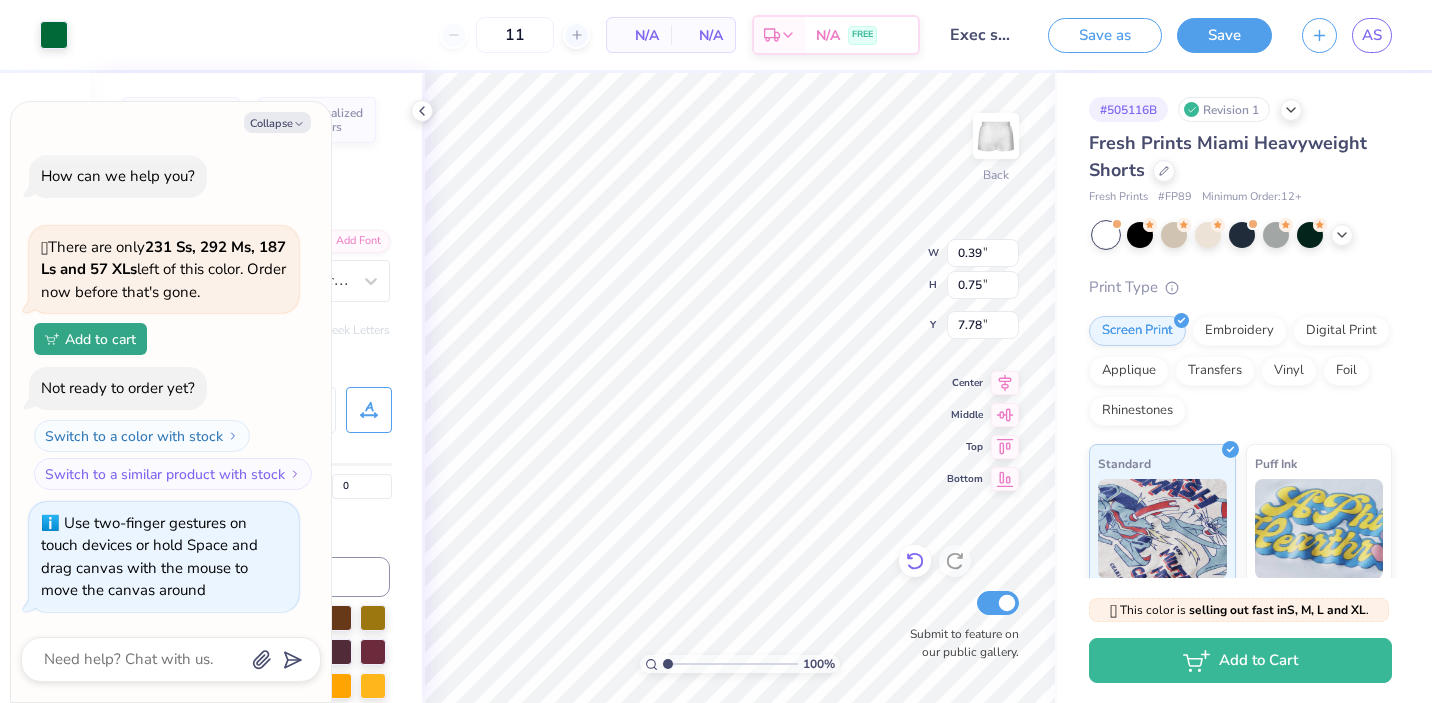 type on "7.88" 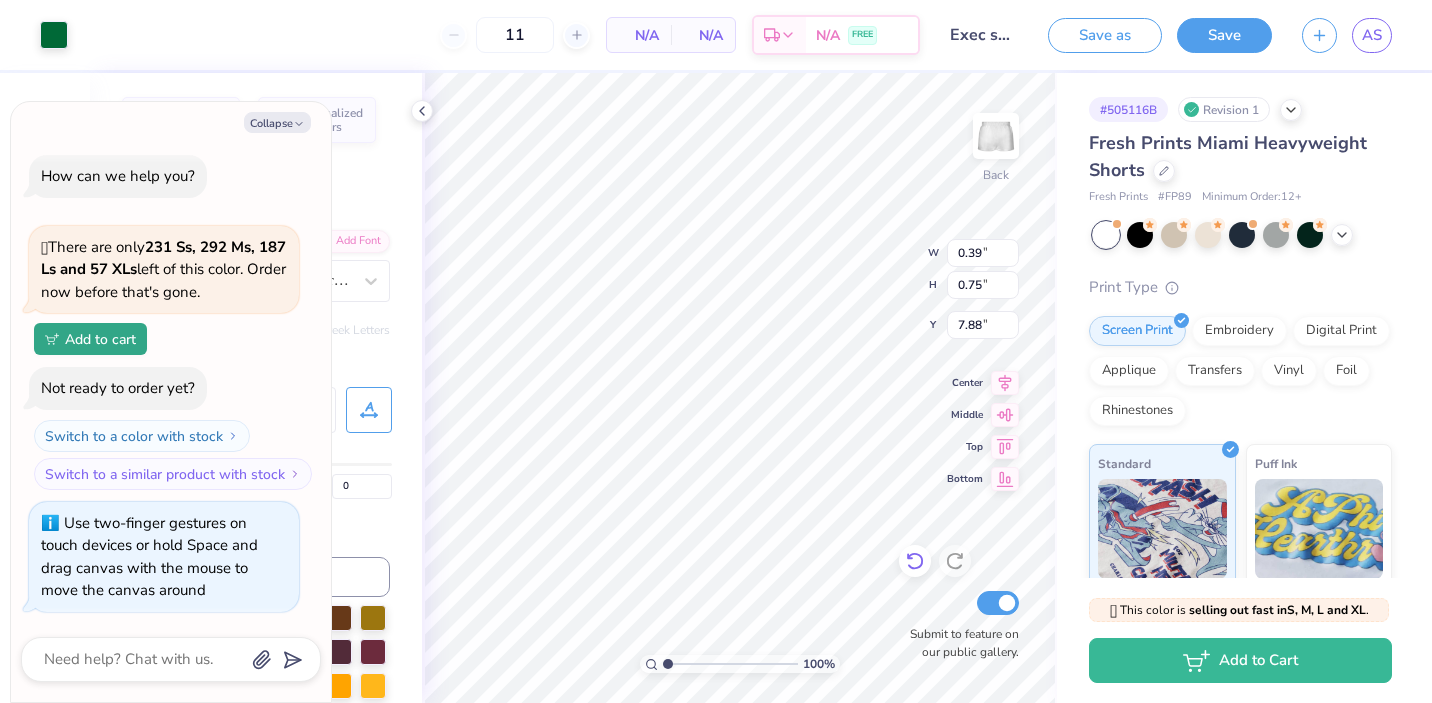 type on "x" 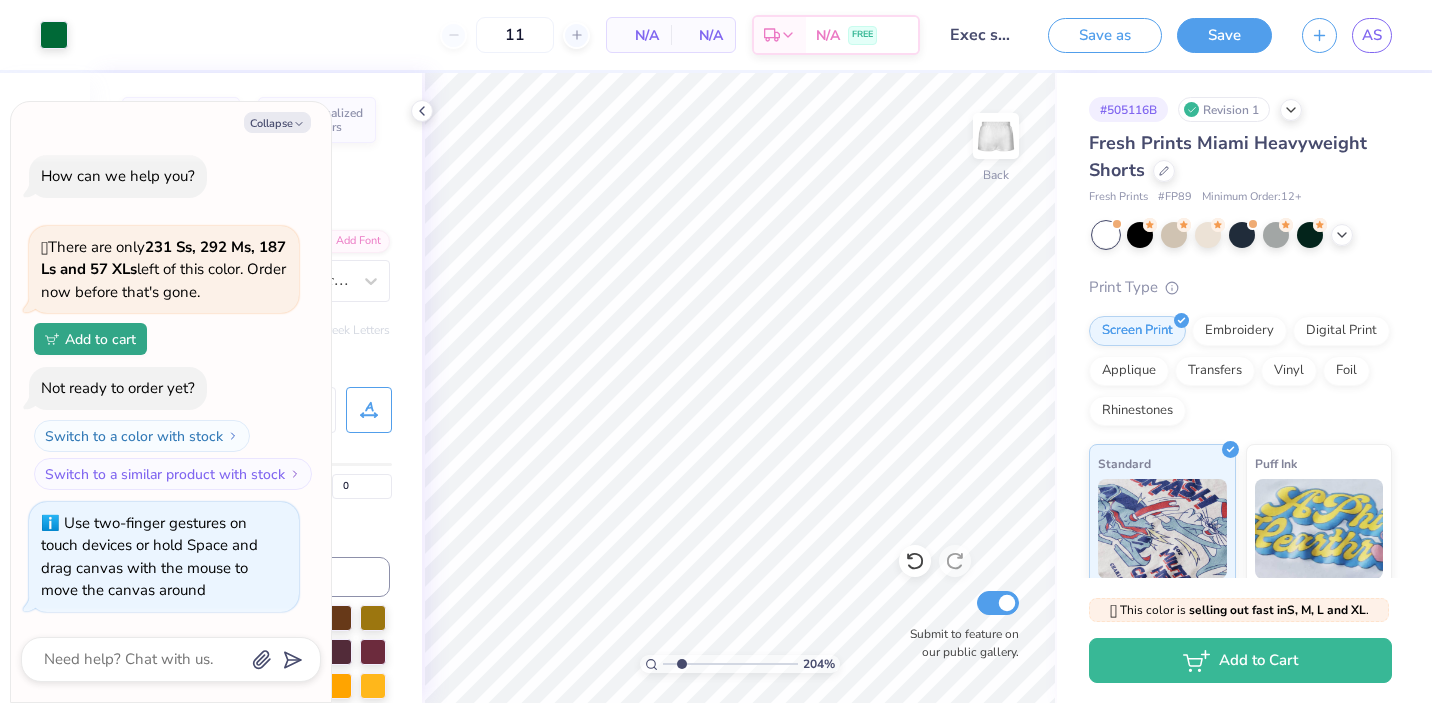 drag, startPoint x: 667, startPoint y: 663, endPoint x: 681, endPoint y: 663, distance: 14 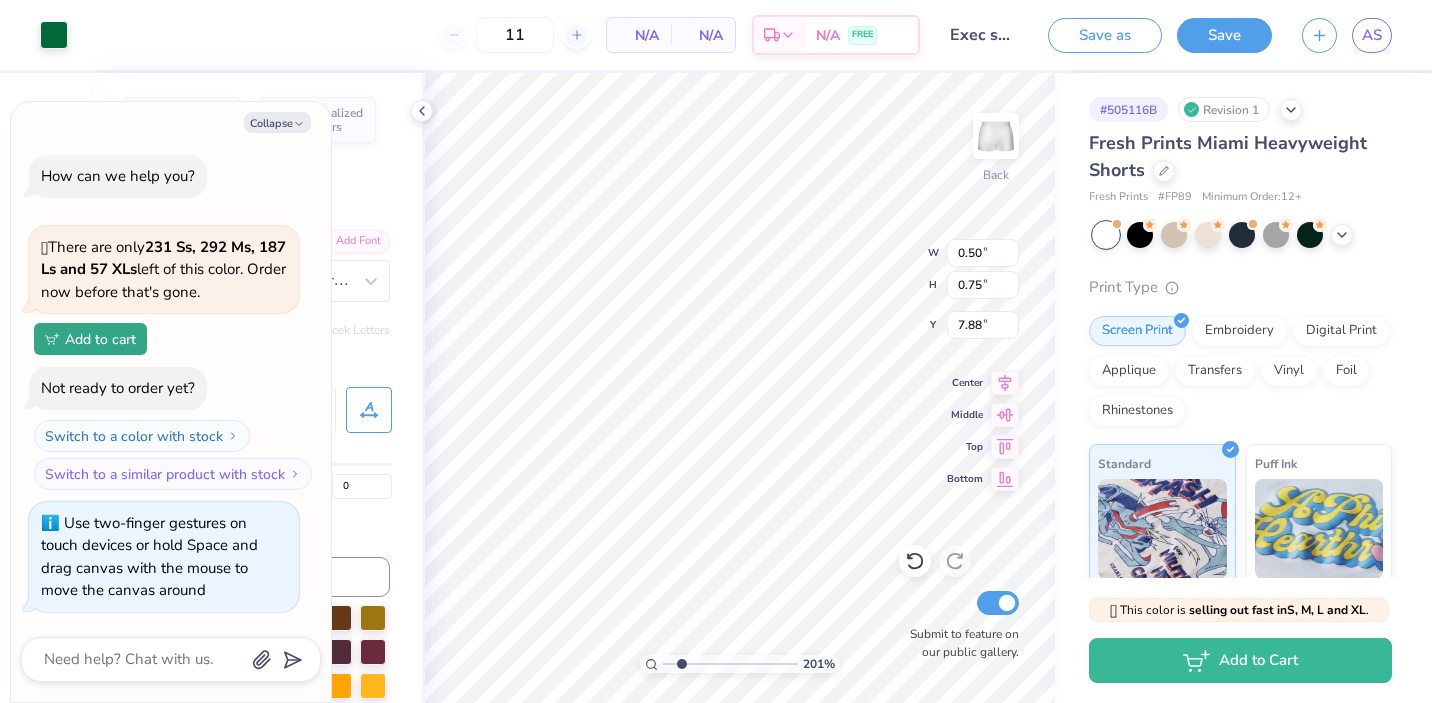 type on "x" 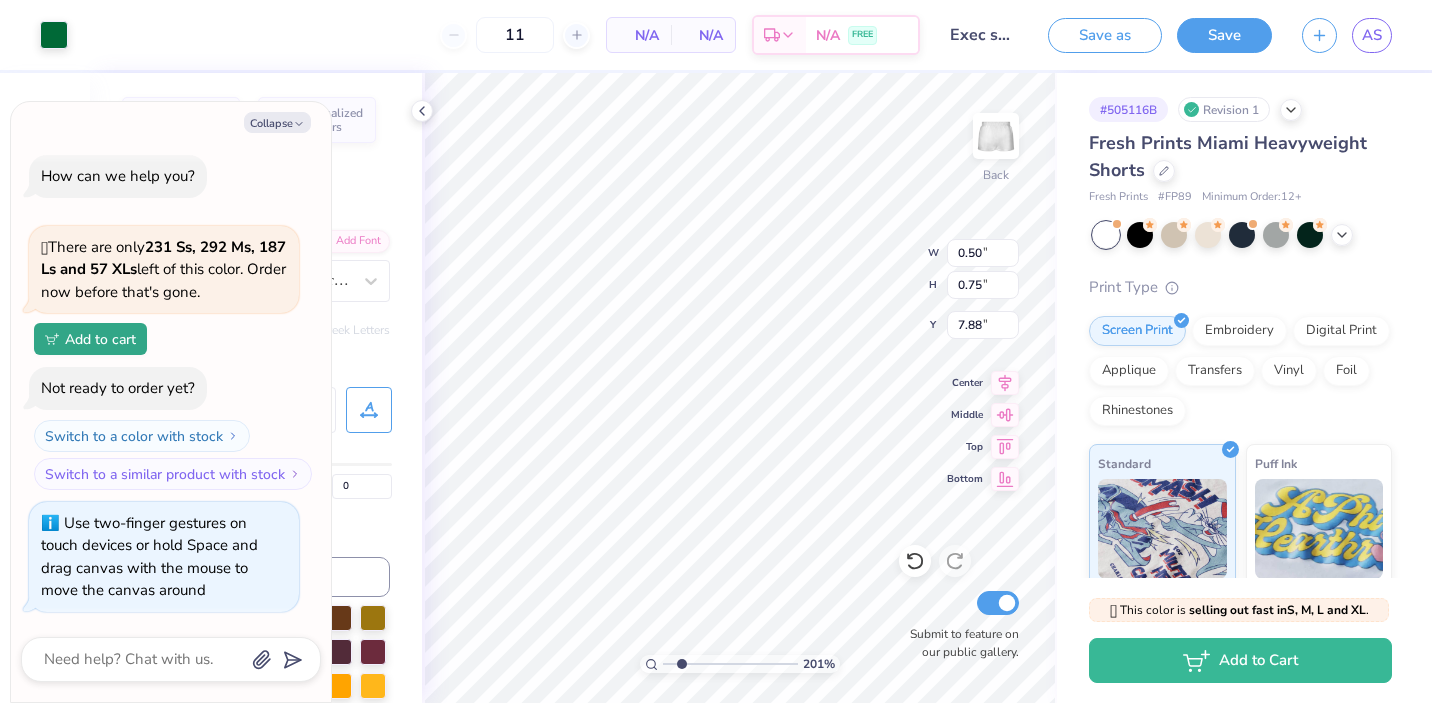 type on "7.80" 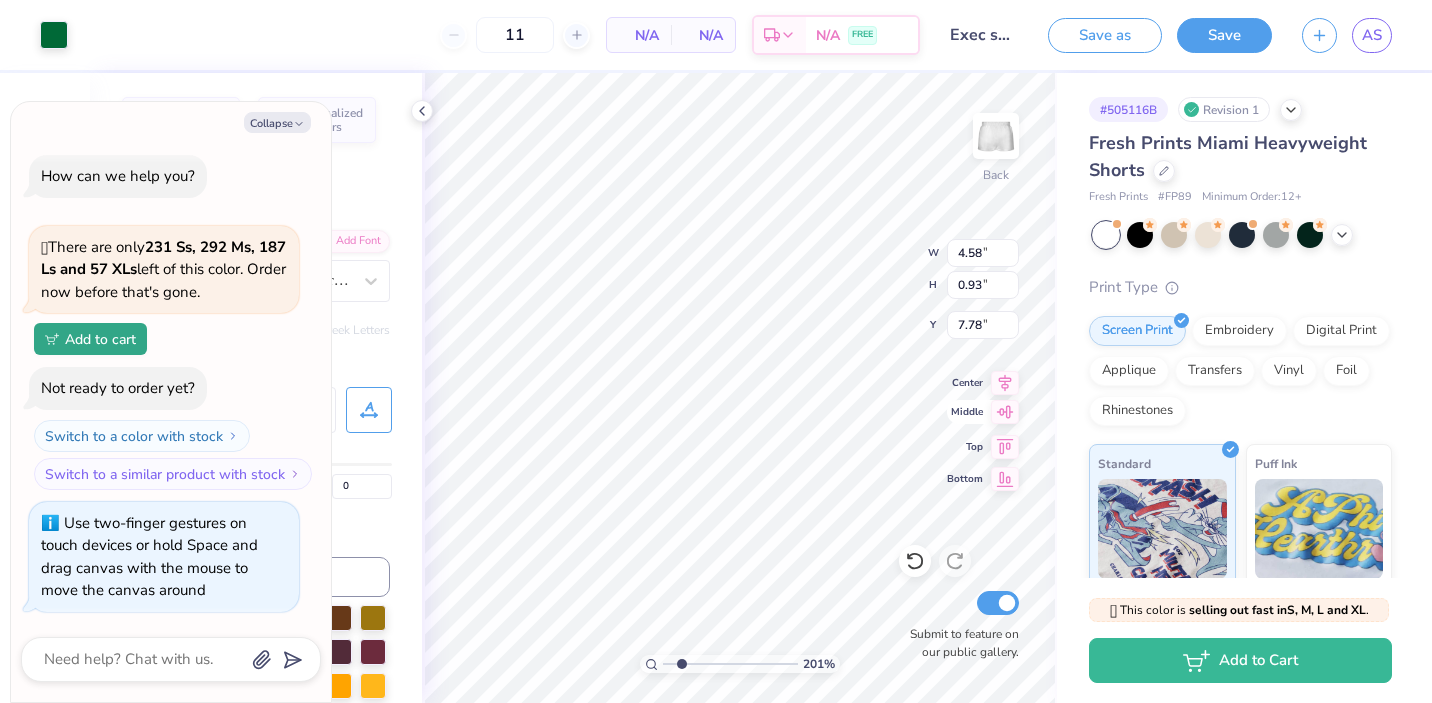 click on "201  % Back W 4.58 4.58 " H 0.93 0.93 " Y 7.78 7.78 " Center Middle Top Bottom Submit to feature on our public gallery." at bounding box center (739, 388) 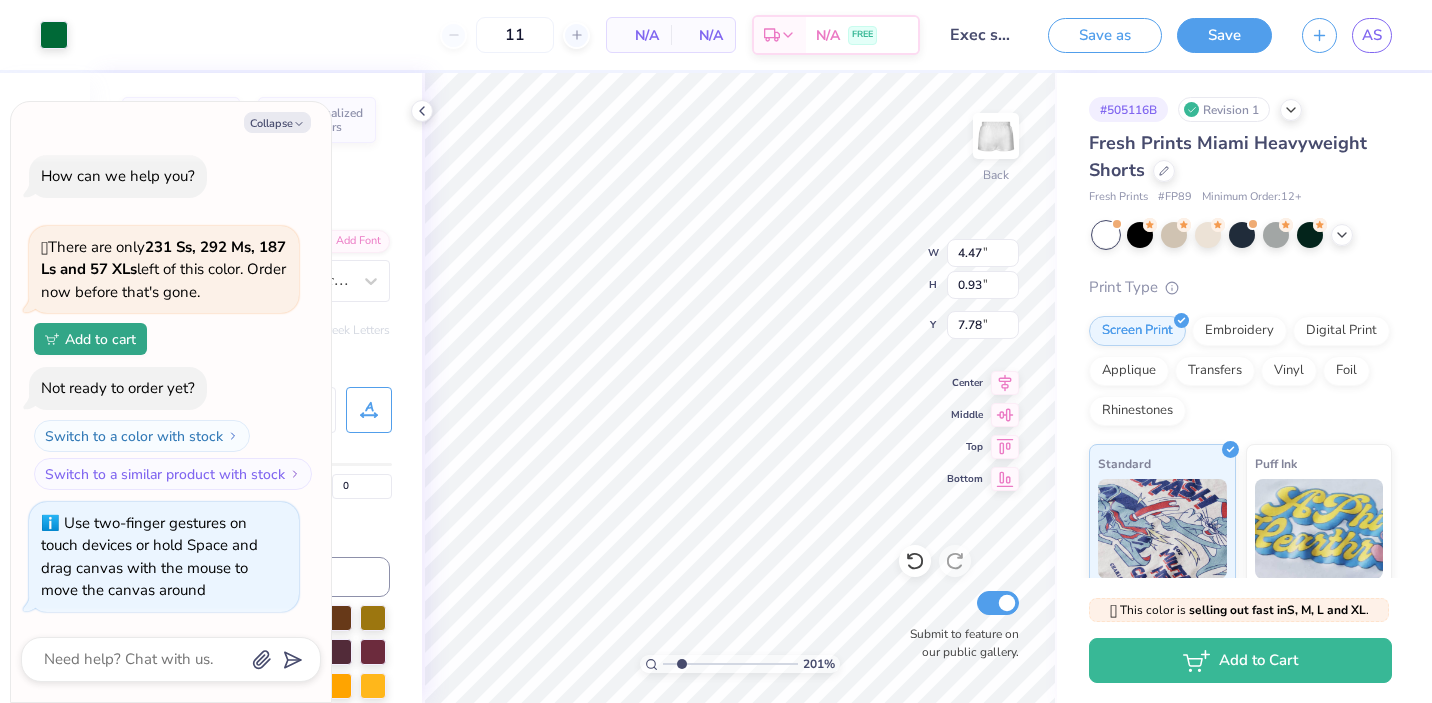 type on "x" 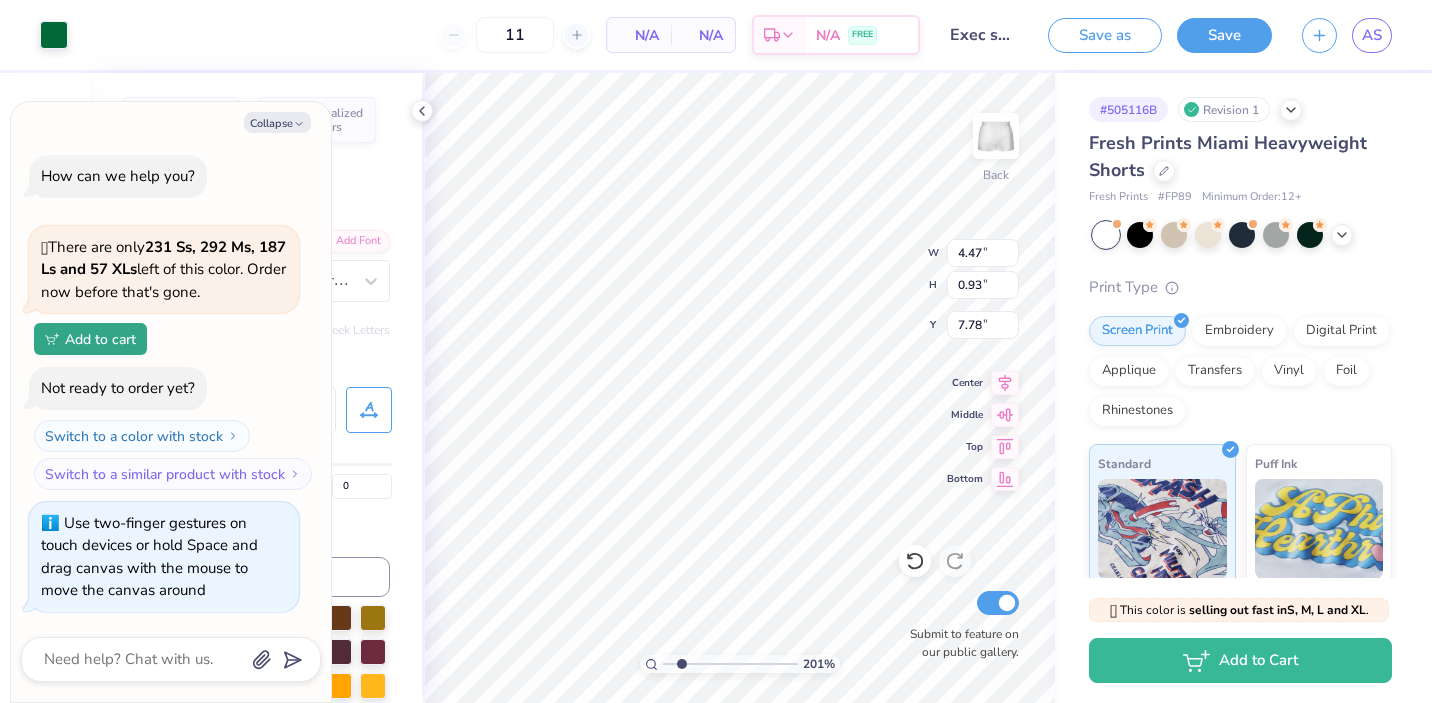type on "5.47" 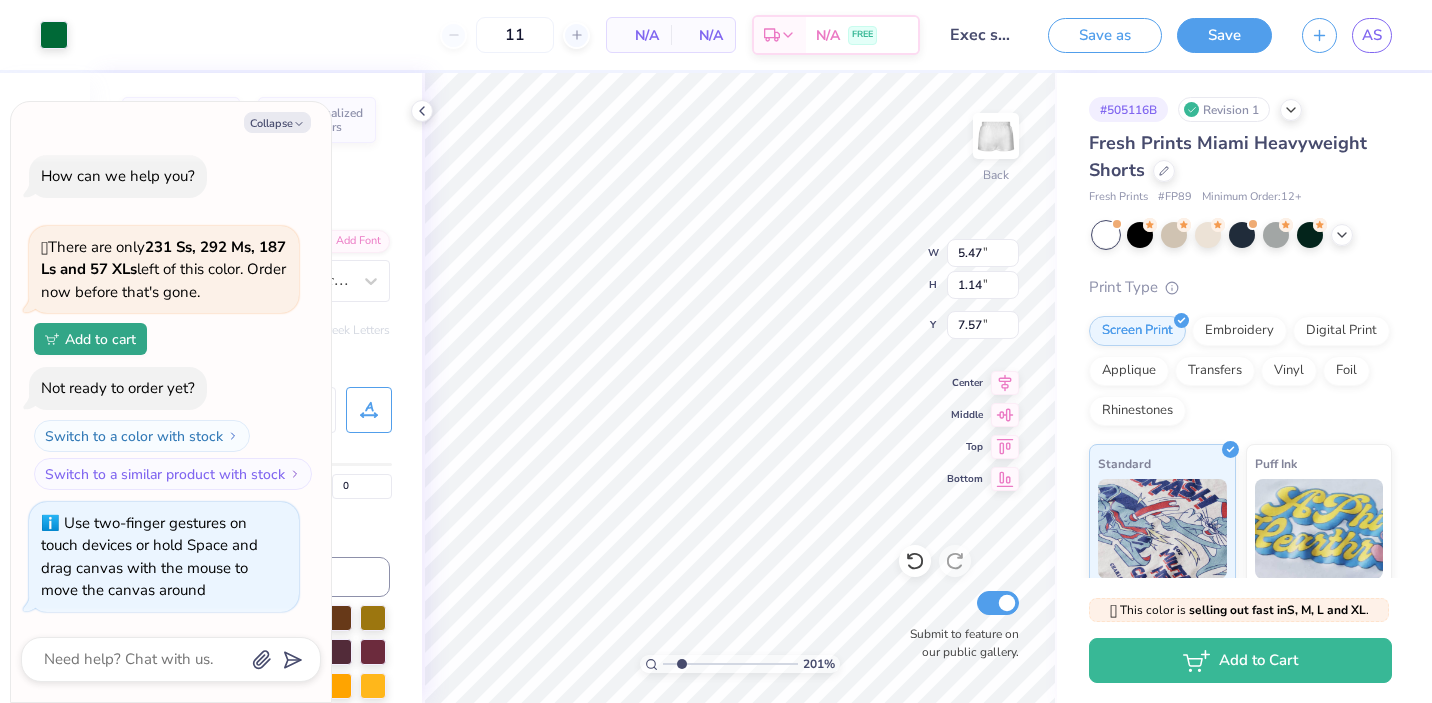 type on "x" 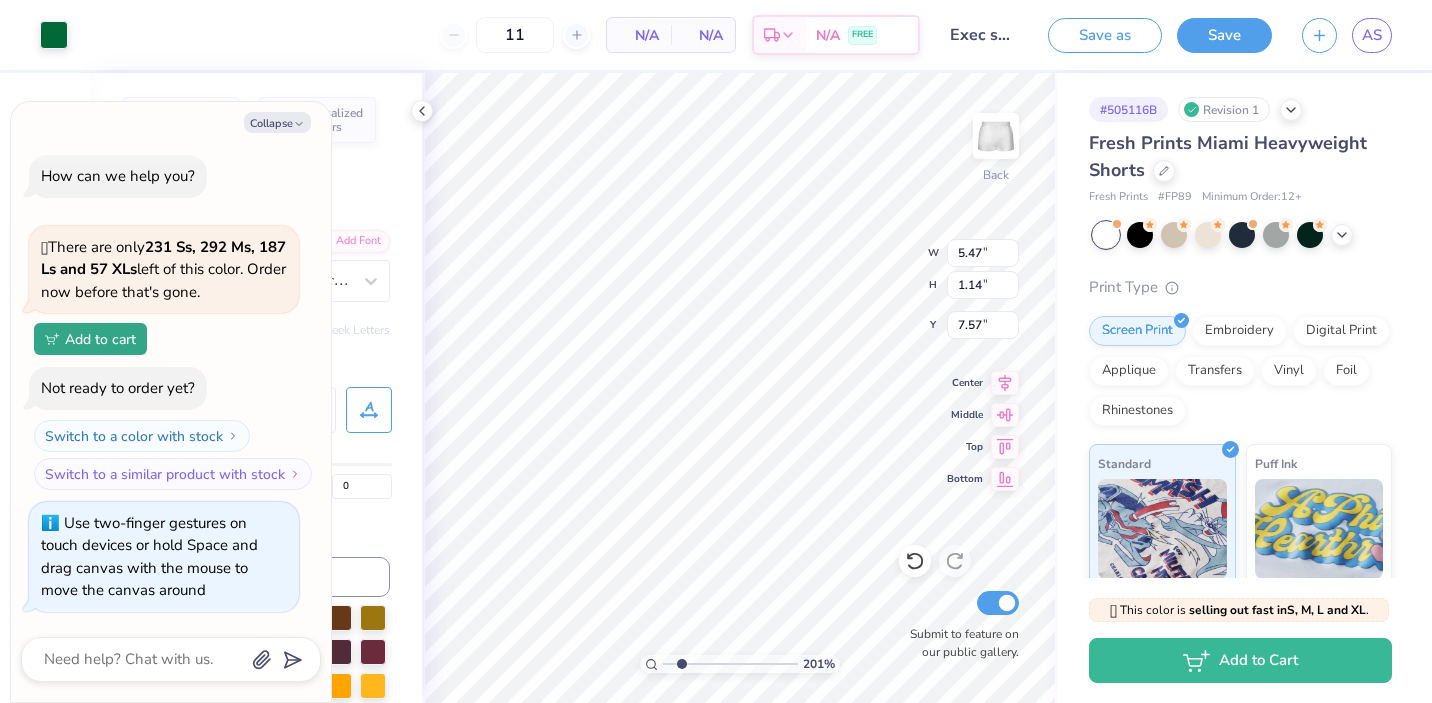 type on "5.81" 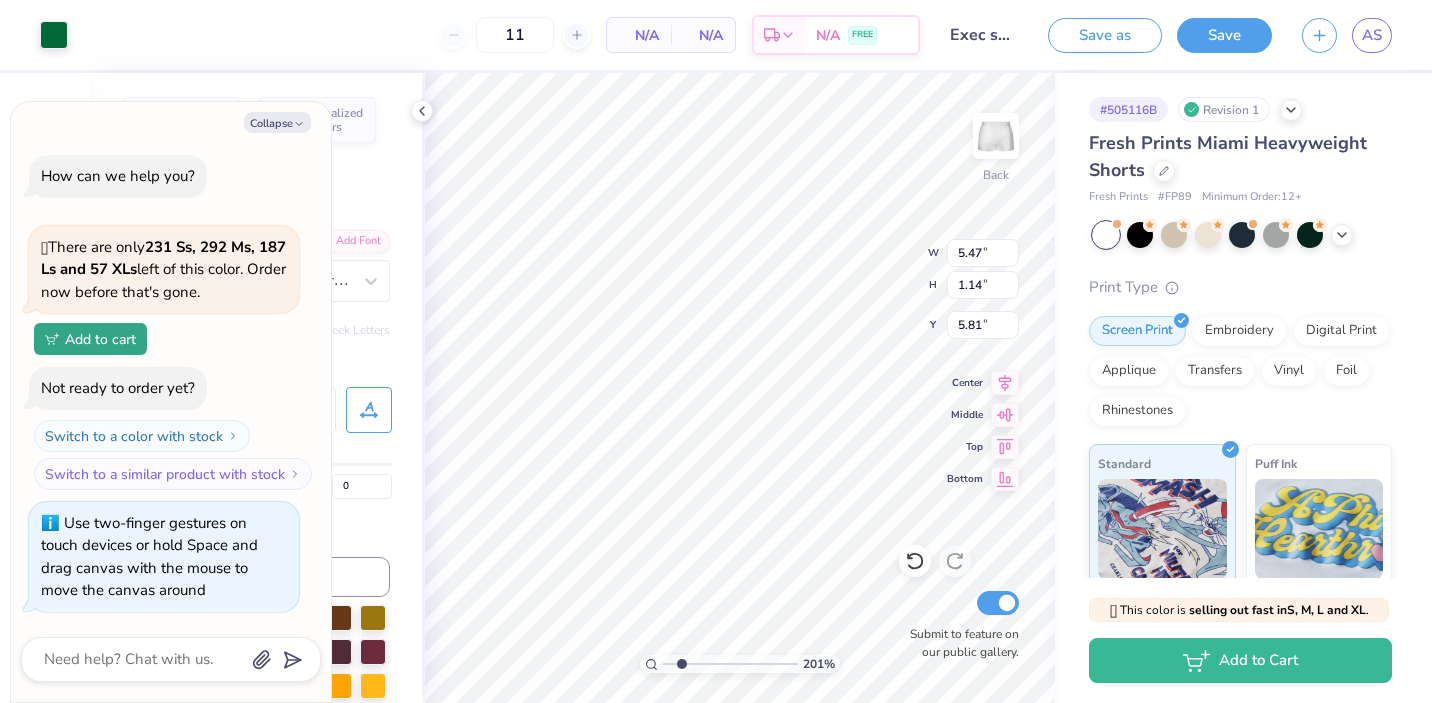 type on "x" 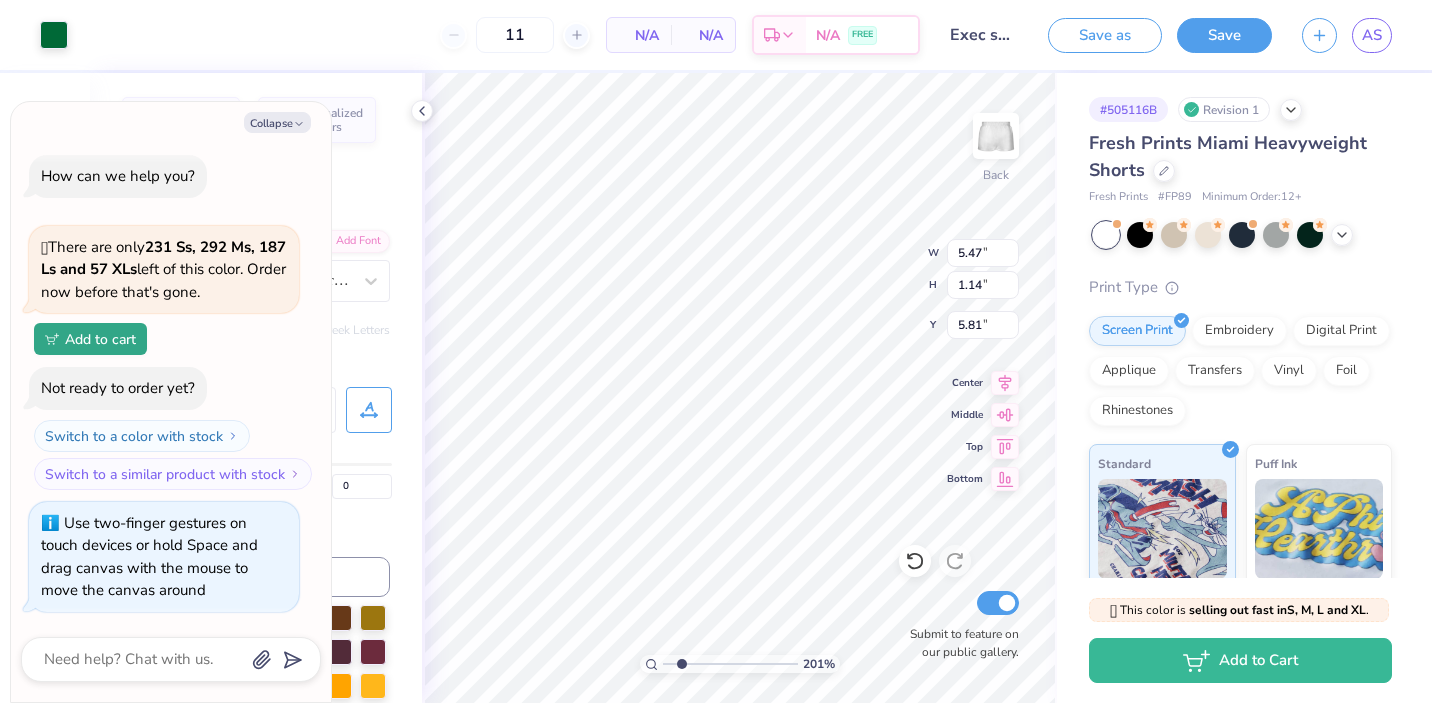 type on "x" 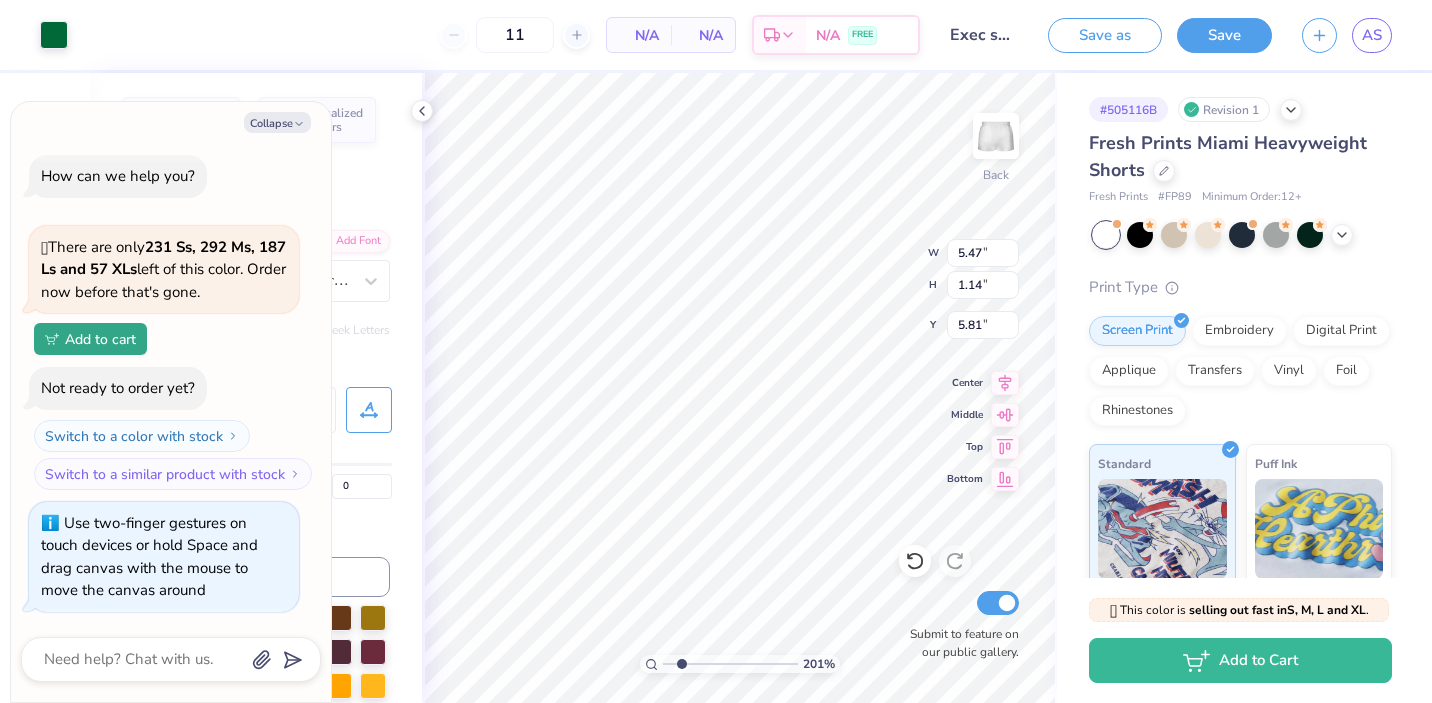 type on "7.68" 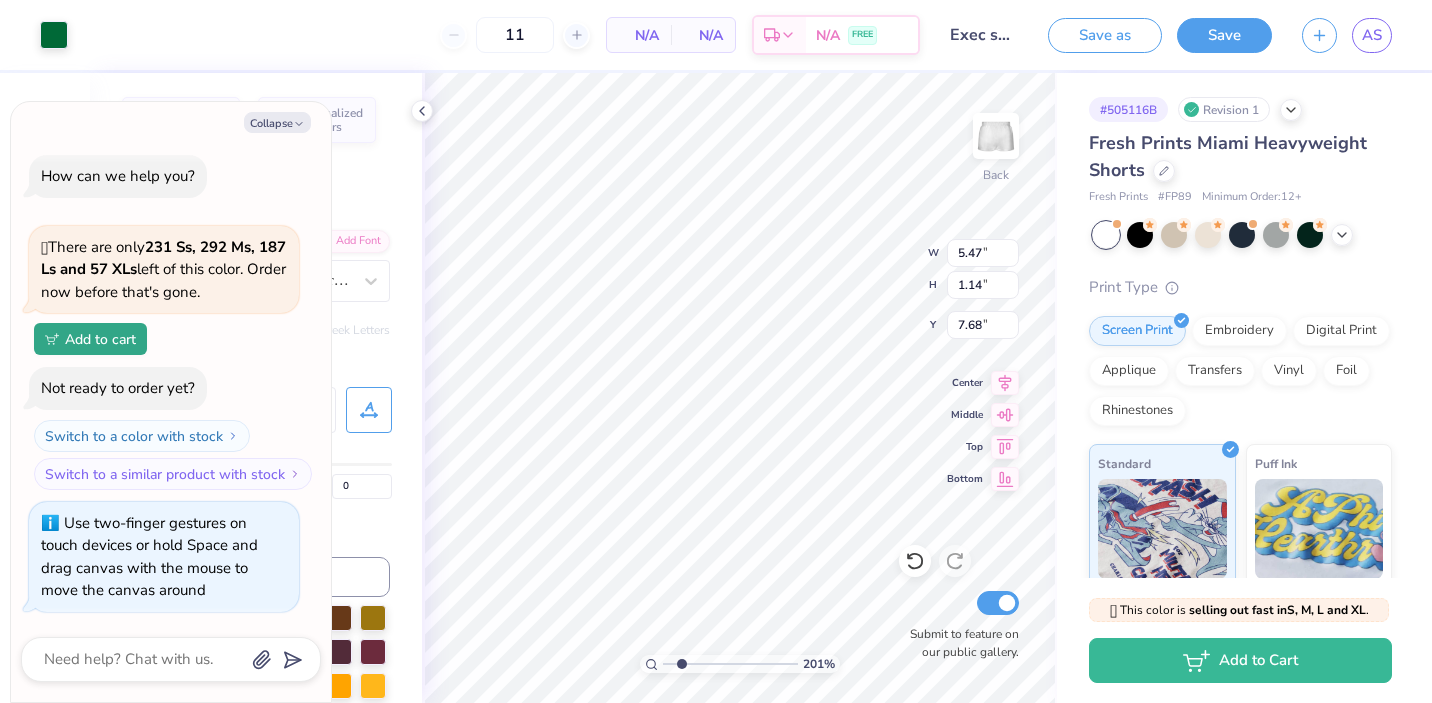 type on "x" 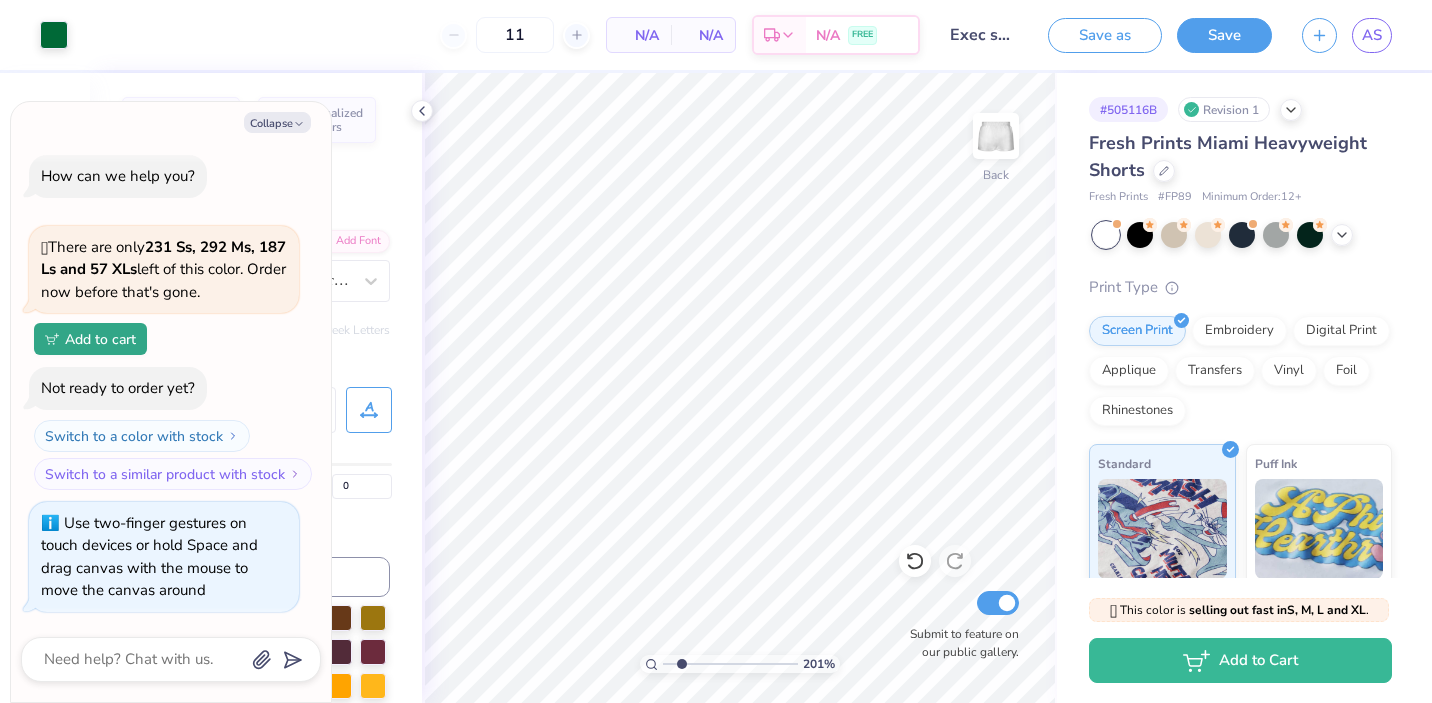 click 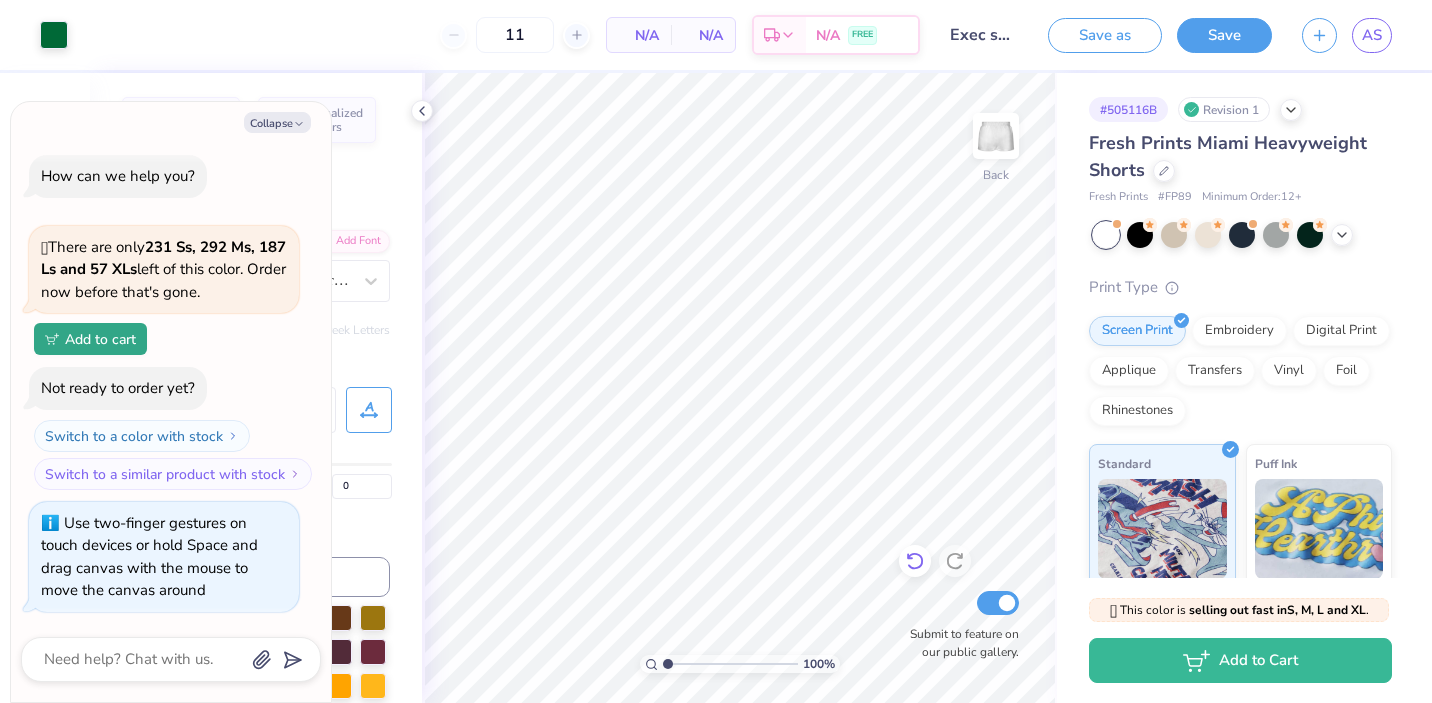 click 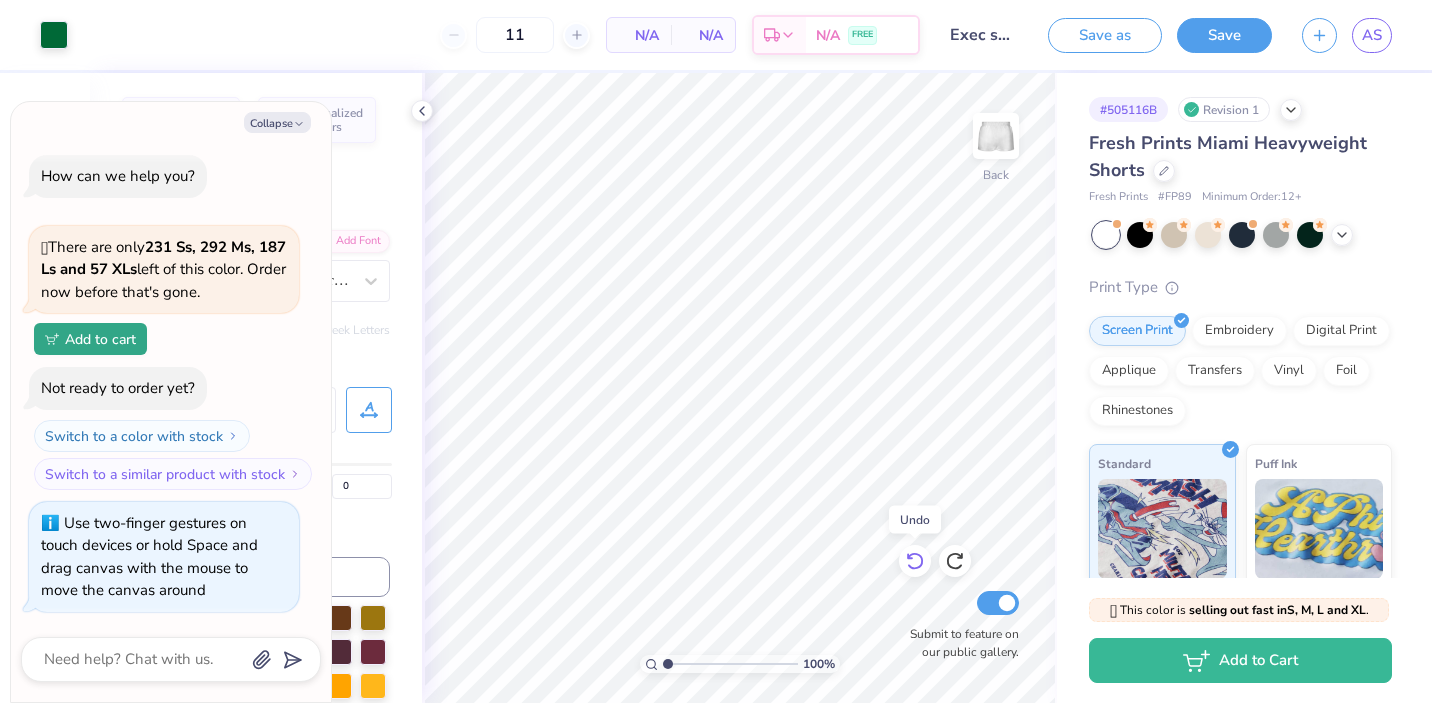 click 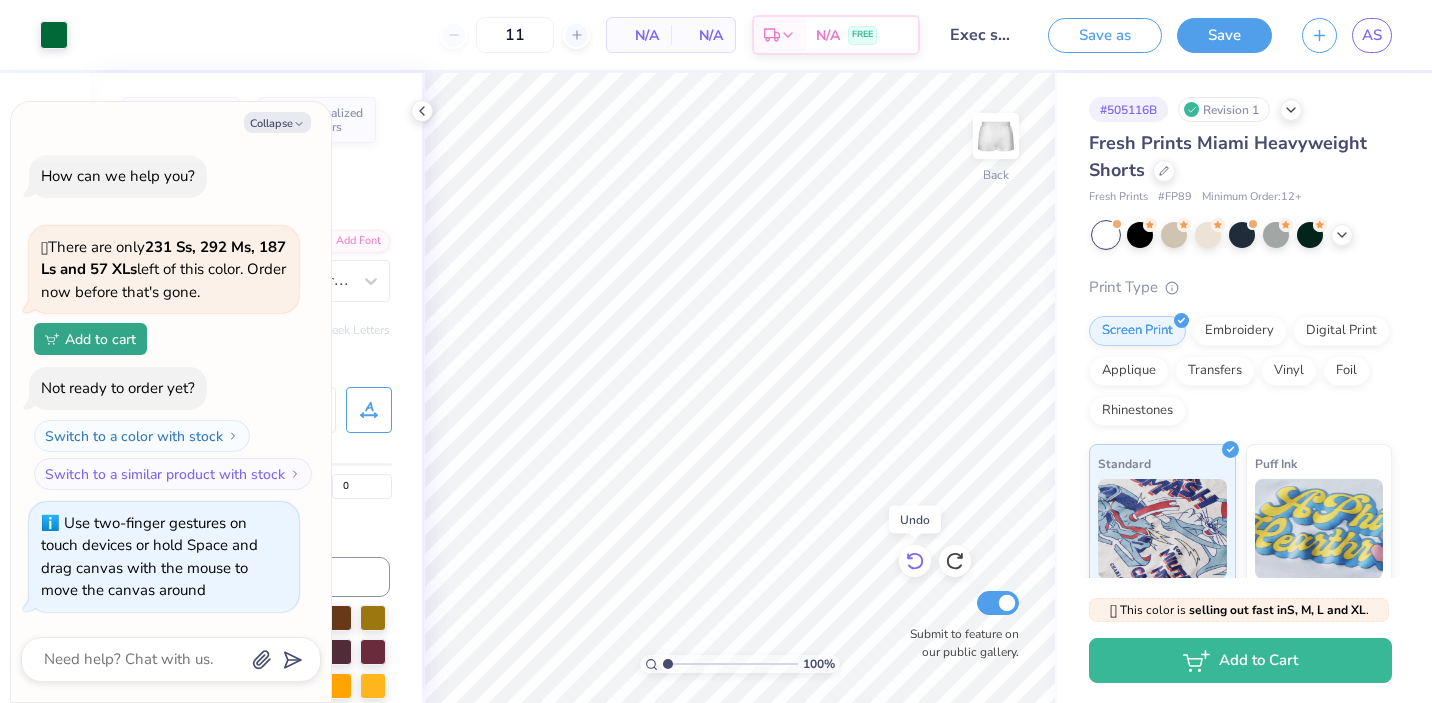click 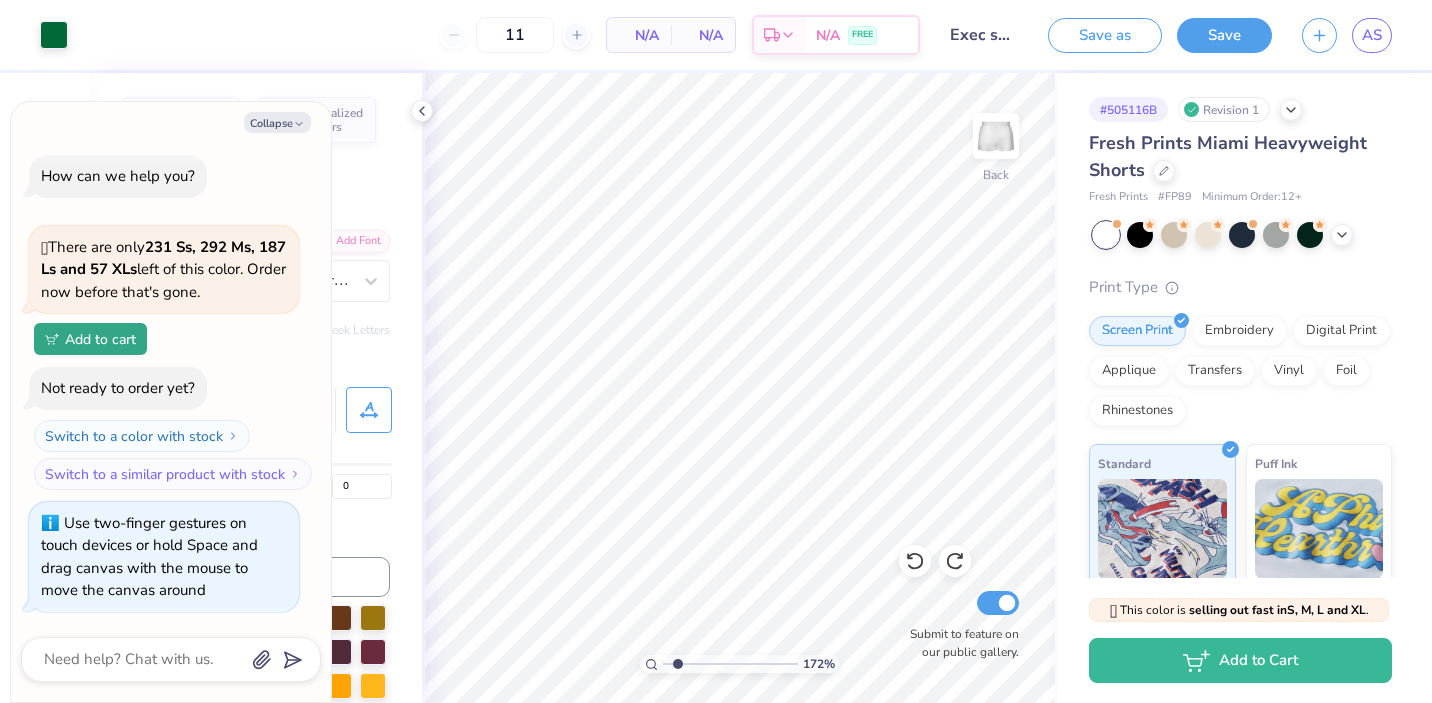 drag, startPoint x: 662, startPoint y: 658, endPoint x: 677, endPoint y: 658, distance: 15 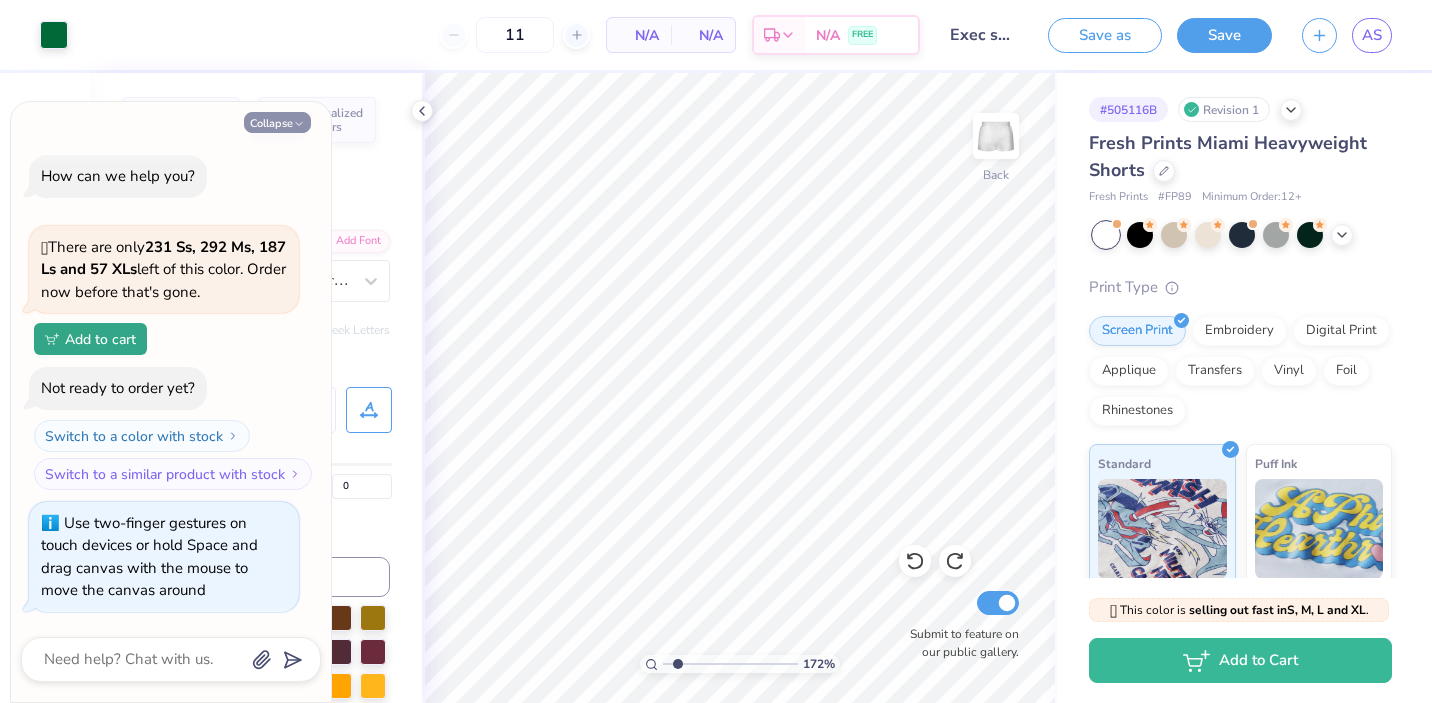 click on "Collapse" at bounding box center [277, 122] 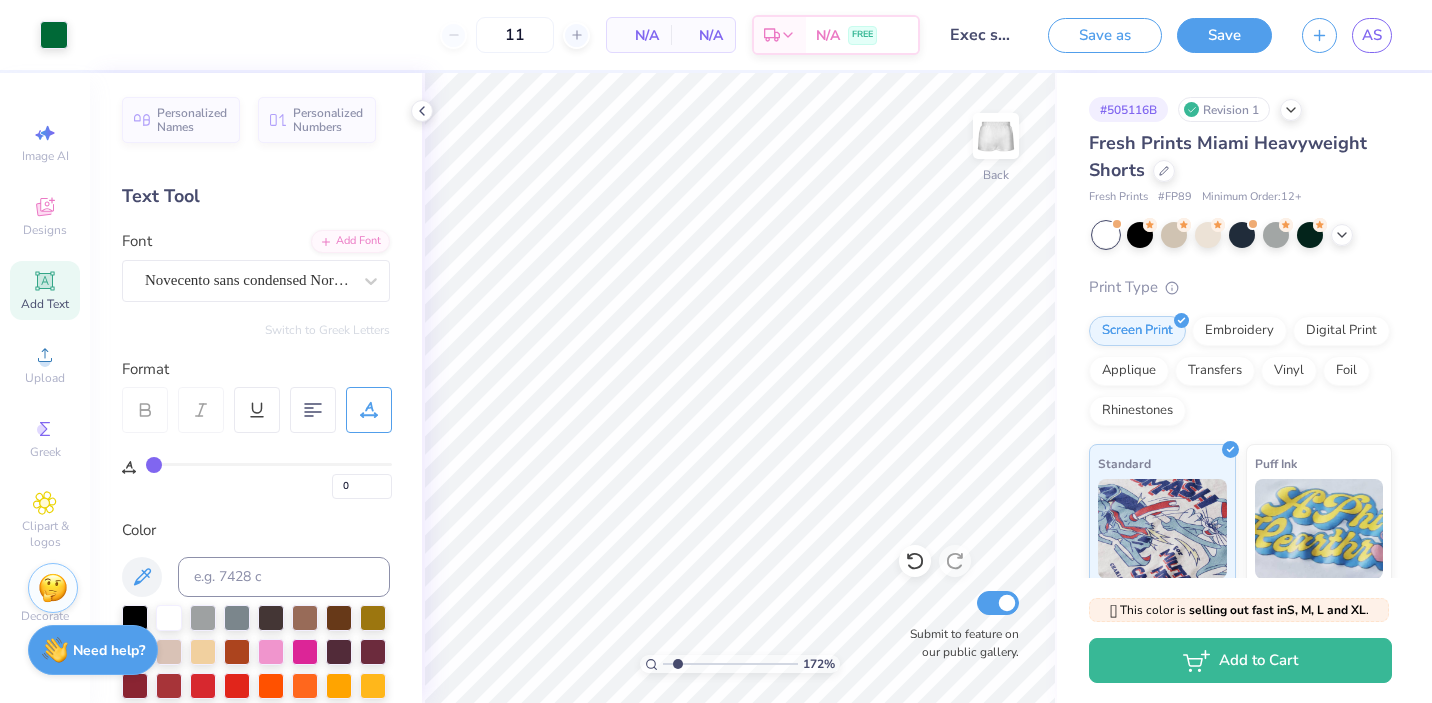 click 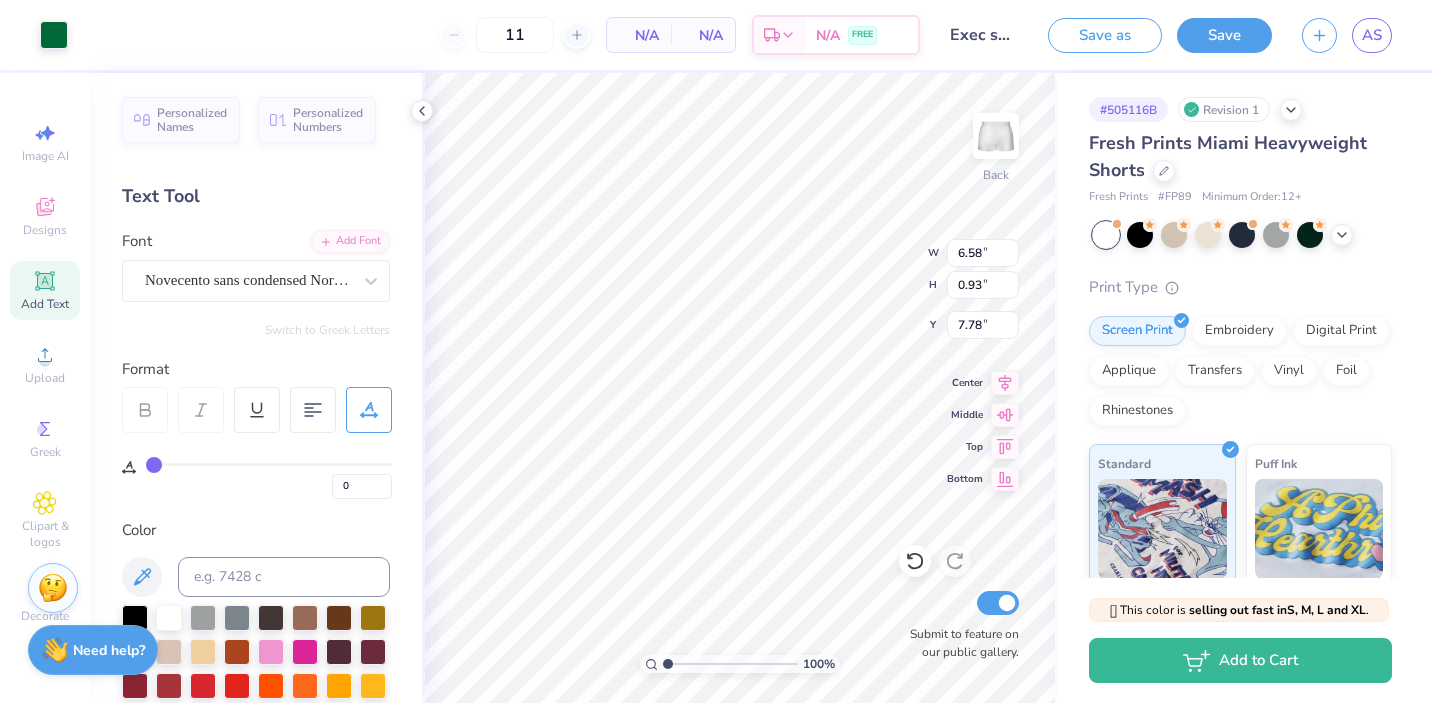 type on "4.26" 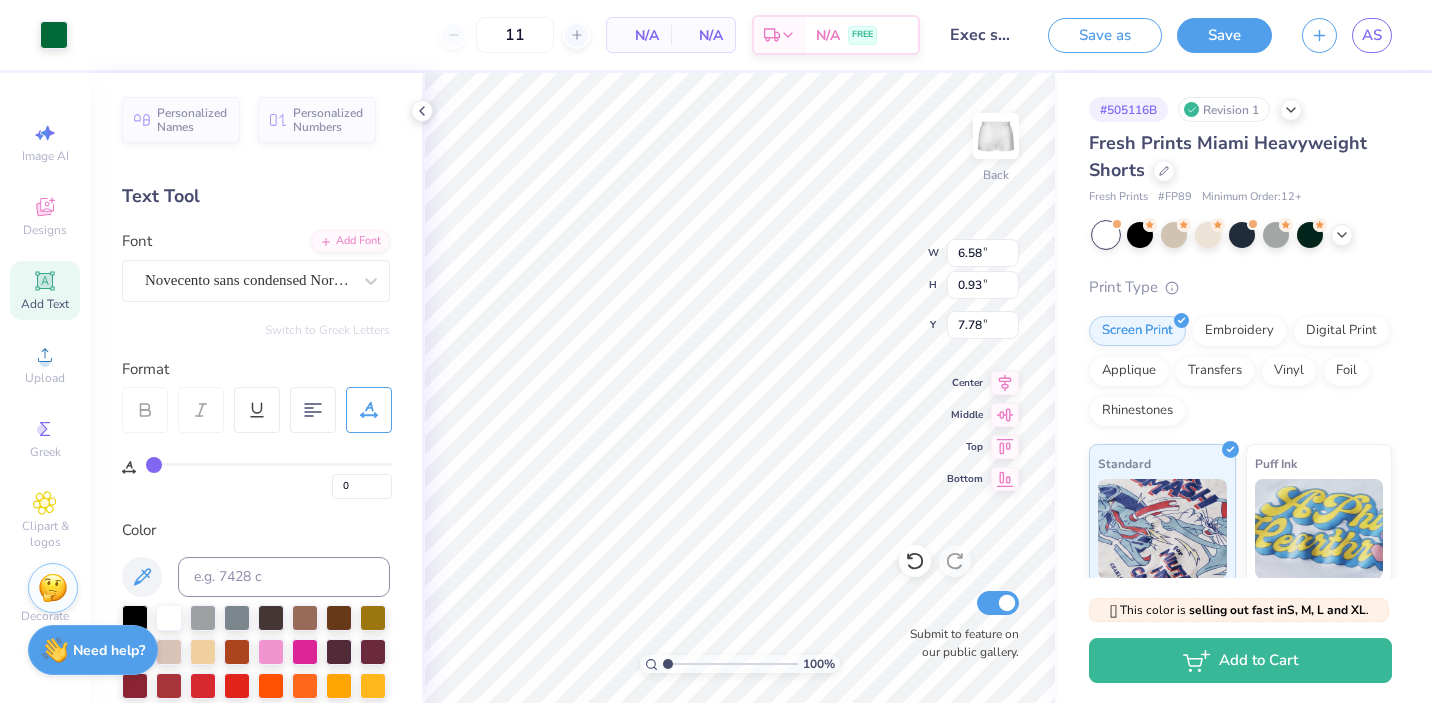 type on "0.60" 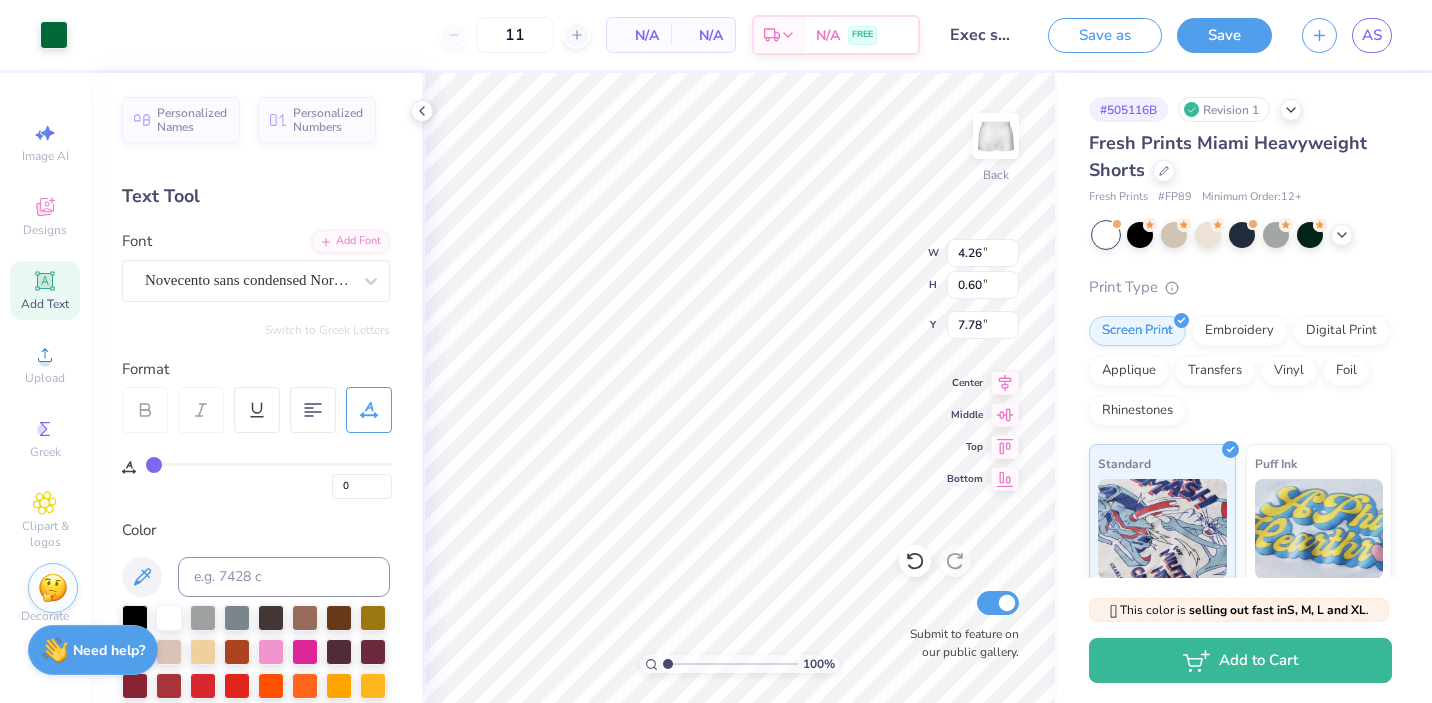 type on "8.11" 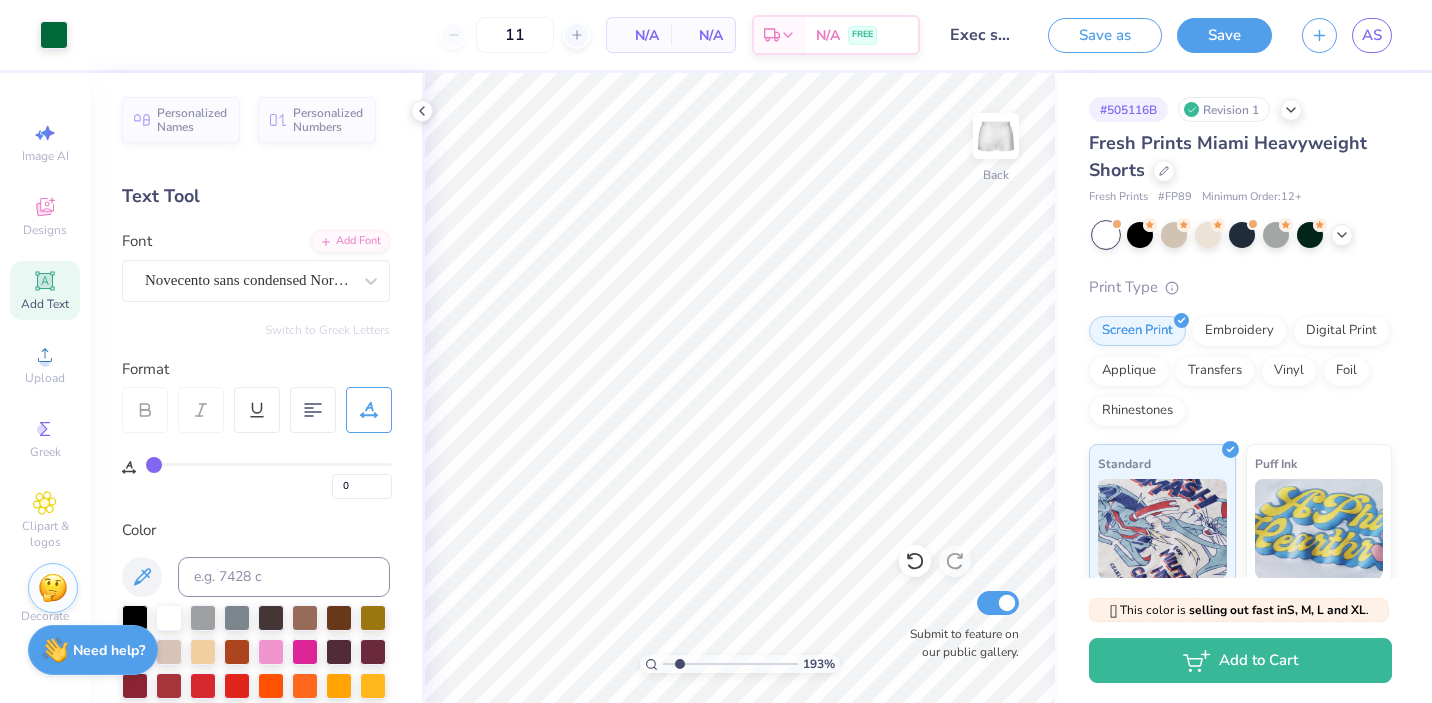 type on "1.93" 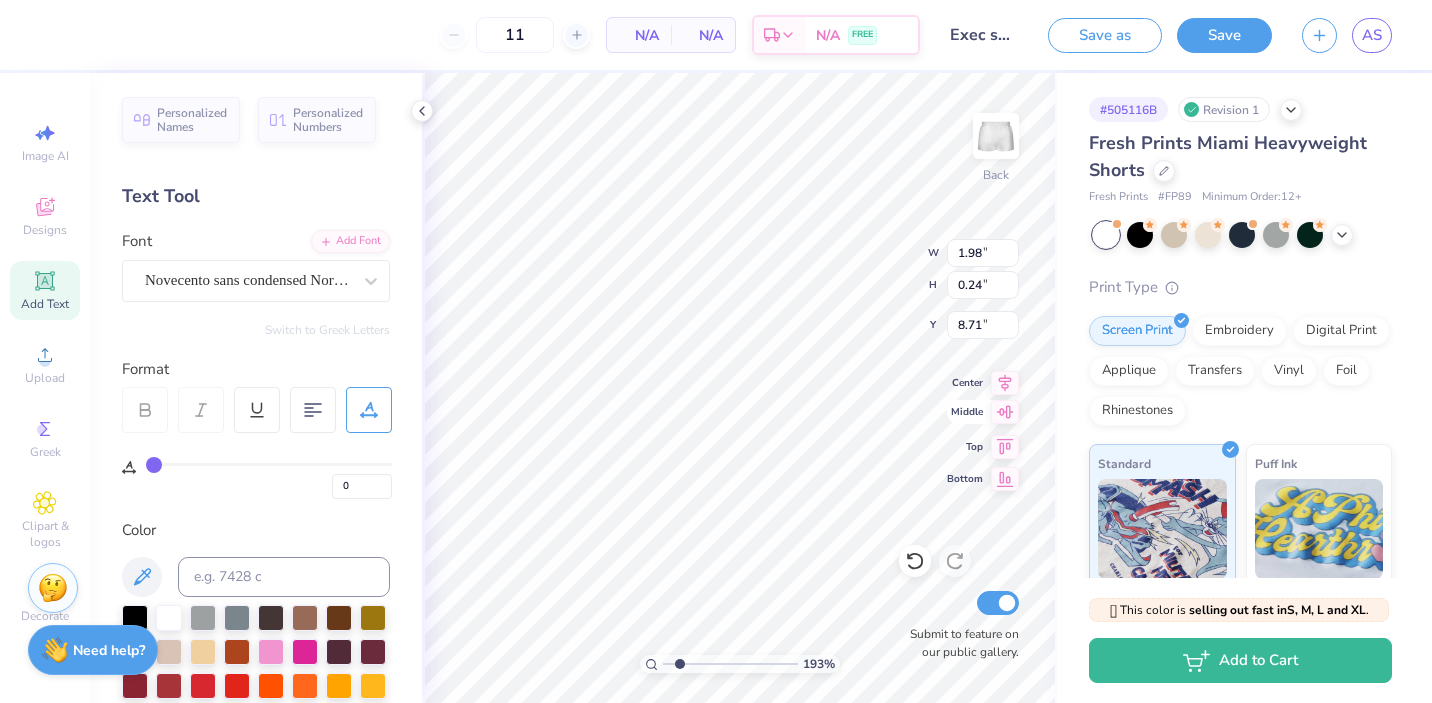 type on "1.98" 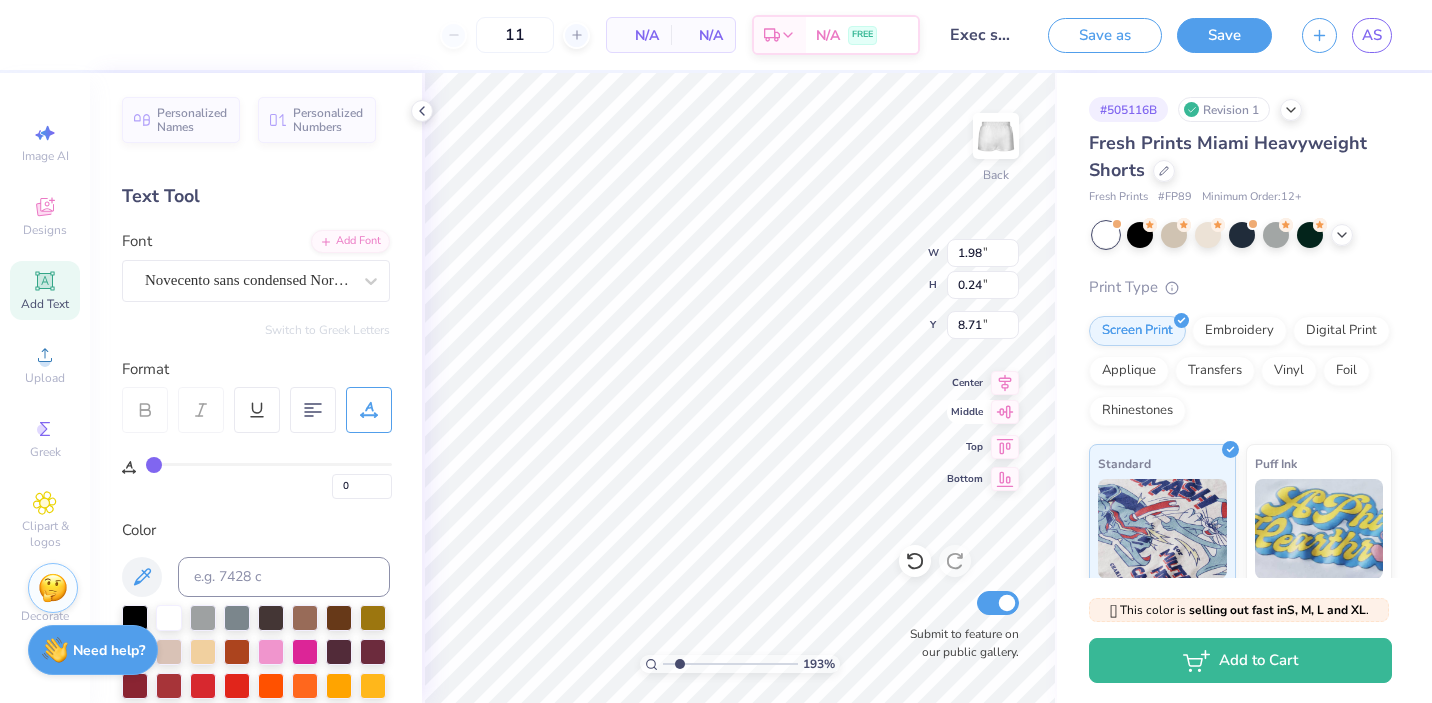 type on "0.24" 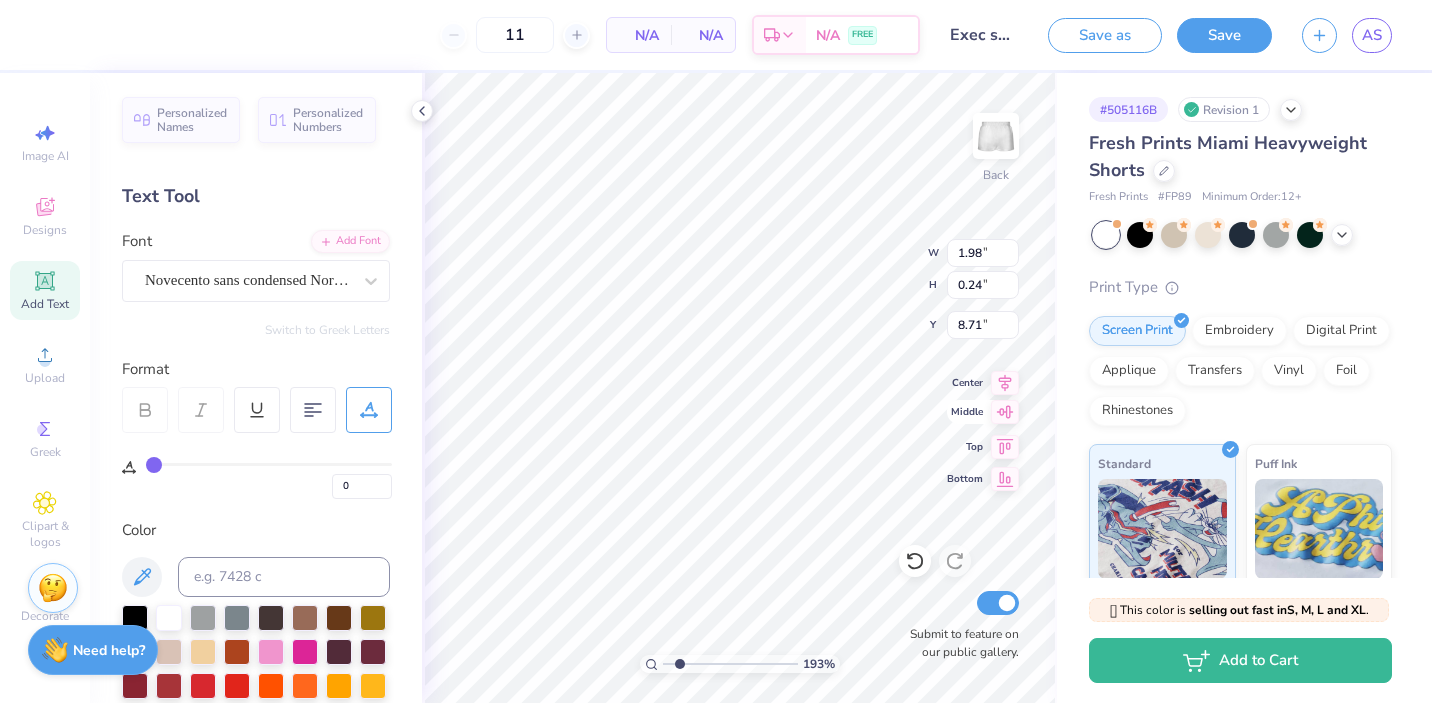 type on "8.66" 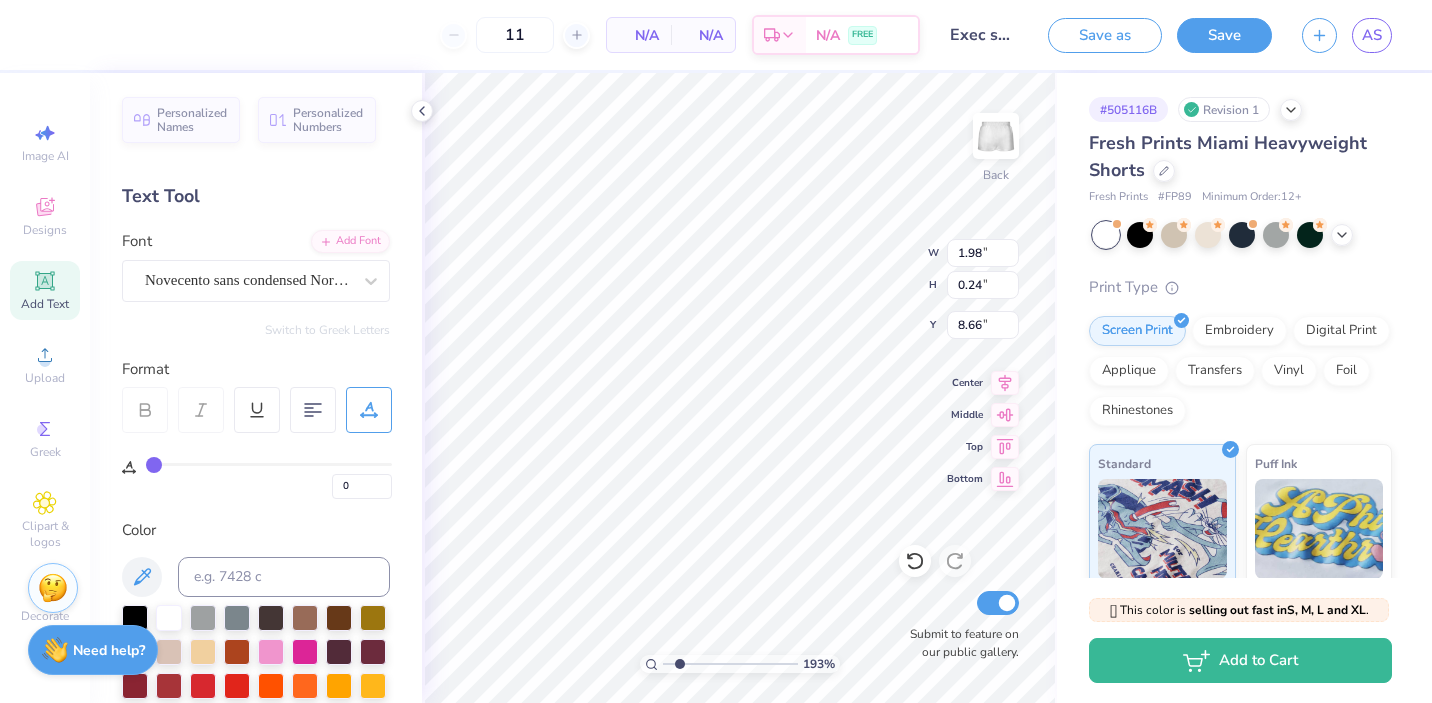 scroll, scrollTop: 0, scrollLeft: 7, axis: horizontal 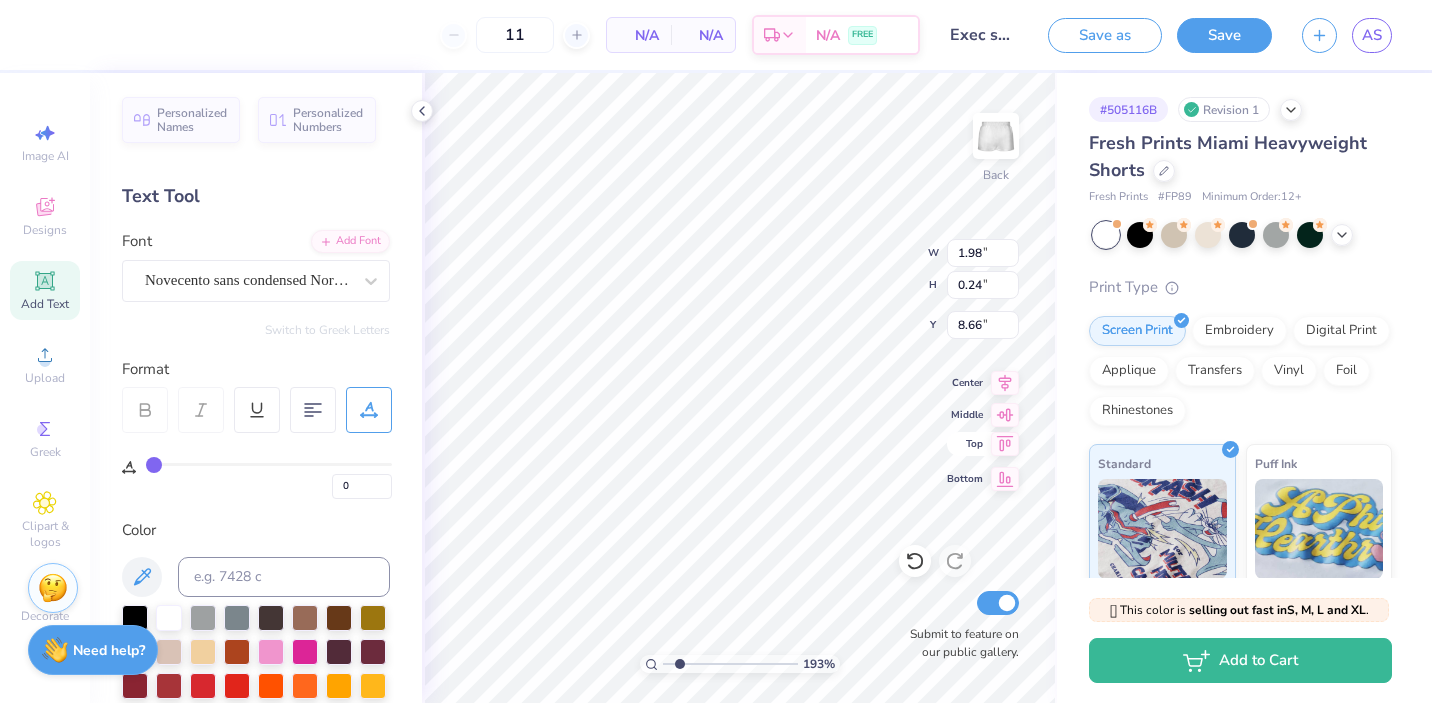 type on "EXECUTIVE COUNCIL 2025" 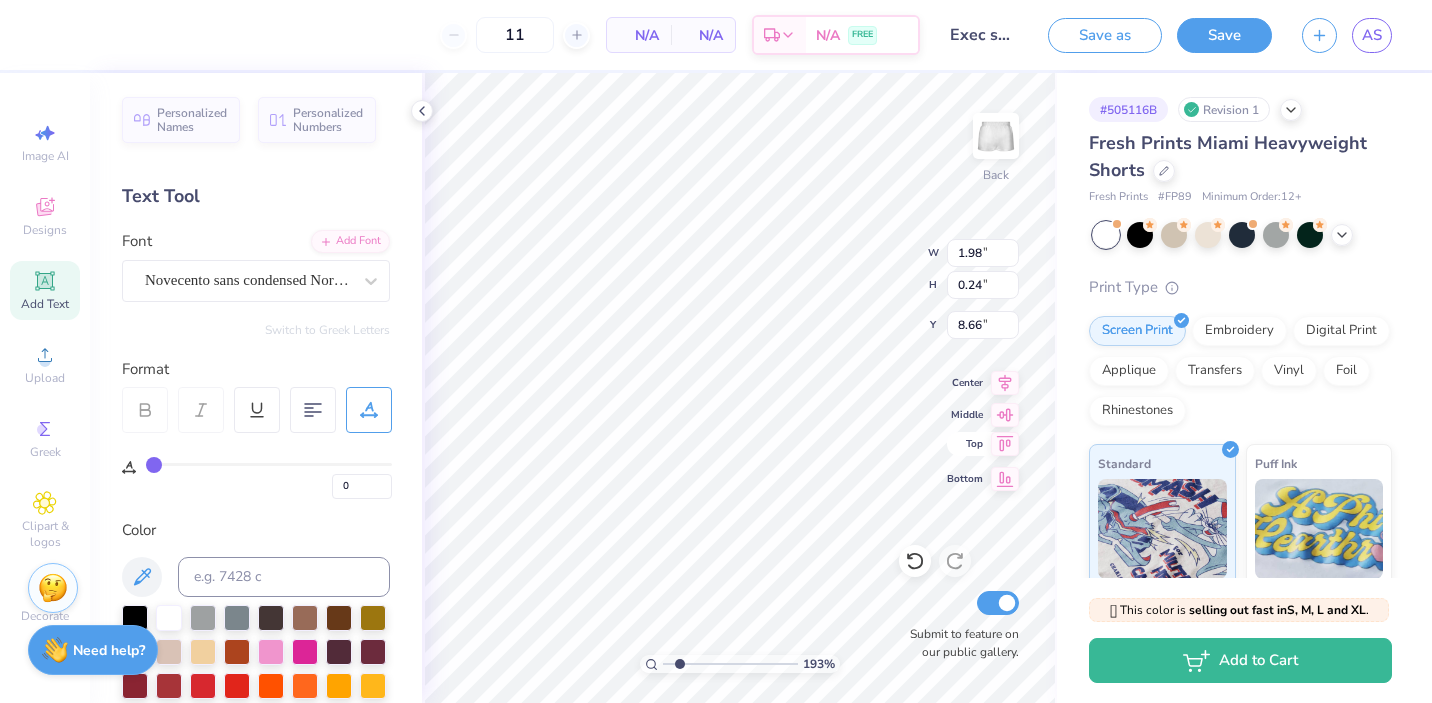scroll, scrollTop: 0, scrollLeft: 10, axis: horizontal 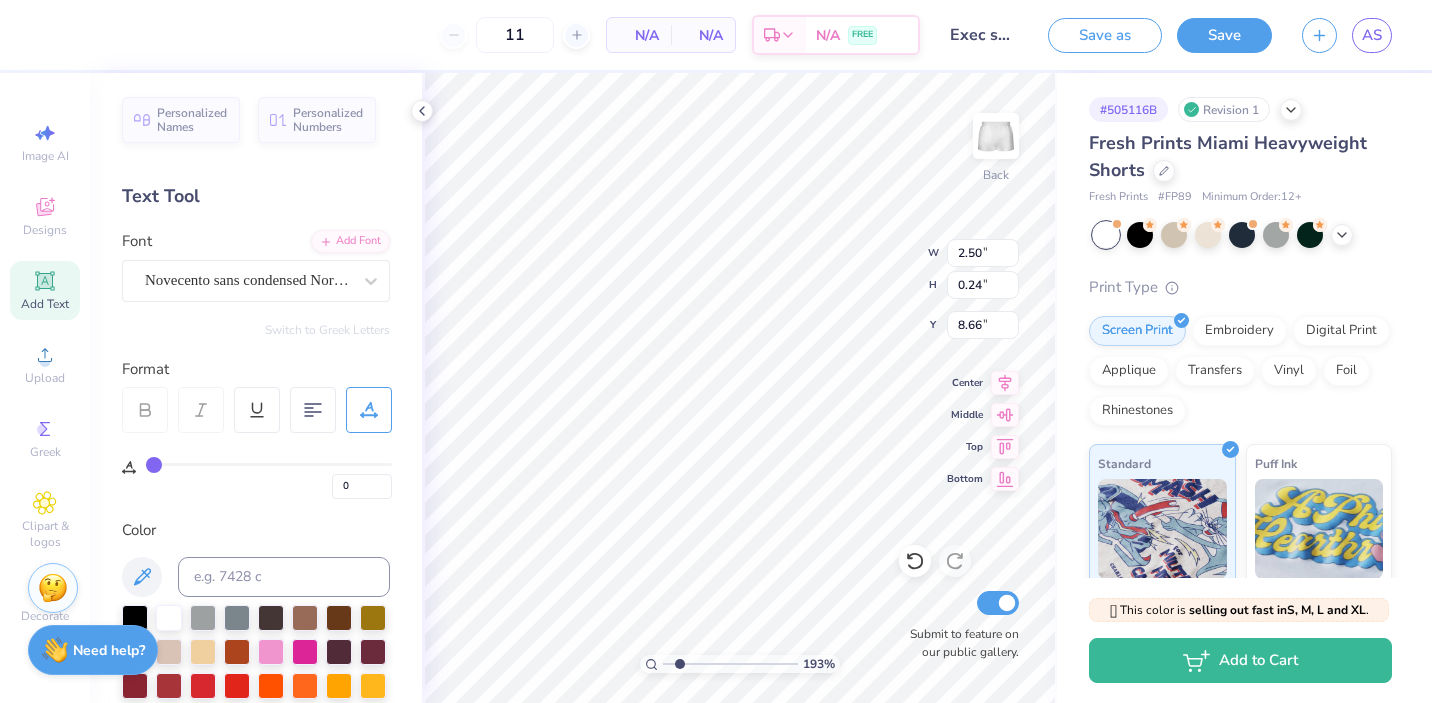 click on "193  % Back W 2.50 2.50 " H 0.24 0.24 " Y 8.66 8.66 " Center Middle Top Bottom Submit to feature on our public gallery." at bounding box center (739, 388) 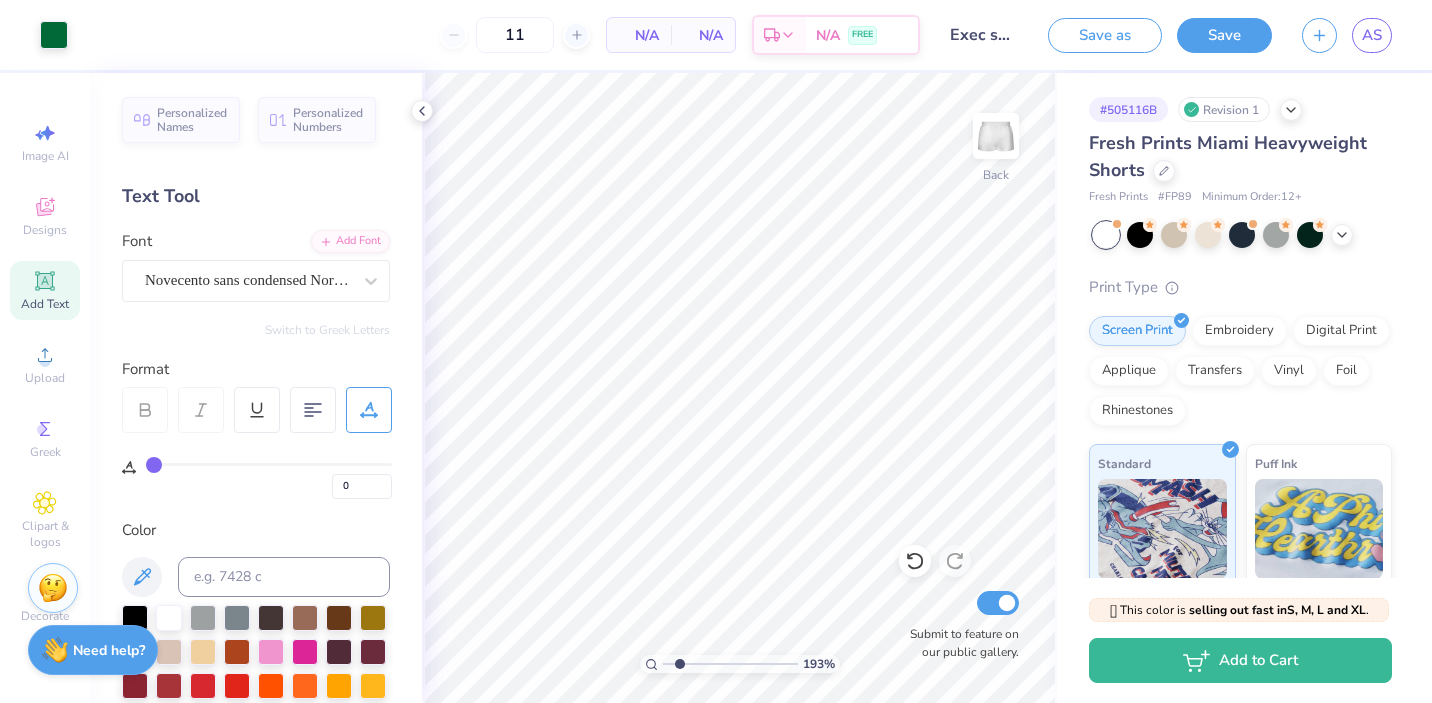 click 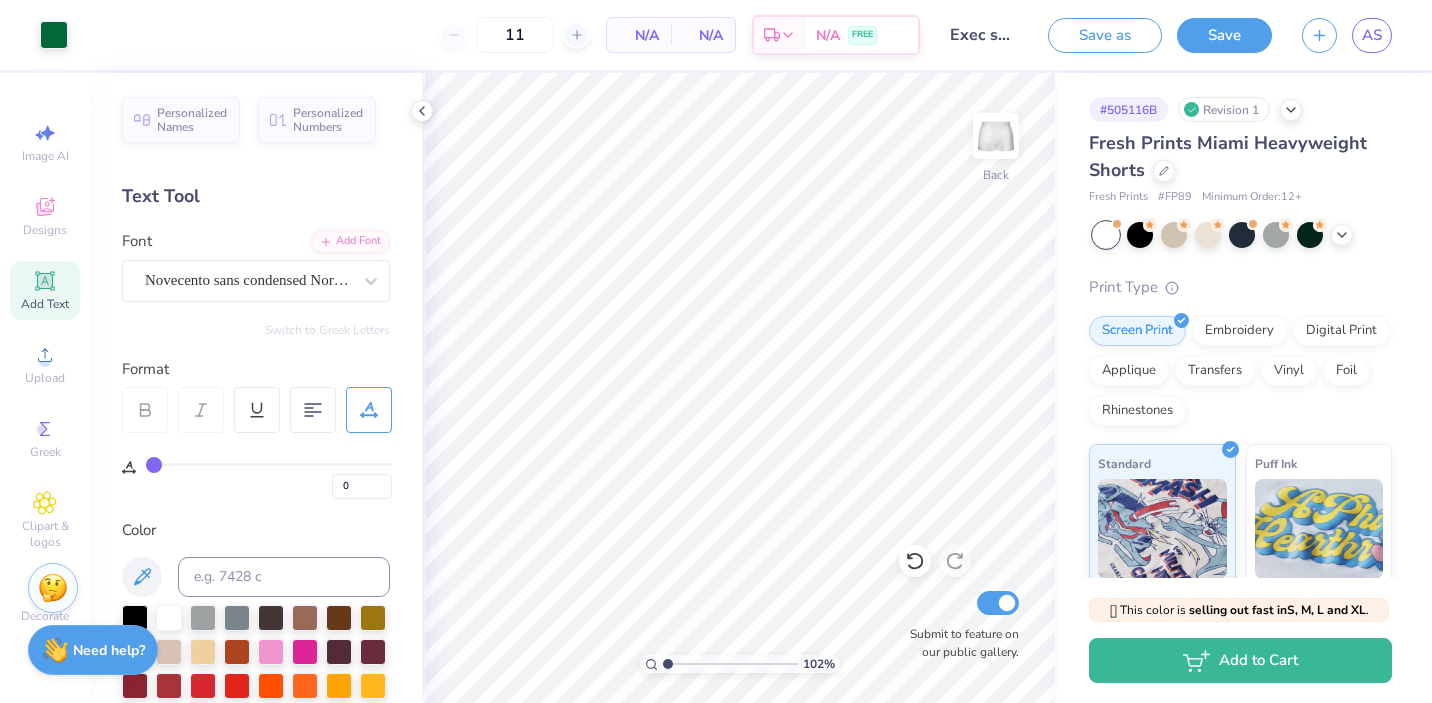 type on "1.02" 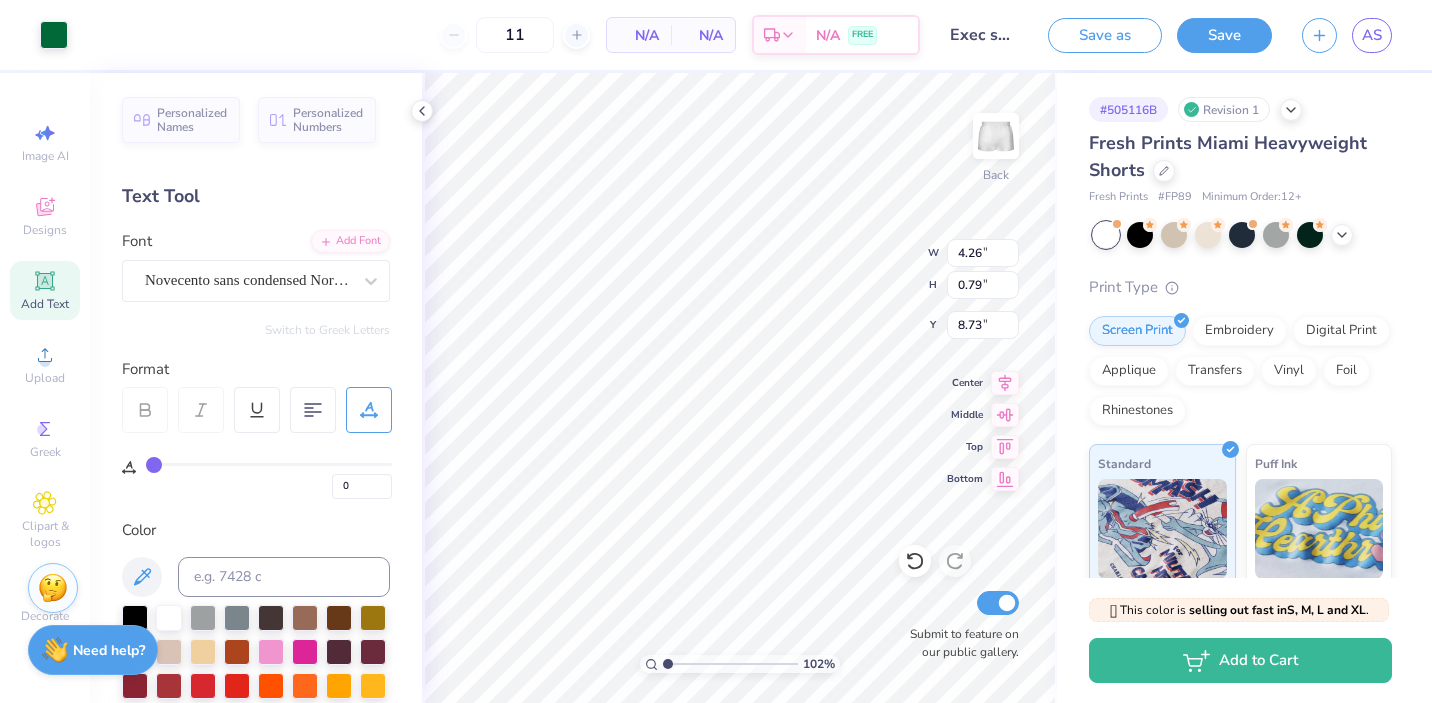type on "8.73" 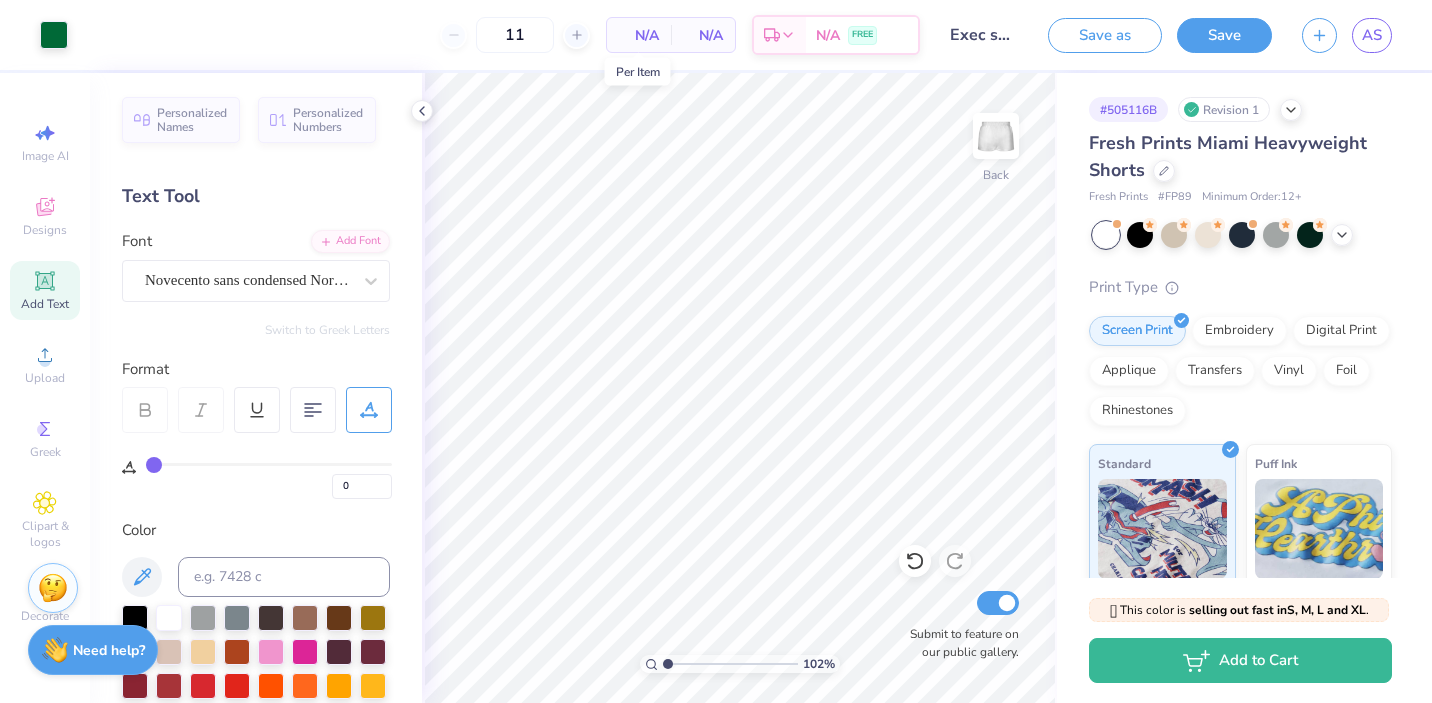 click on "N/A" at bounding box center [639, 35] 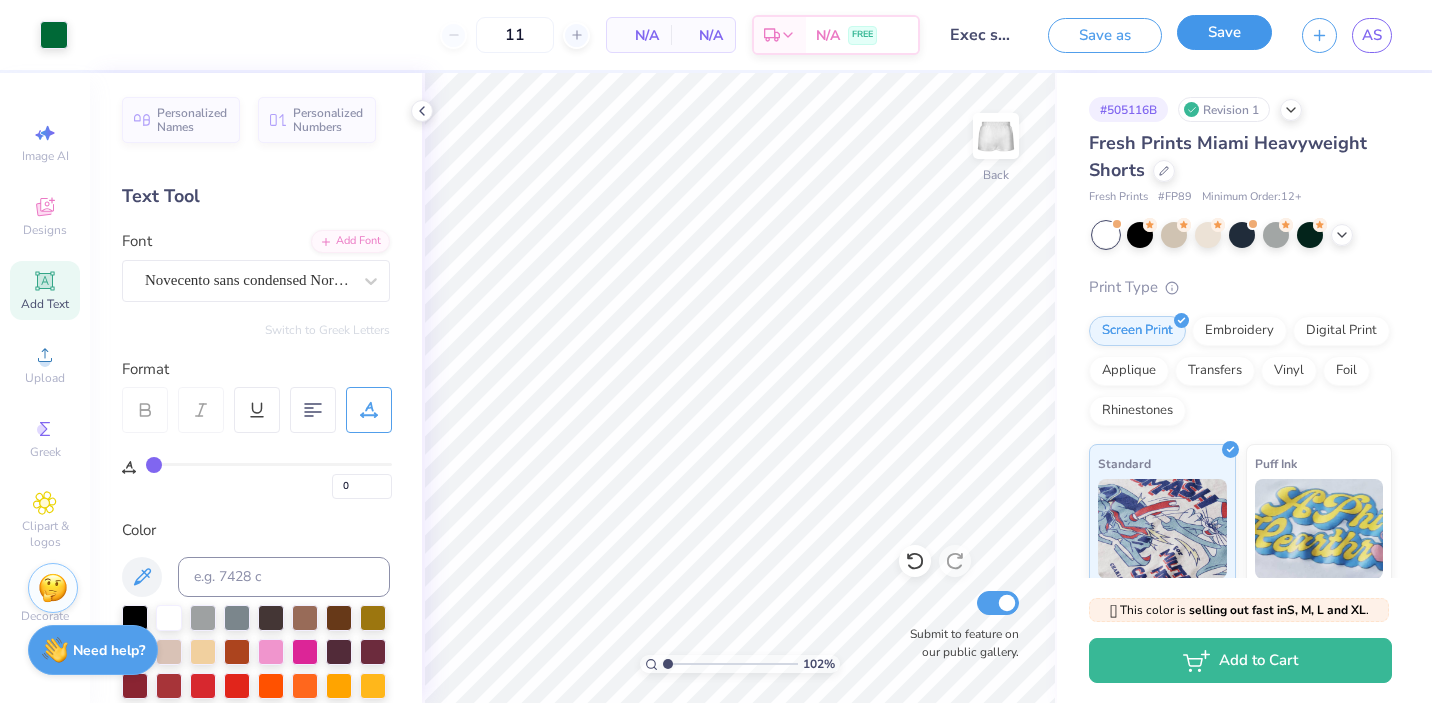 click on "Save" at bounding box center [1224, 32] 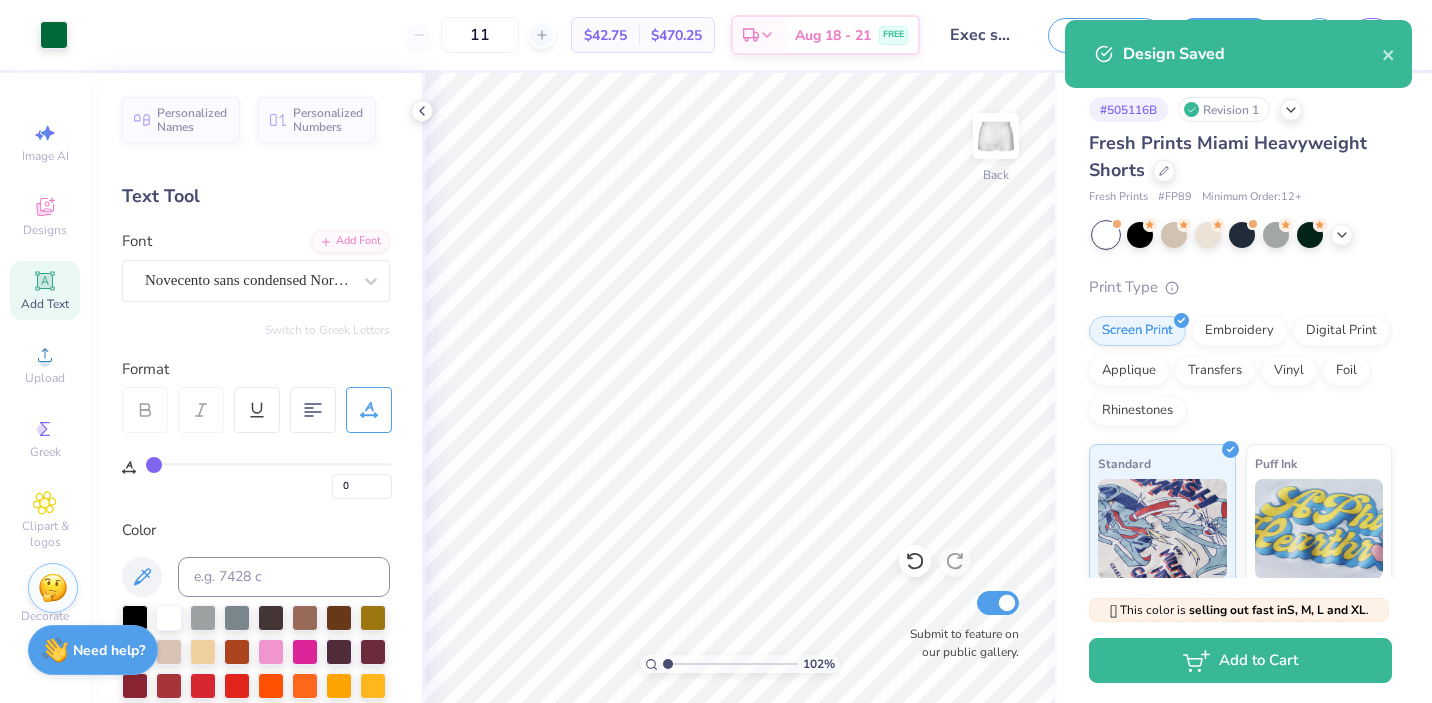 click at bounding box center (1242, 235) 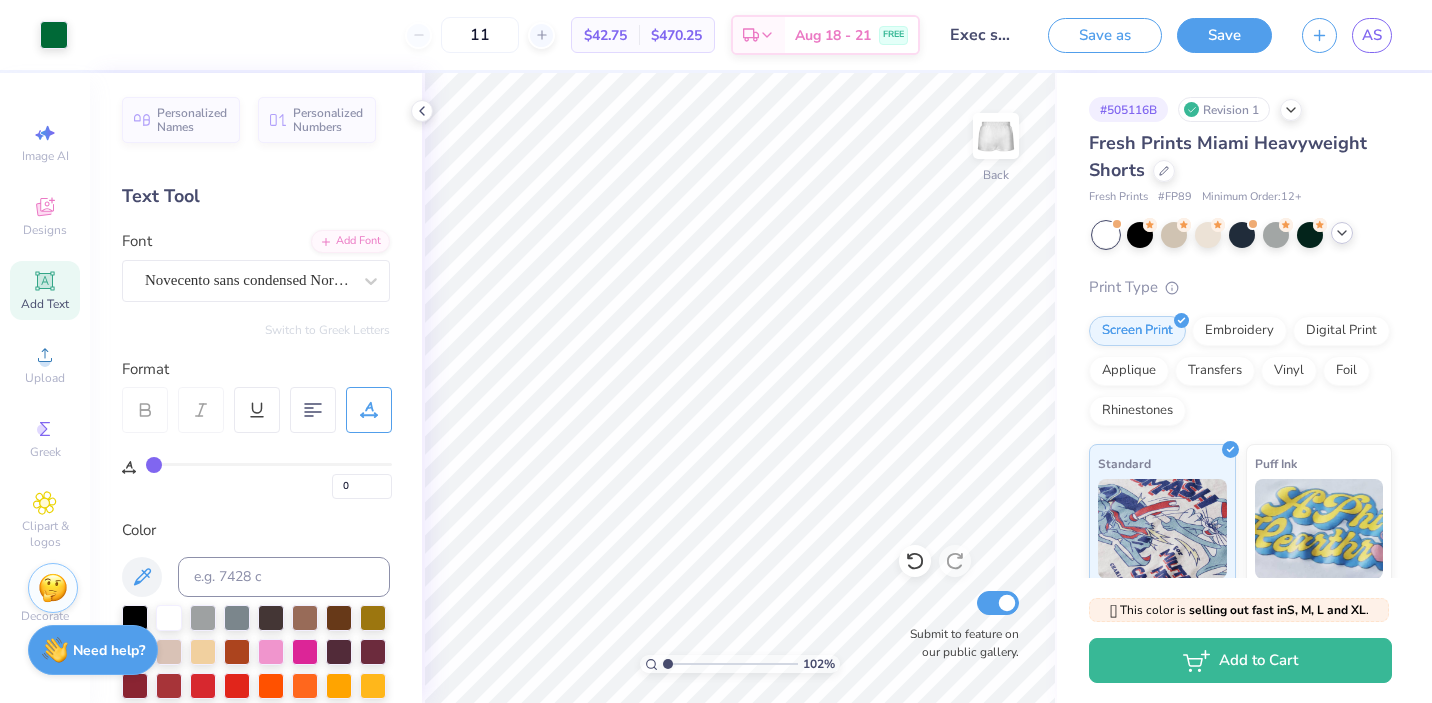 click 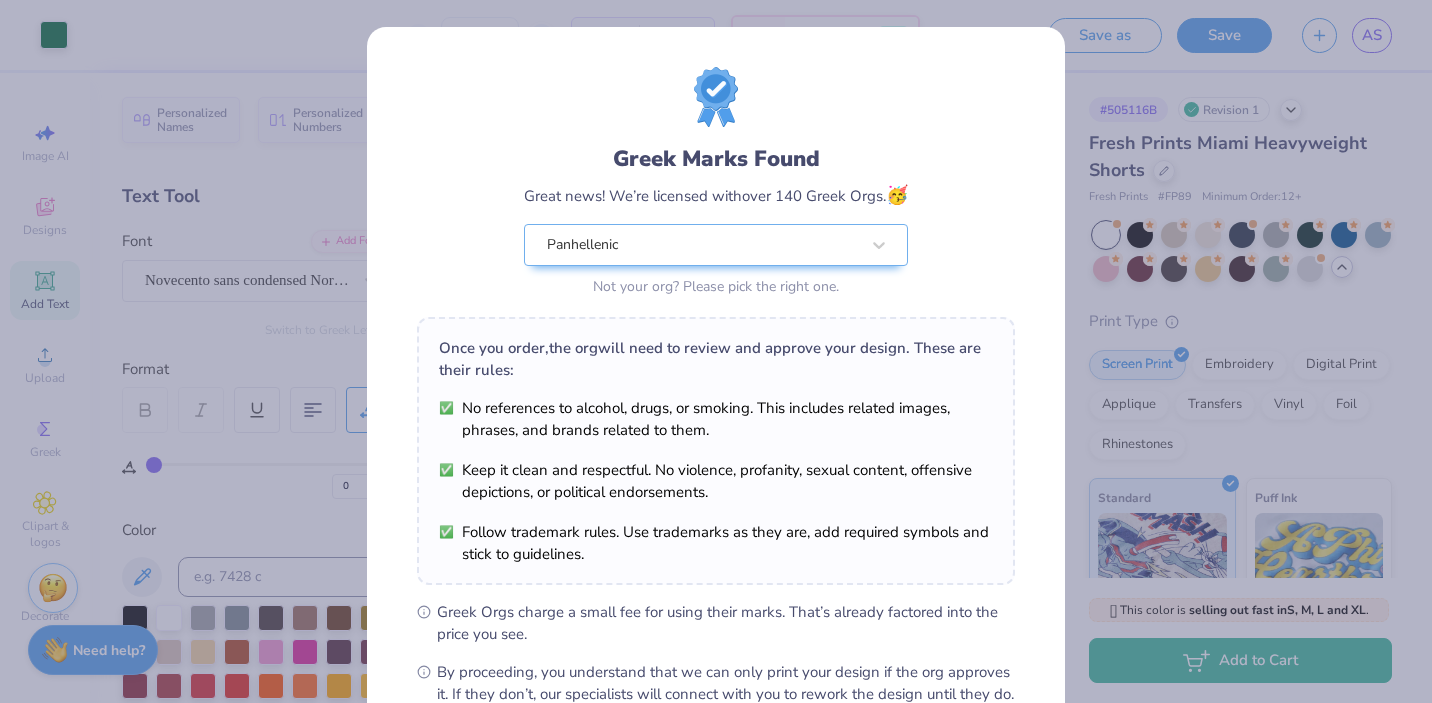 click on "Greek Marks Found Great news! We’re licensed with  over 140 Greek Orgs. 🥳 Panhellenic Not your org? Please pick the right one. Once you order,  the org  will need to review and approve your design. These are their rules: No references to alcohol, drugs, or smoking. This includes related images, phrases, and brands related to them. Keep it clean and respectful. No violence, profanity, sexual content, offensive depictions, or political endorsements. Follow trademark rules. Use trademarks as they are, add required symbols and stick to guidelines. Greek Orgs charge a small fee for using their marks. That’s already factored into the price you see. By proceeding, you understand that we can only print your design if the org approves it. If they don’t, our specialists will connect with you to rework the design until they do. We’ll only submit the design if you order. I Understand! No  Greek  marks in your design?" at bounding box center (716, 351) 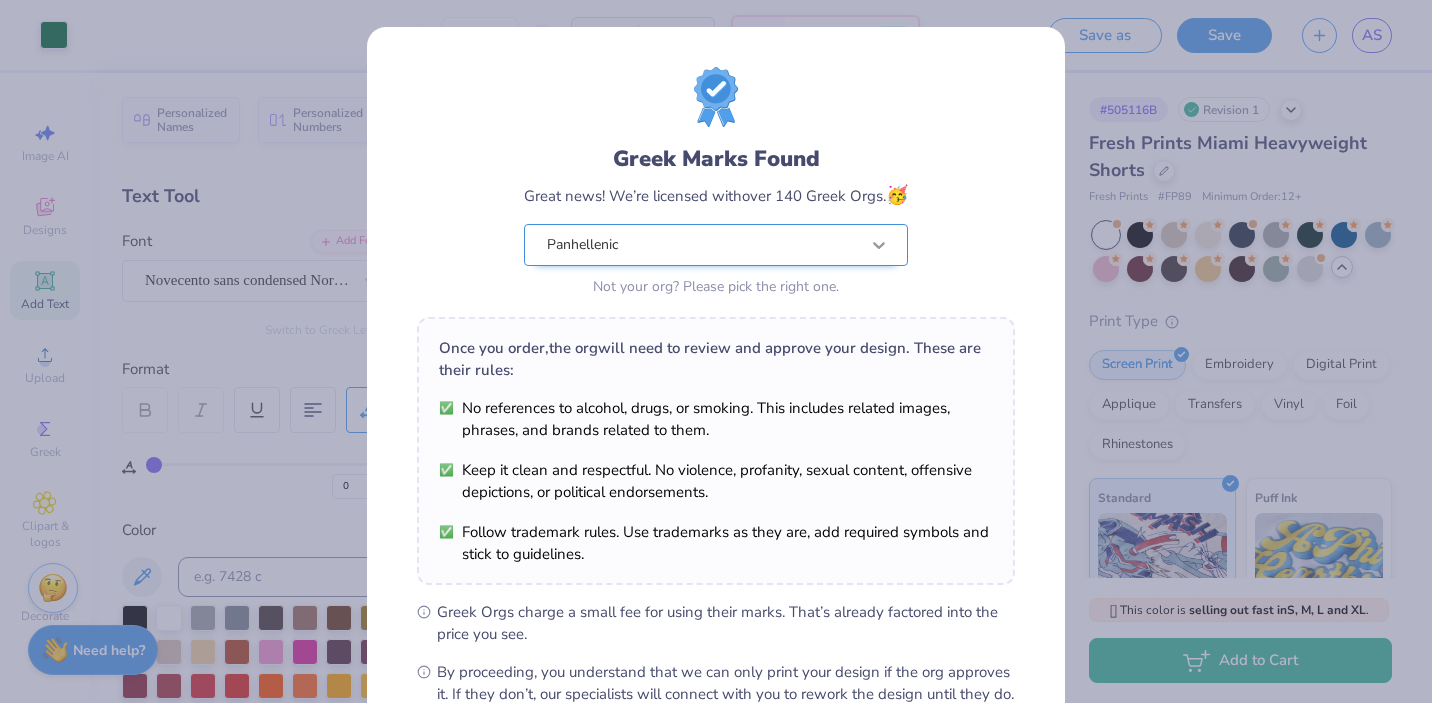 scroll, scrollTop: 233, scrollLeft: 0, axis: vertical 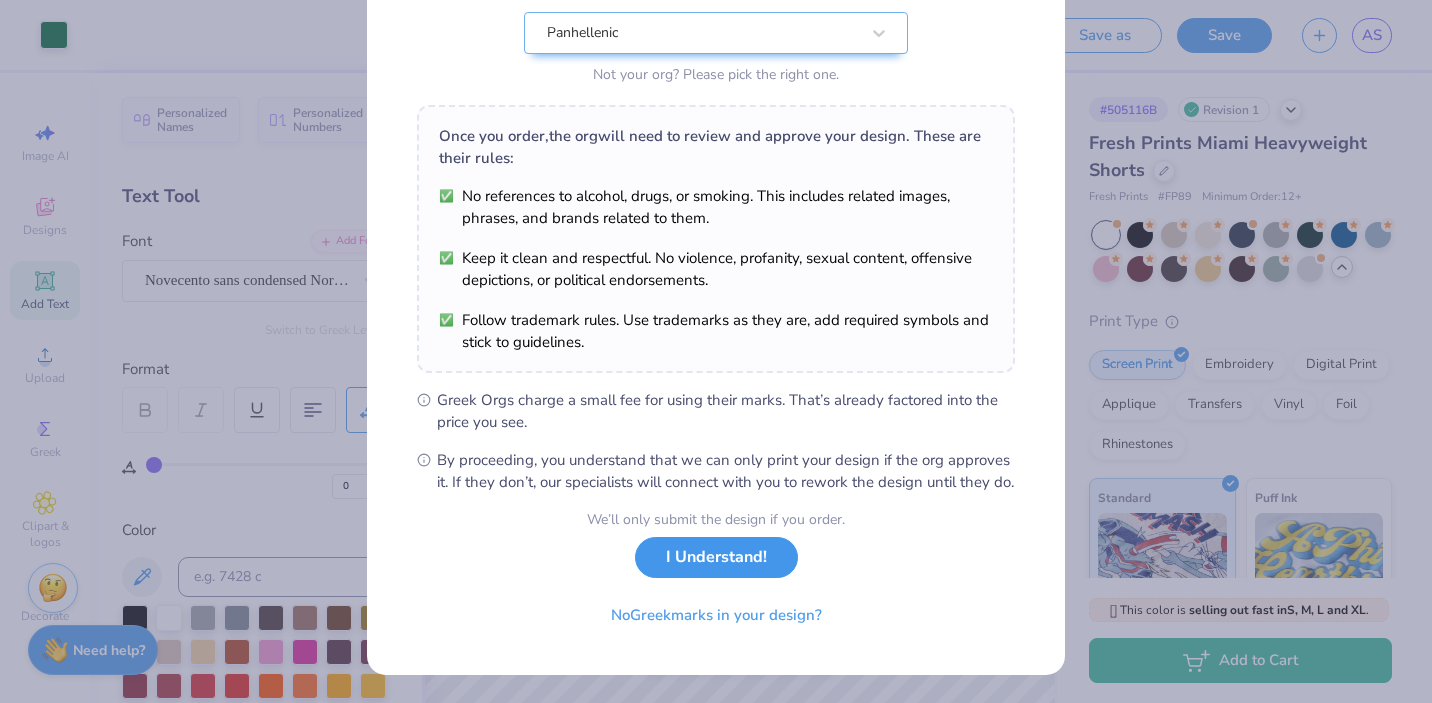 click on "I Understand!" at bounding box center (716, 557) 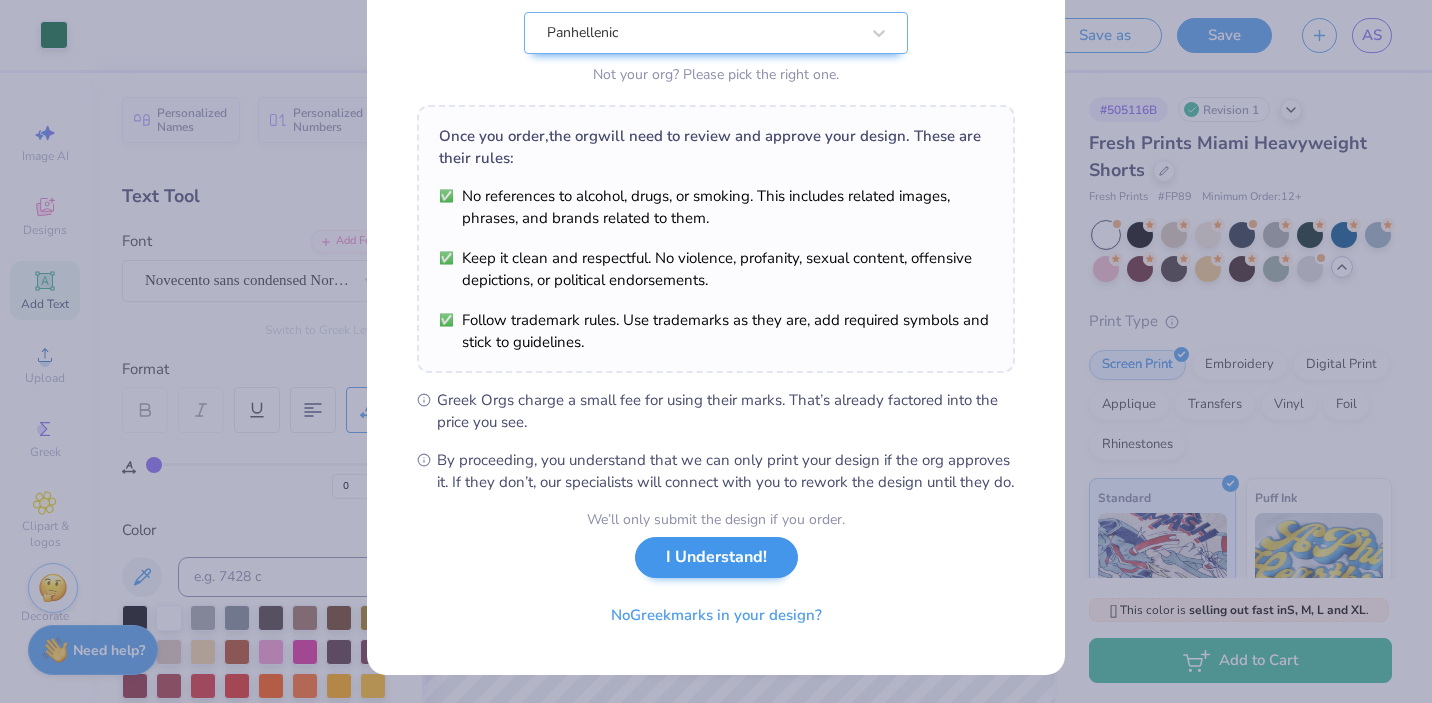 scroll, scrollTop: 0, scrollLeft: 0, axis: both 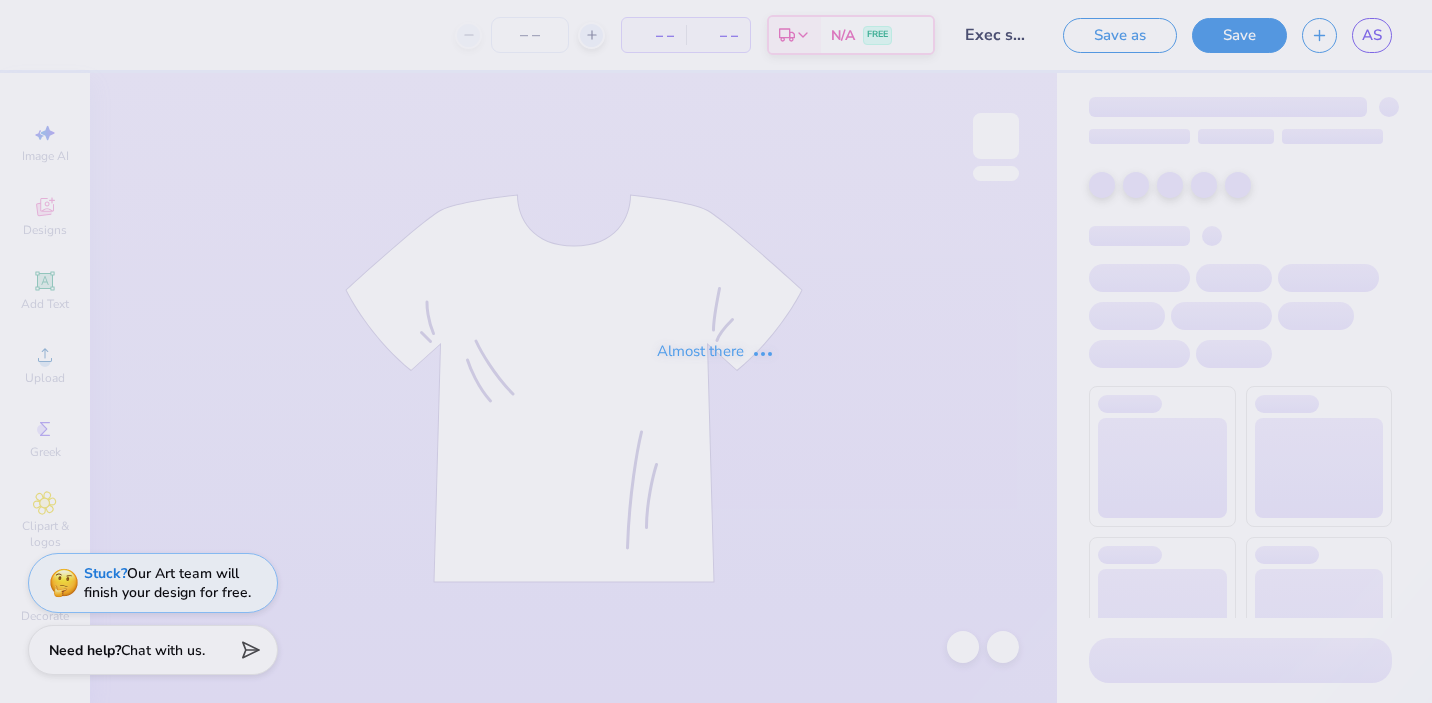 type on "11" 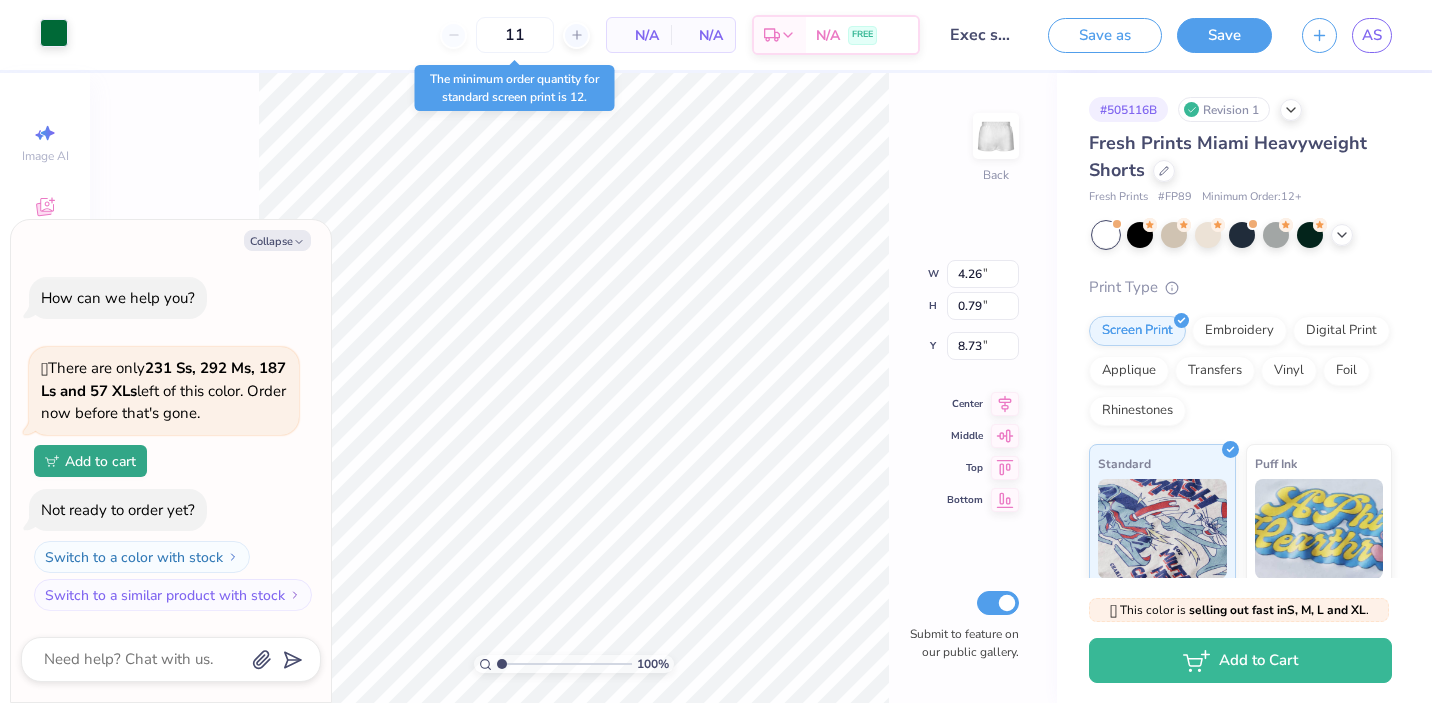 click at bounding box center [54, 33] 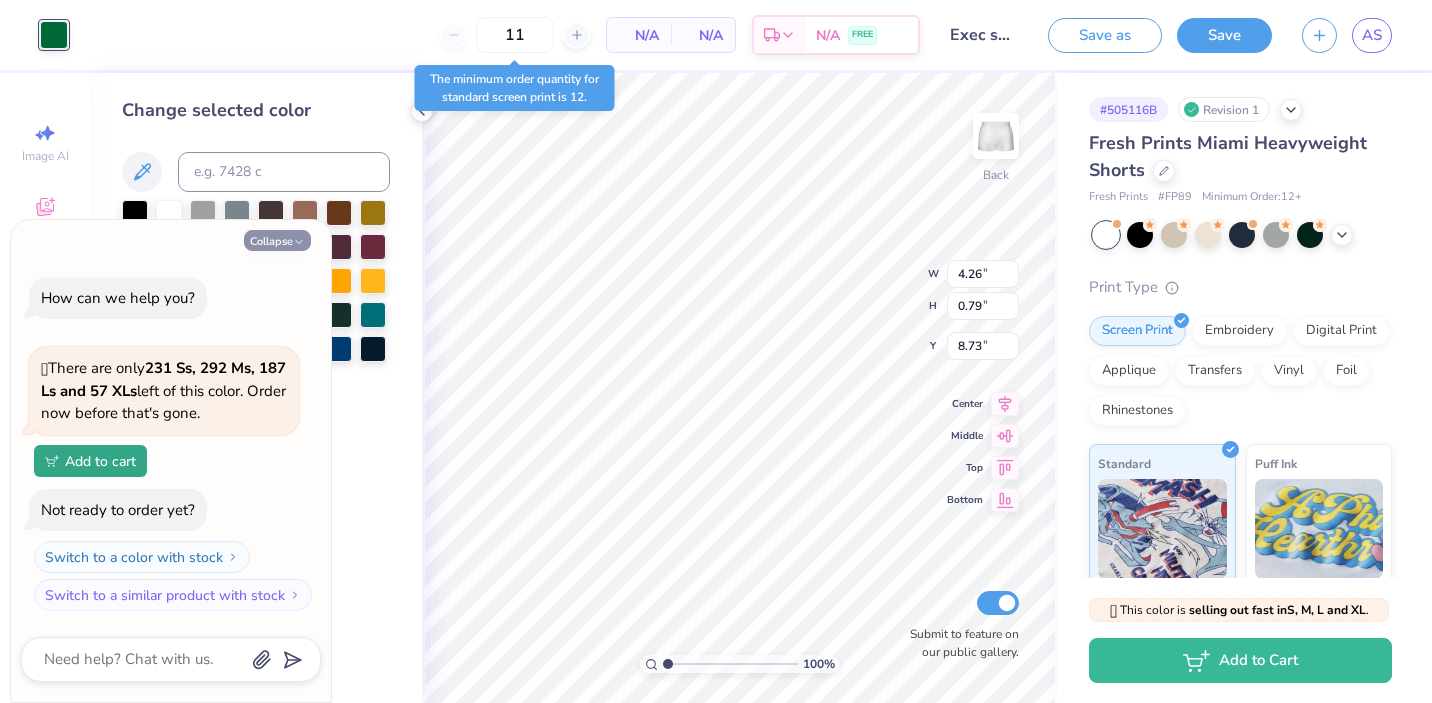 click on "Collapse" at bounding box center (277, 240) 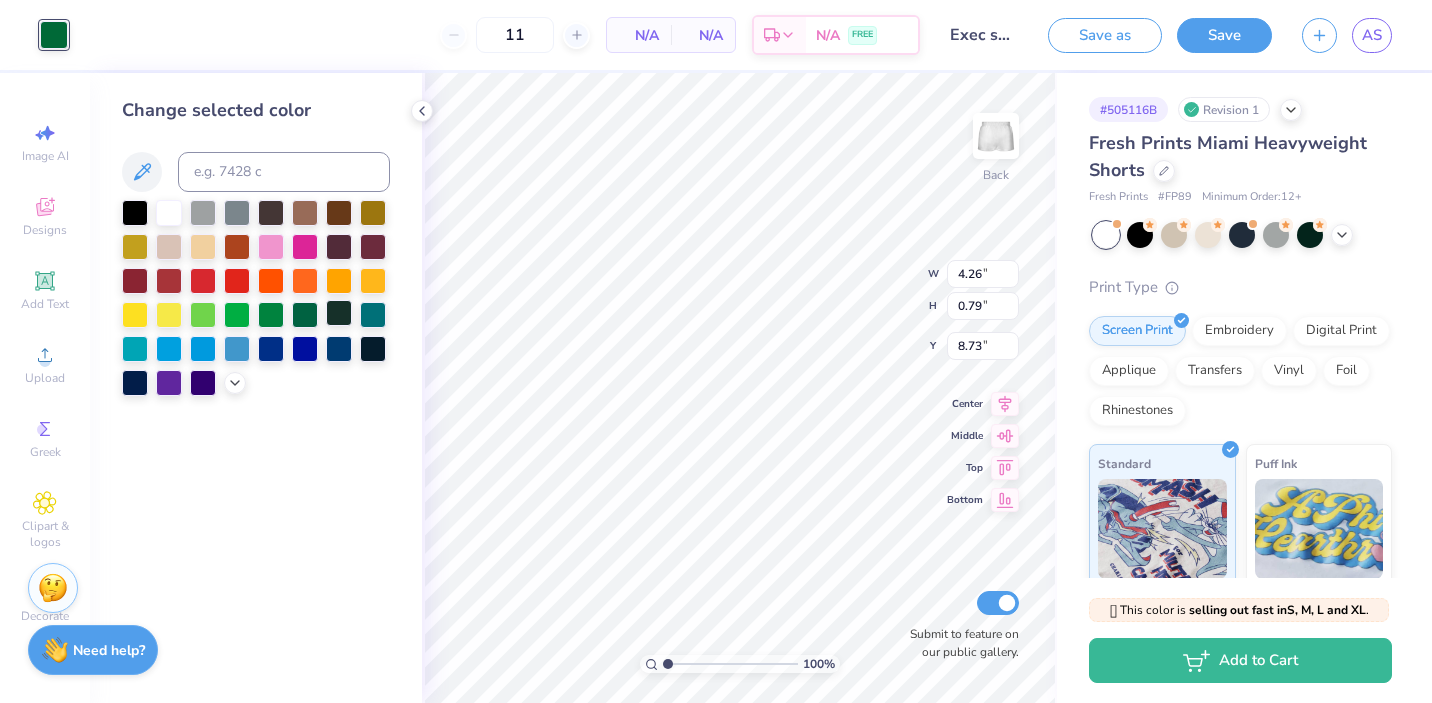 click at bounding box center (339, 313) 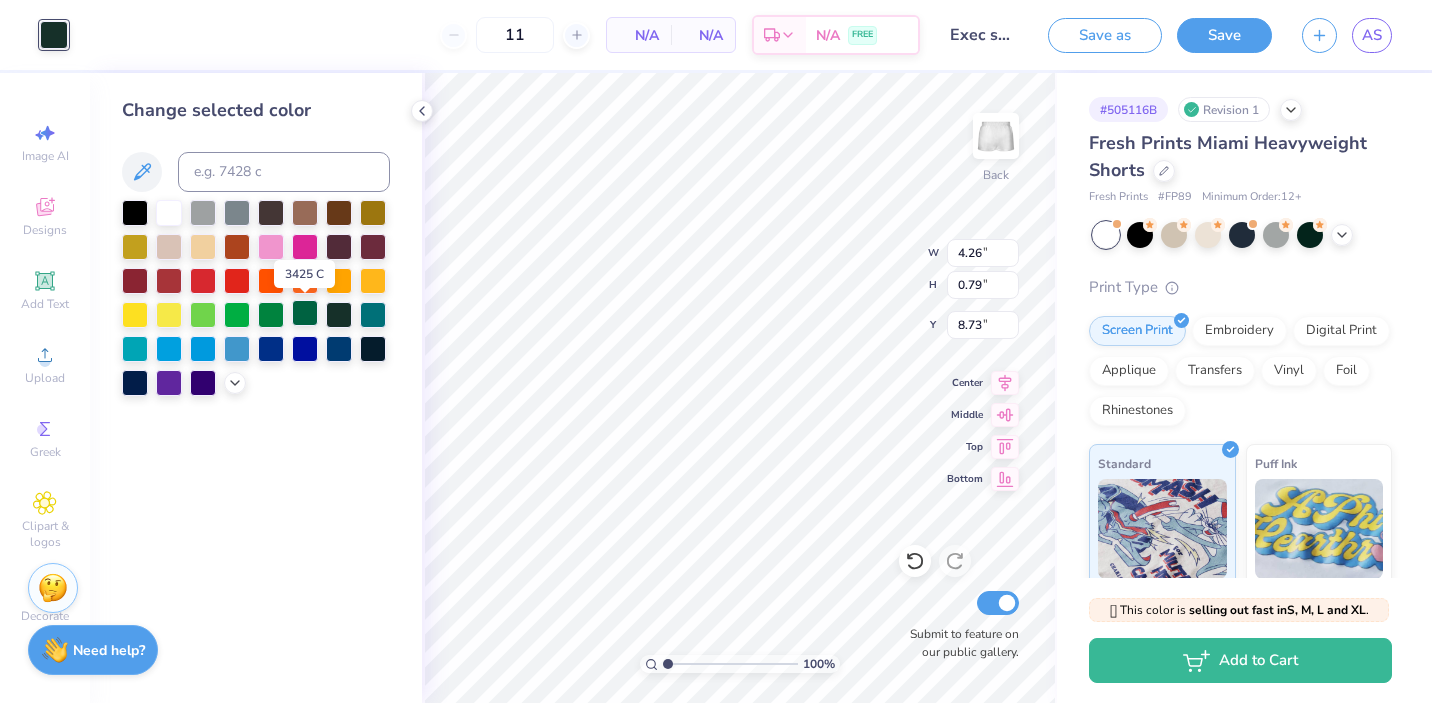click at bounding box center (305, 313) 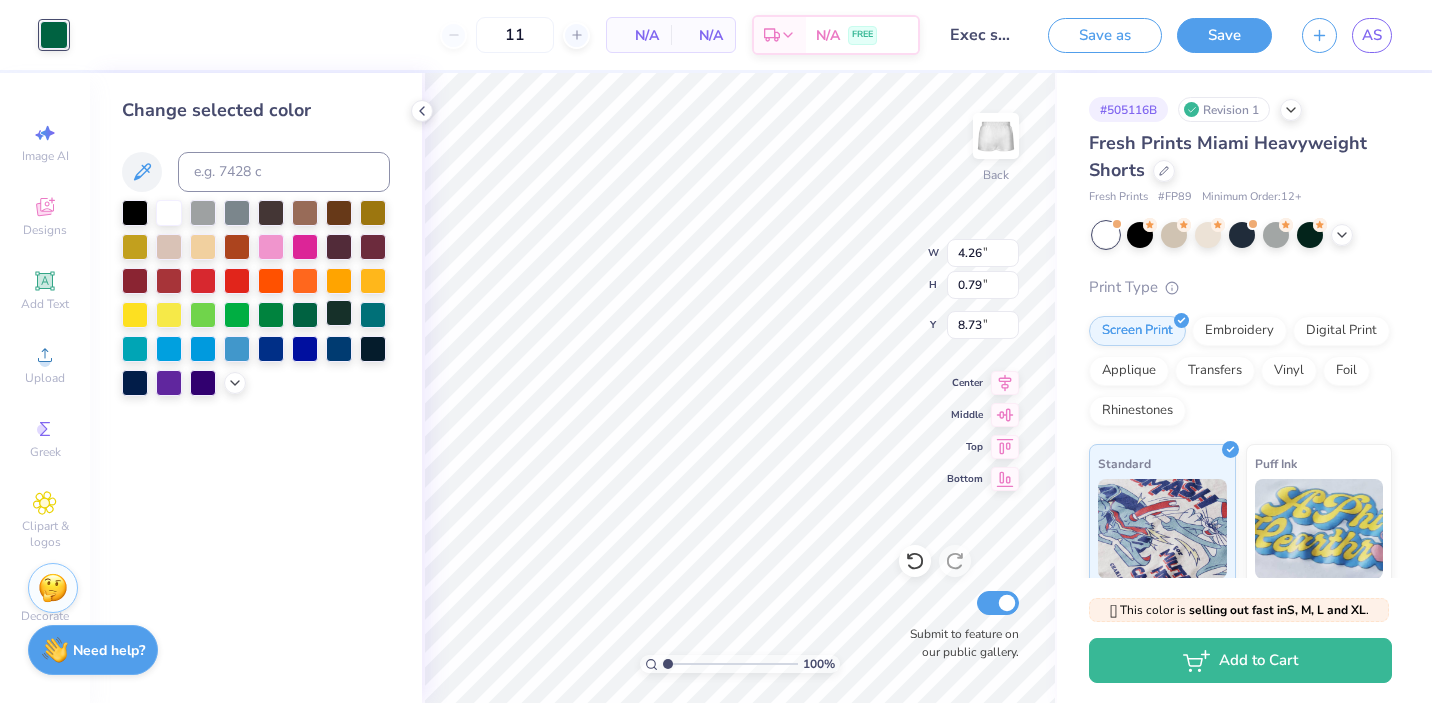 click at bounding box center (339, 313) 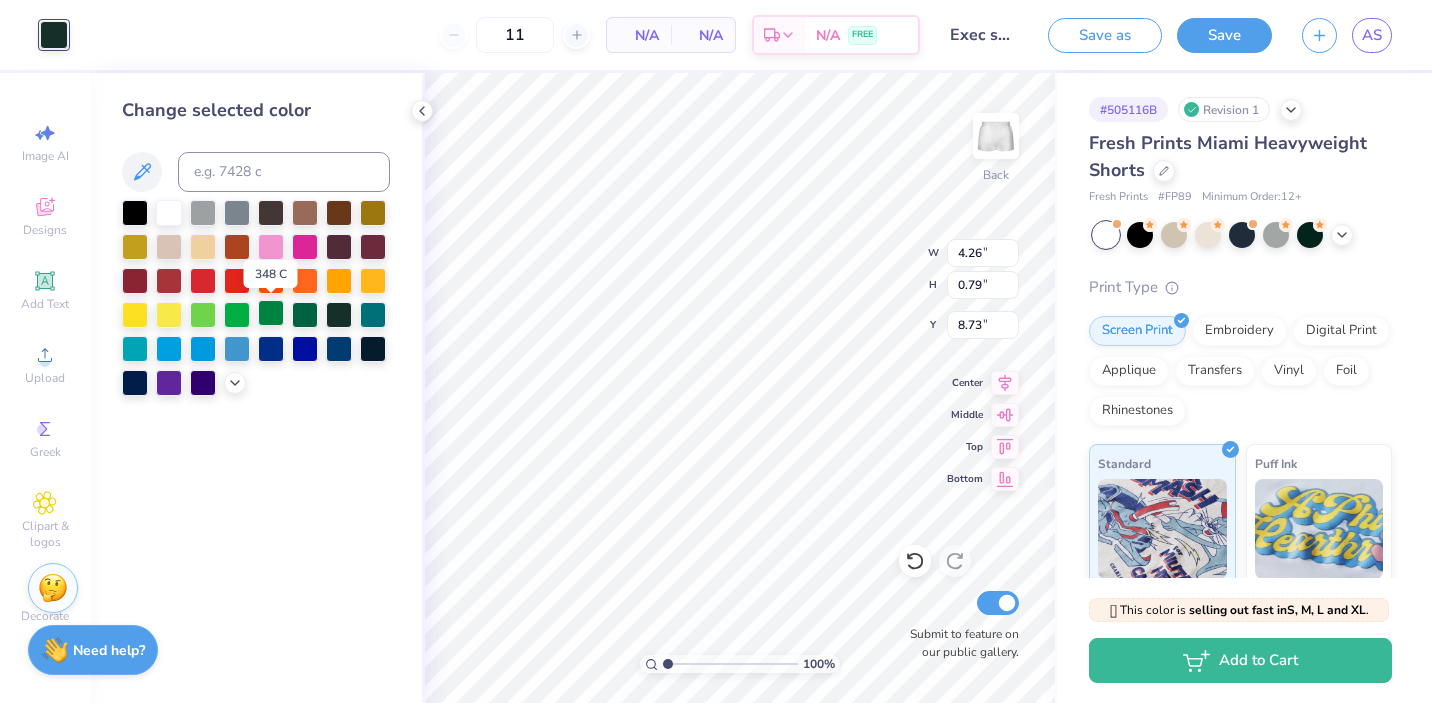 click at bounding box center (271, 313) 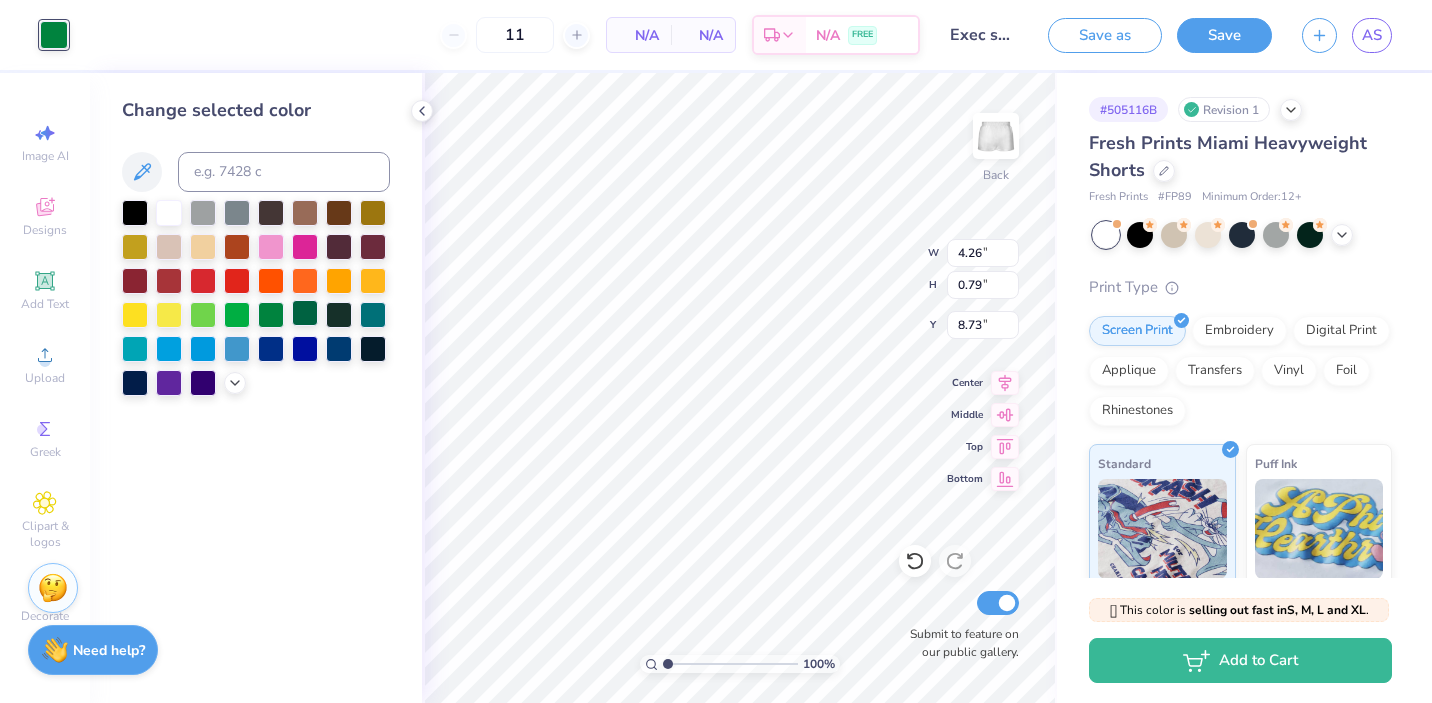 click at bounding box center (305, 313) 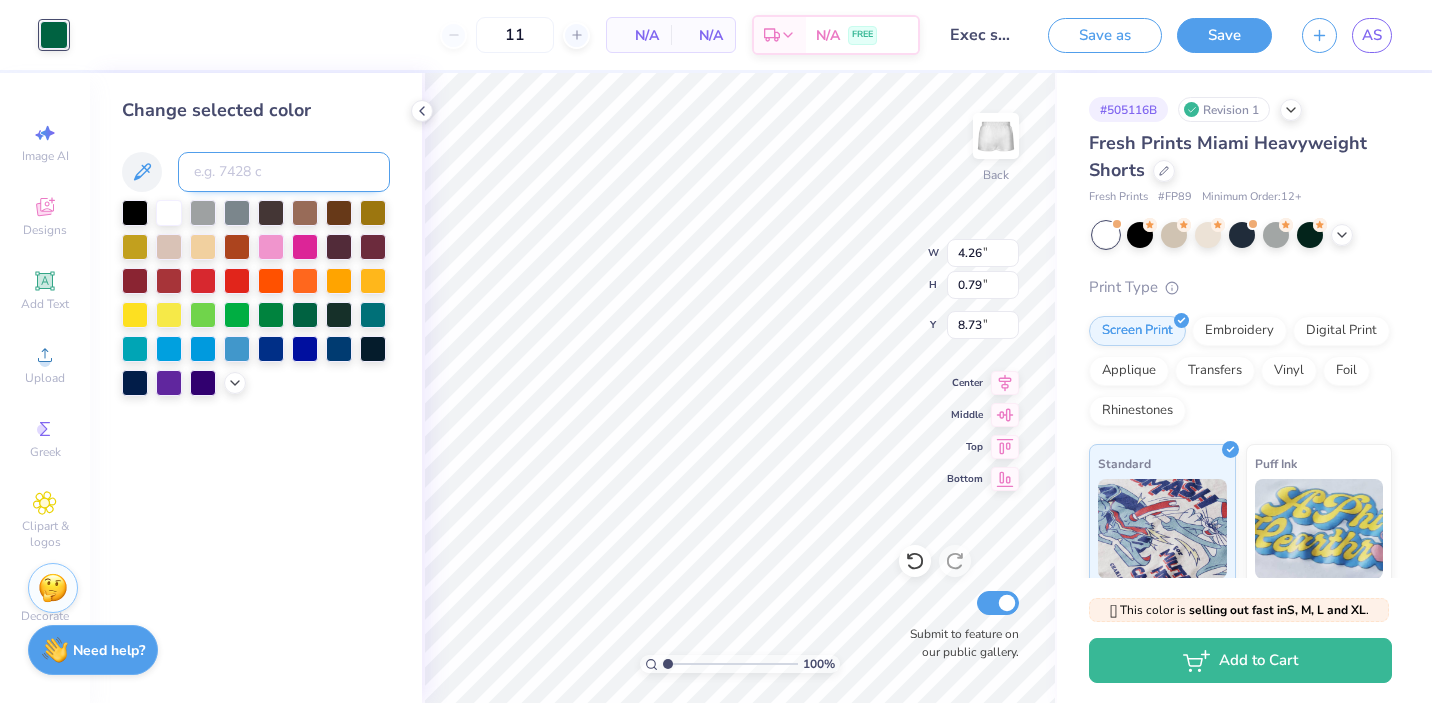click at bounding box center [284, 172] 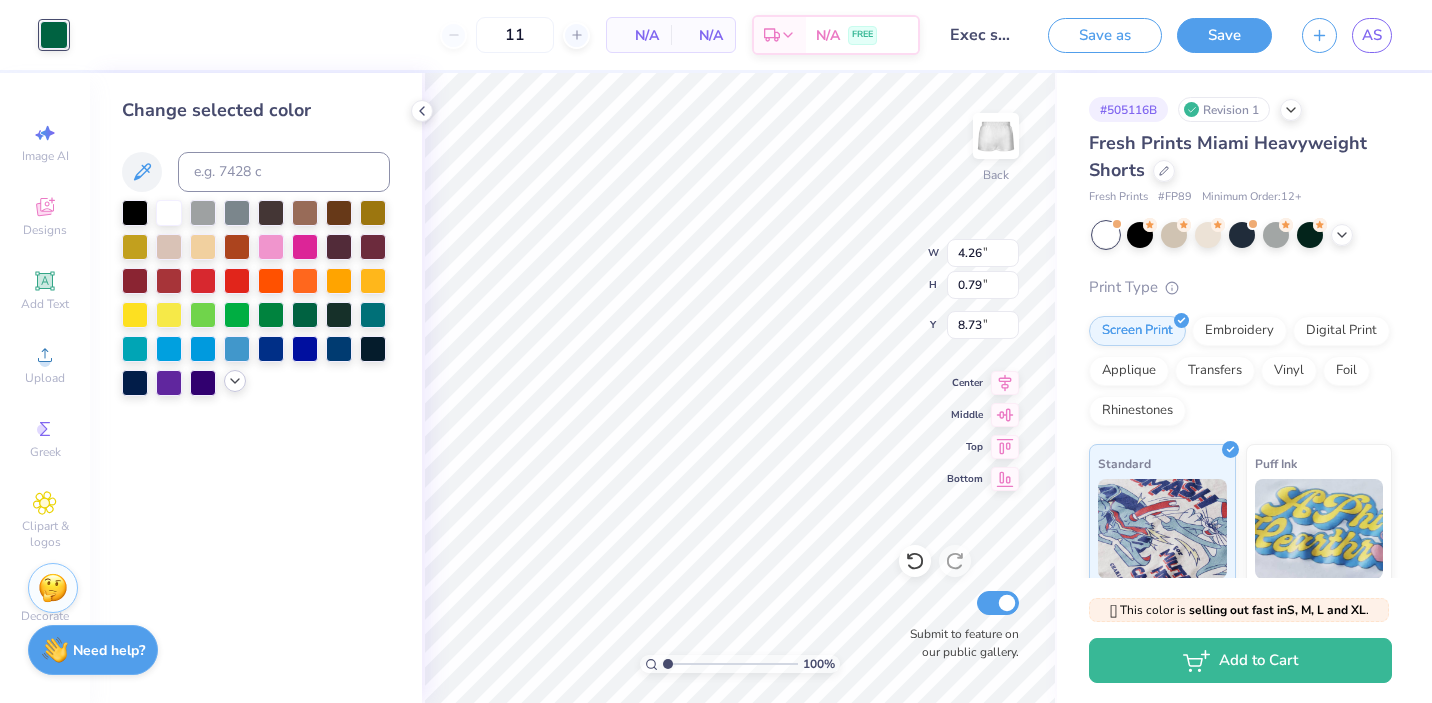 click 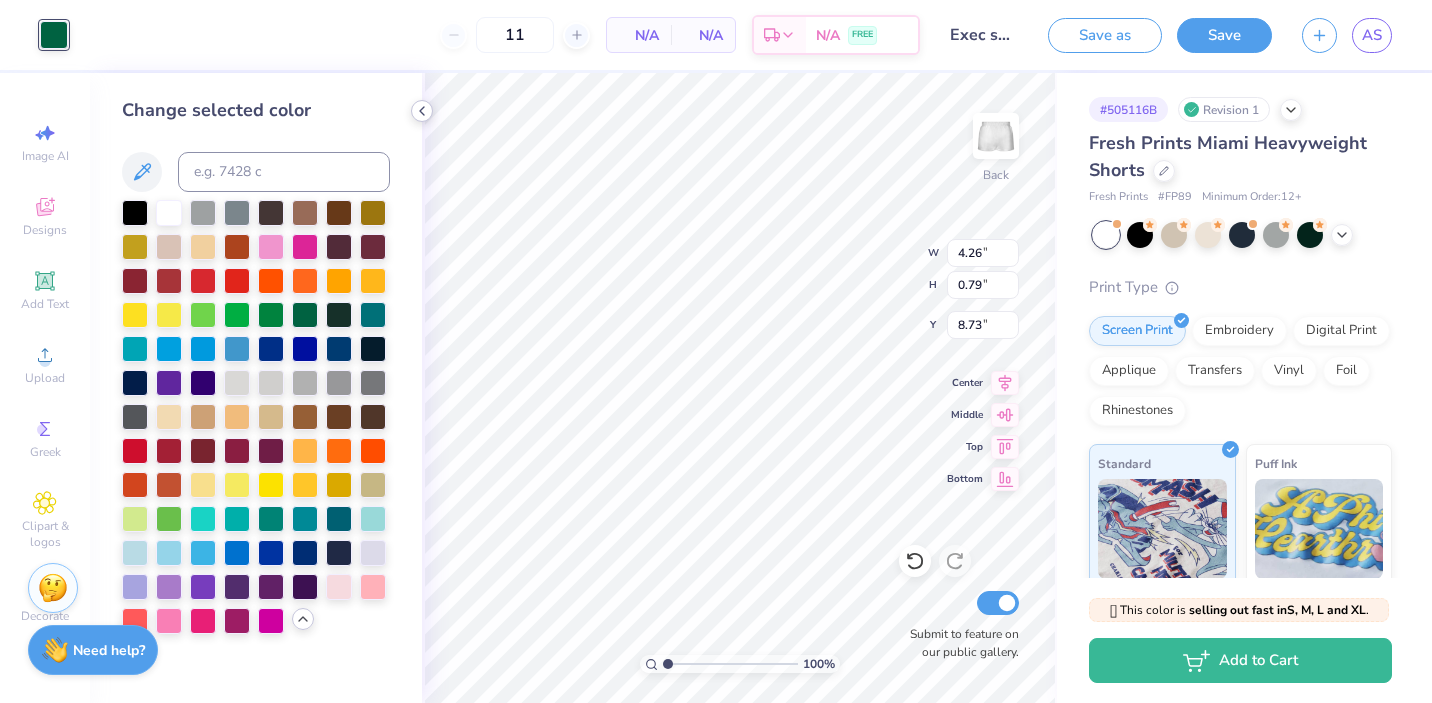 click 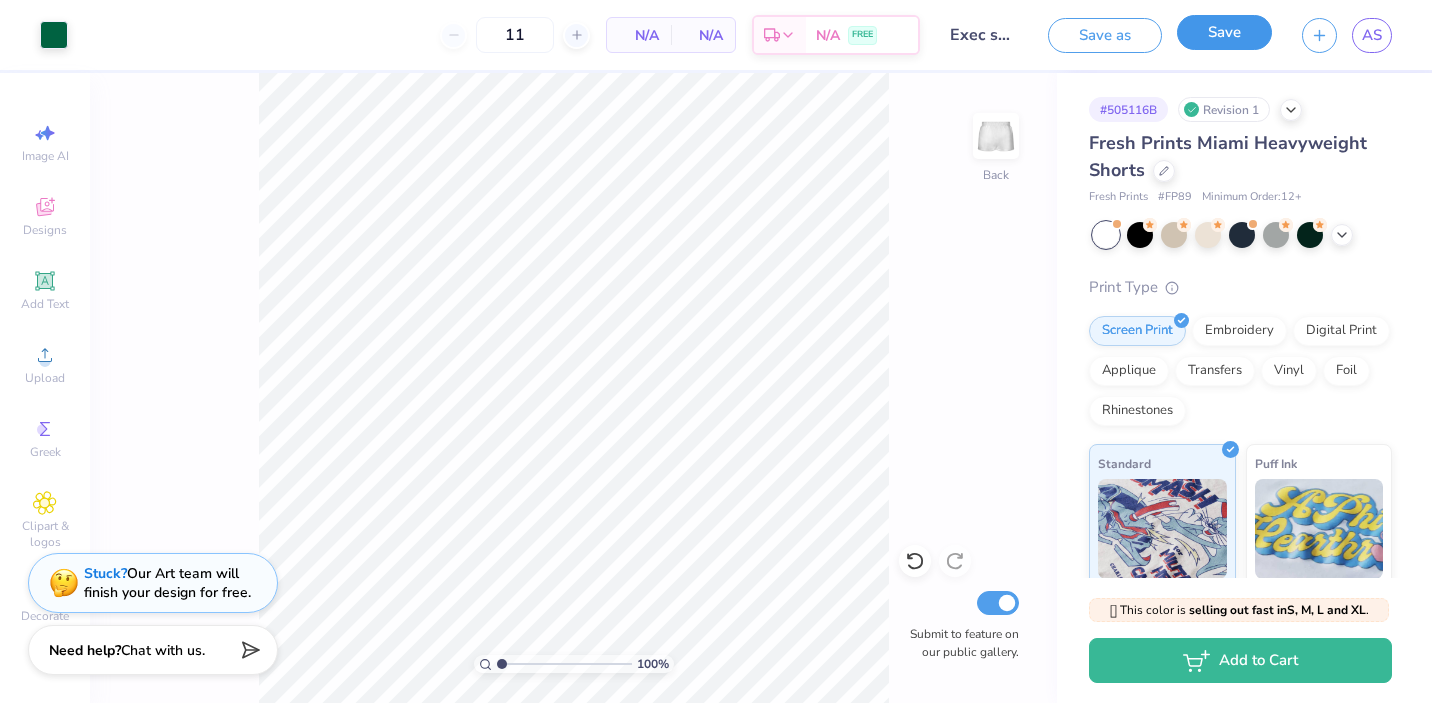 click on "Save" at bounding box center [1224, 32] 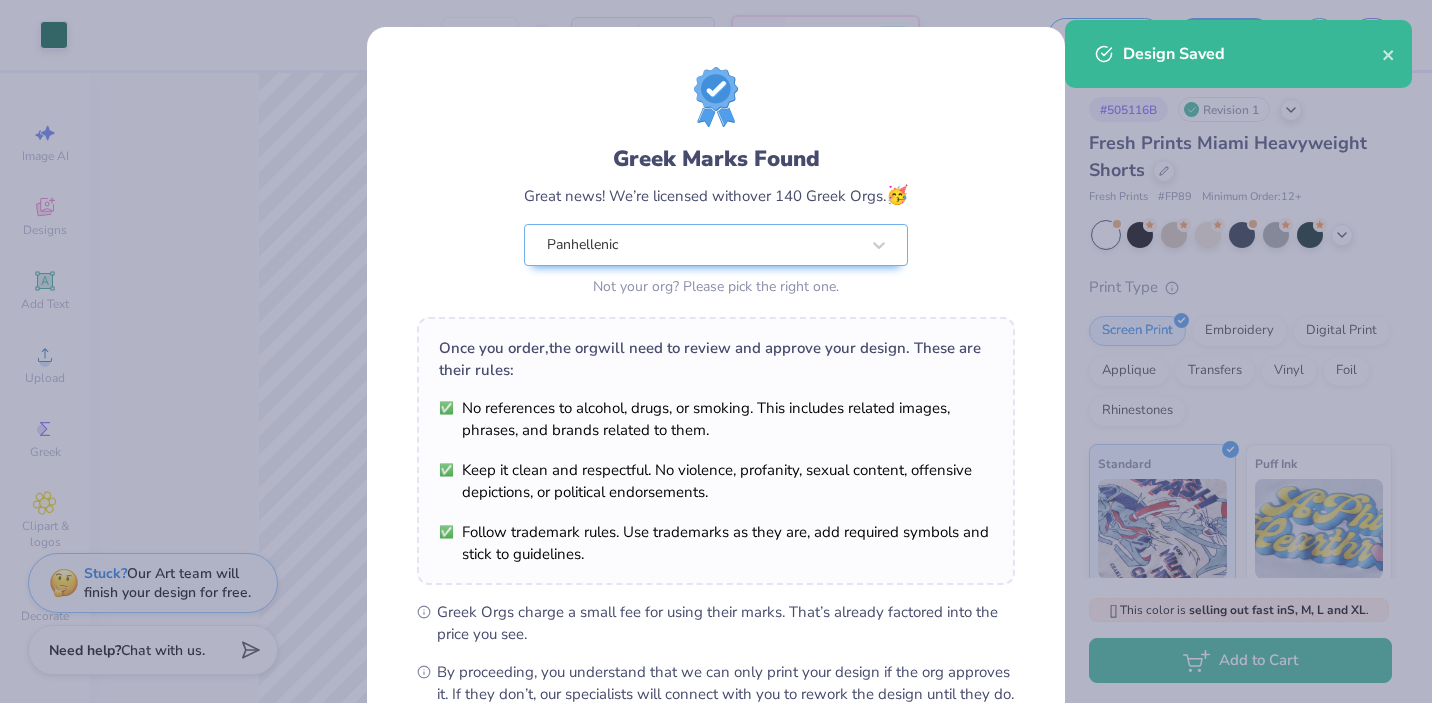 scroll, scrollTop: 233, scrollLeft: 0, axis: vertical 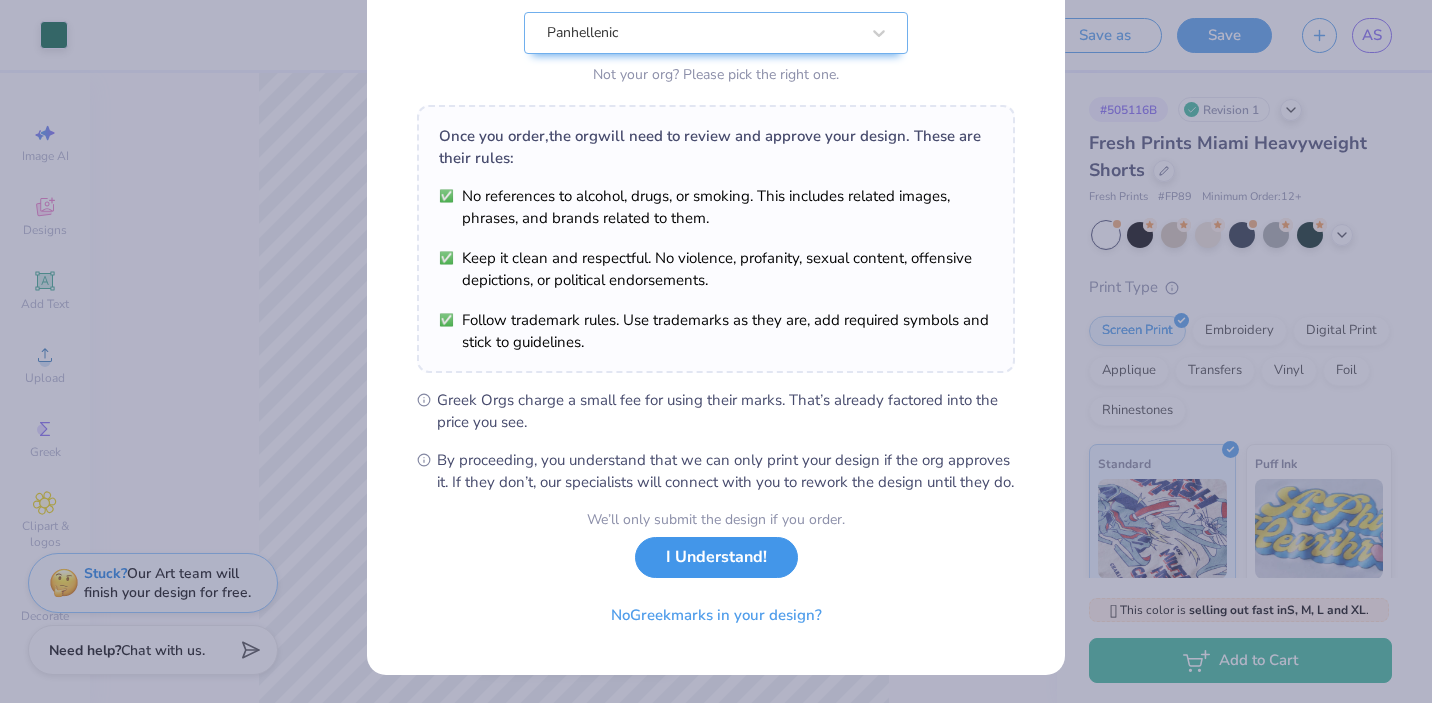 click on "I Understand!" at bounding box center (716, 557) 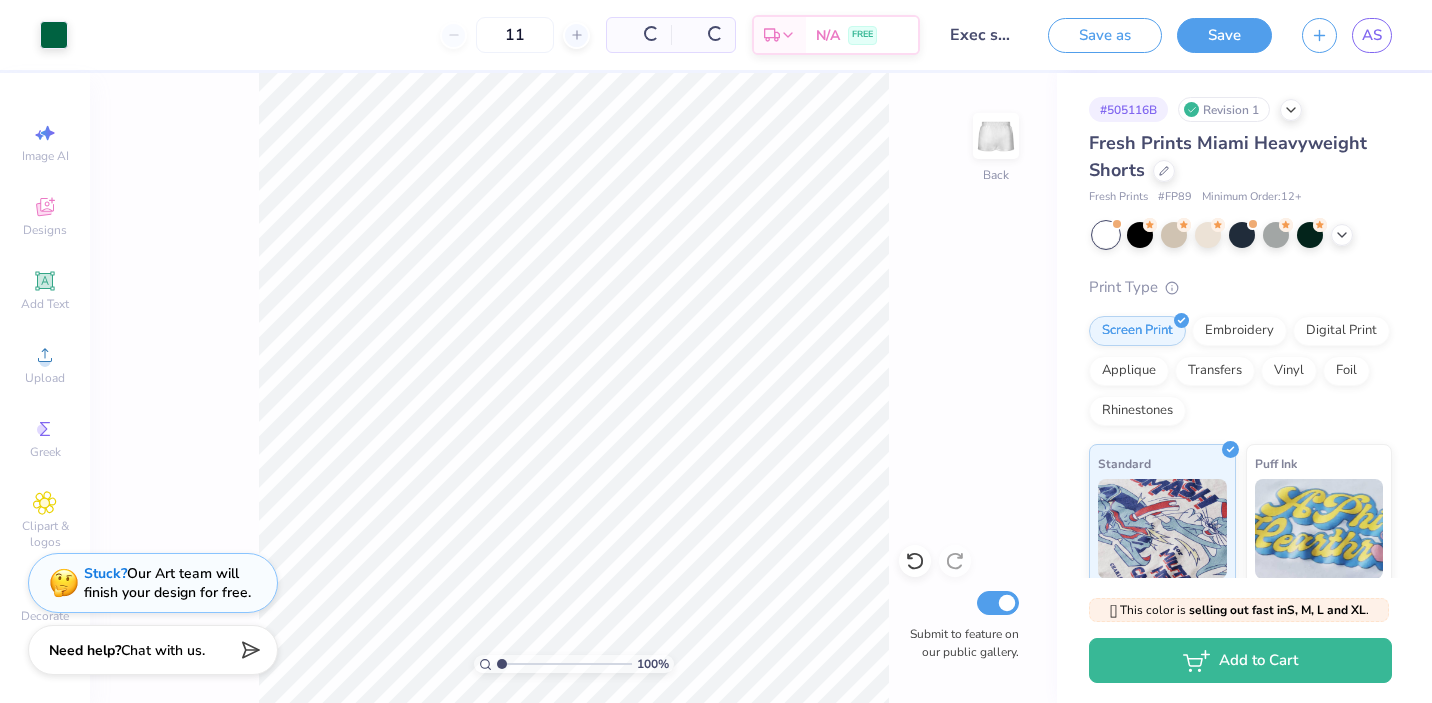 scroll, scrollTop: 0, scrollLeft: 0, axis: both 